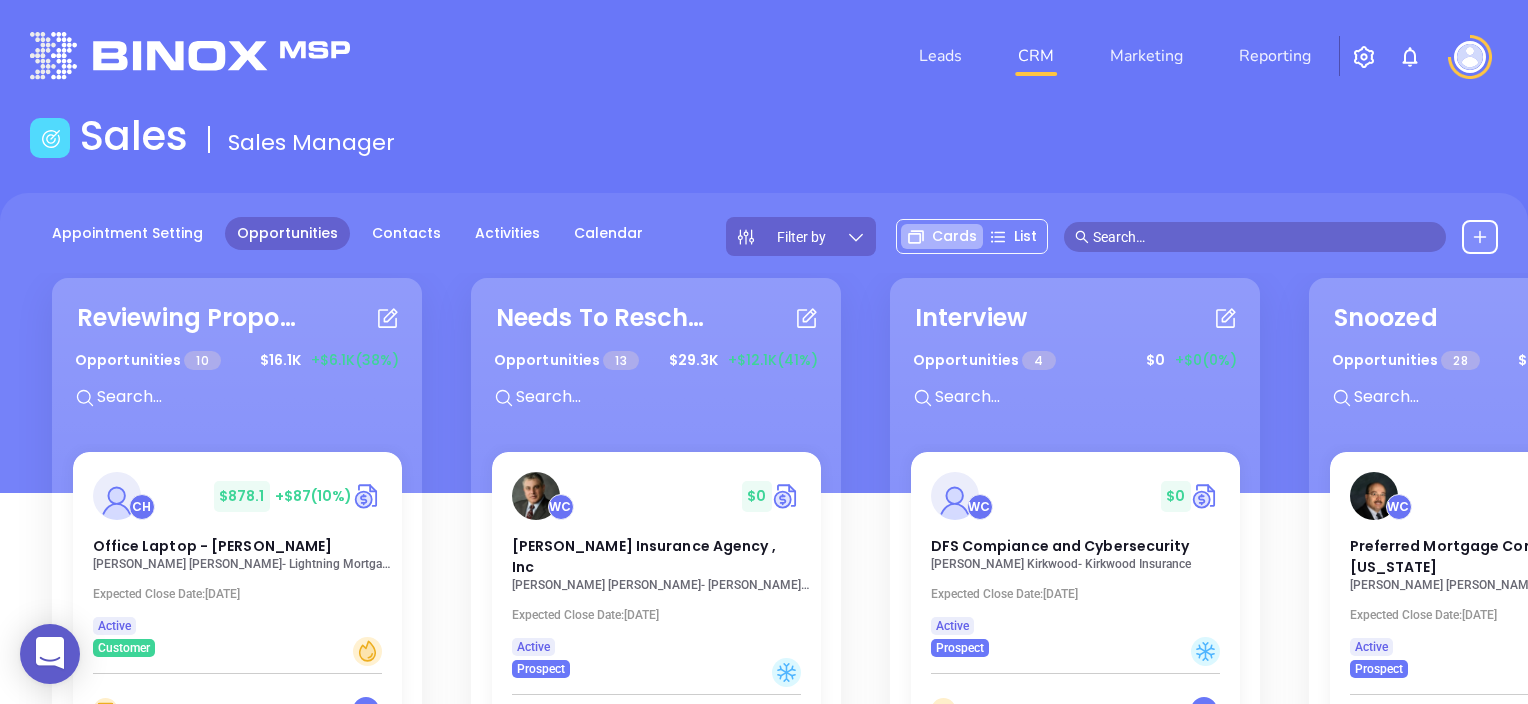 scroll, scrollTop: 0, scrollLeft: 0, axis: both 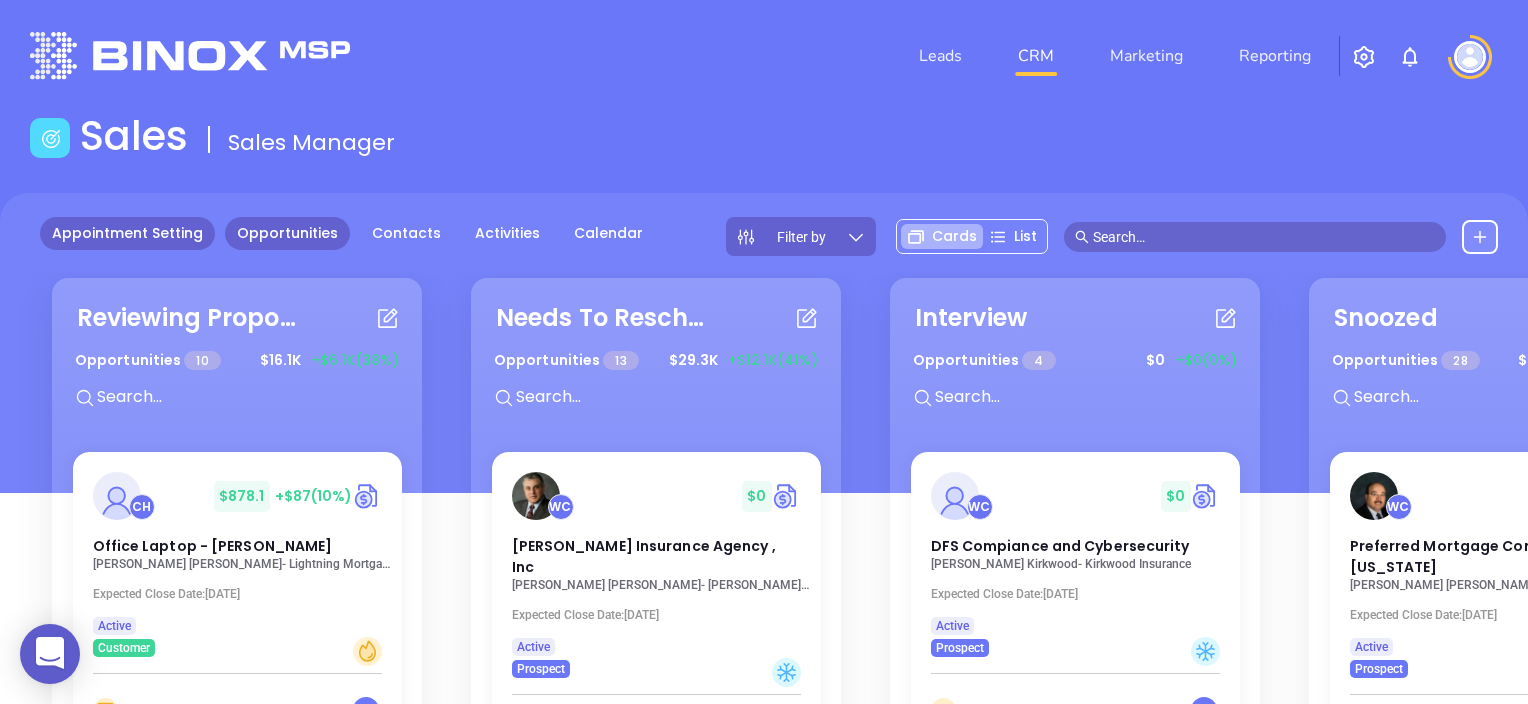 click on "Appointment Setting" at bounding box center (127, 233) 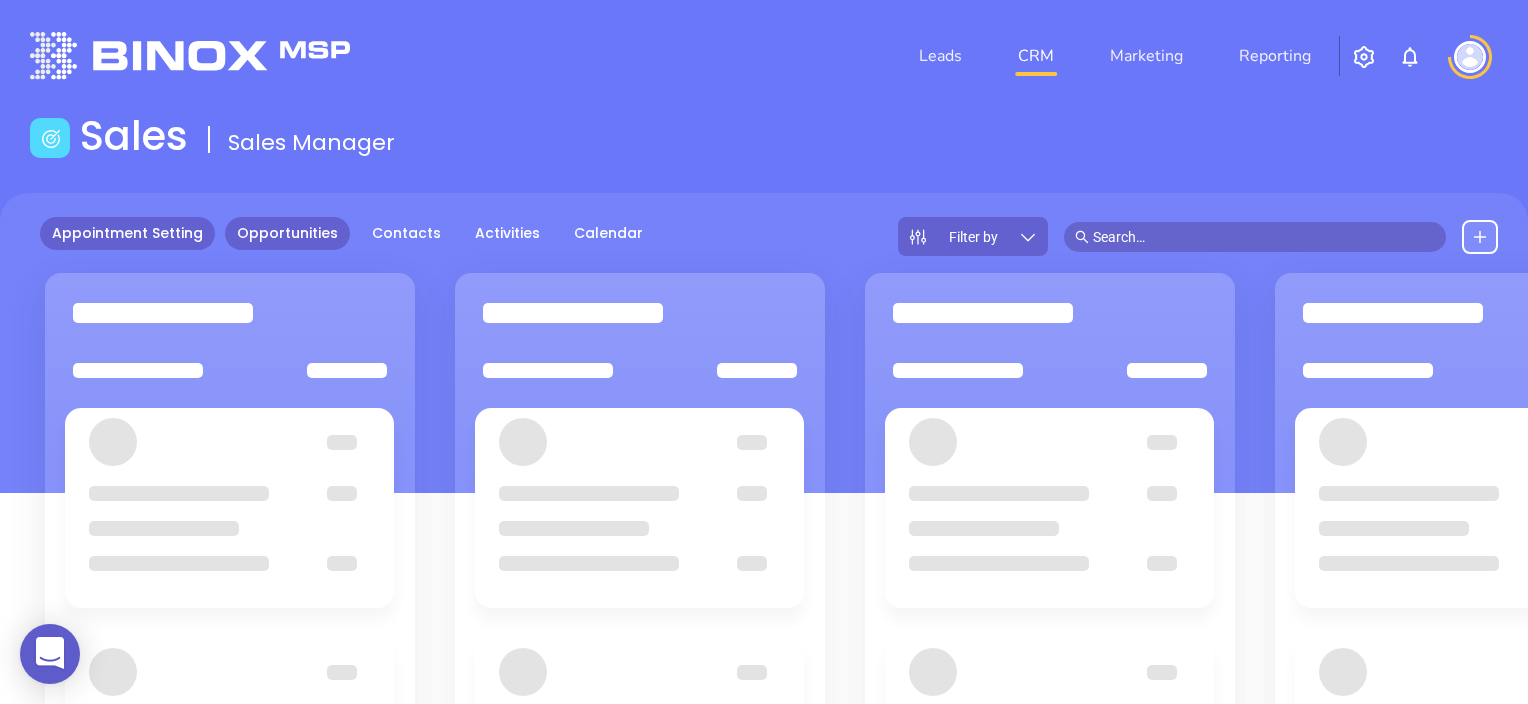click on "Opportunities" at bounding box center [287, 233] 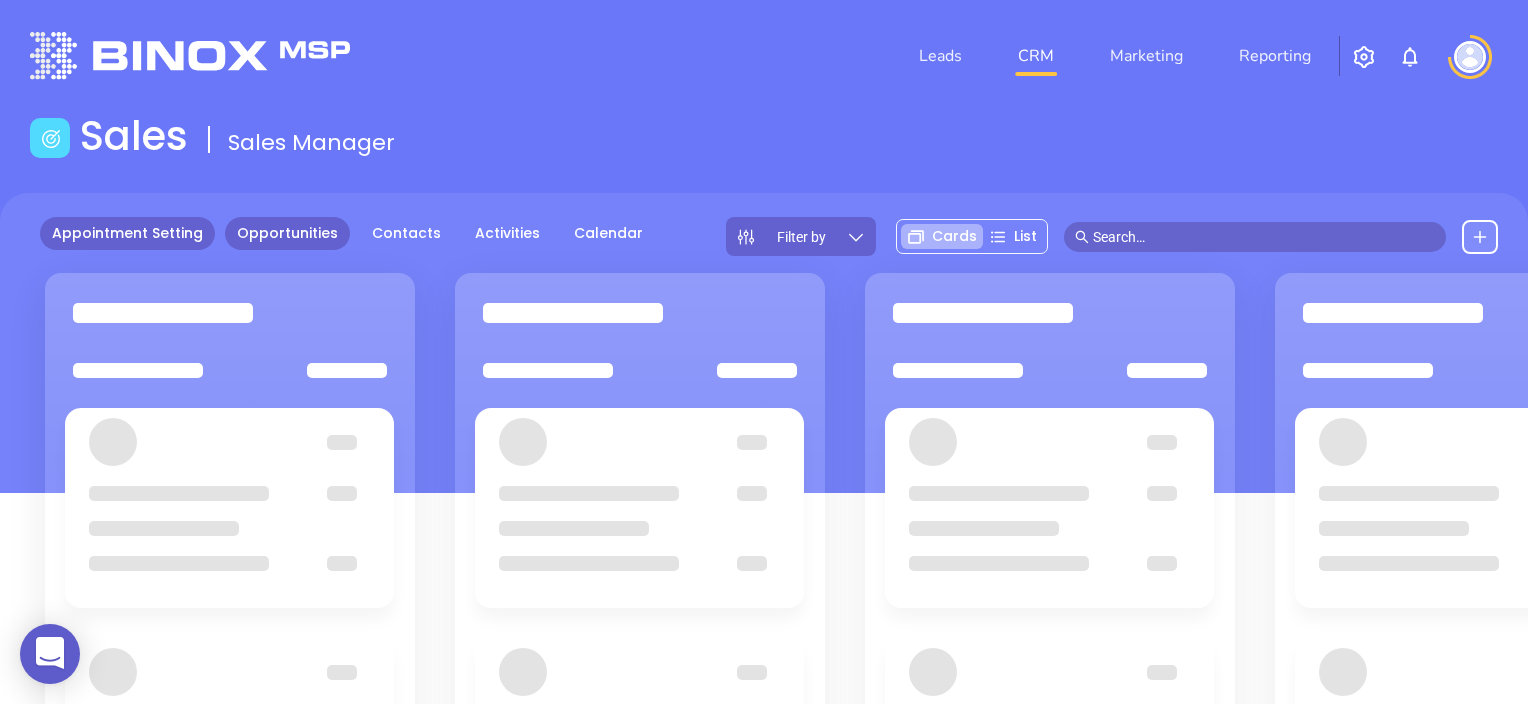 click on "Appointment Setting" at bounding box center (127, 233) 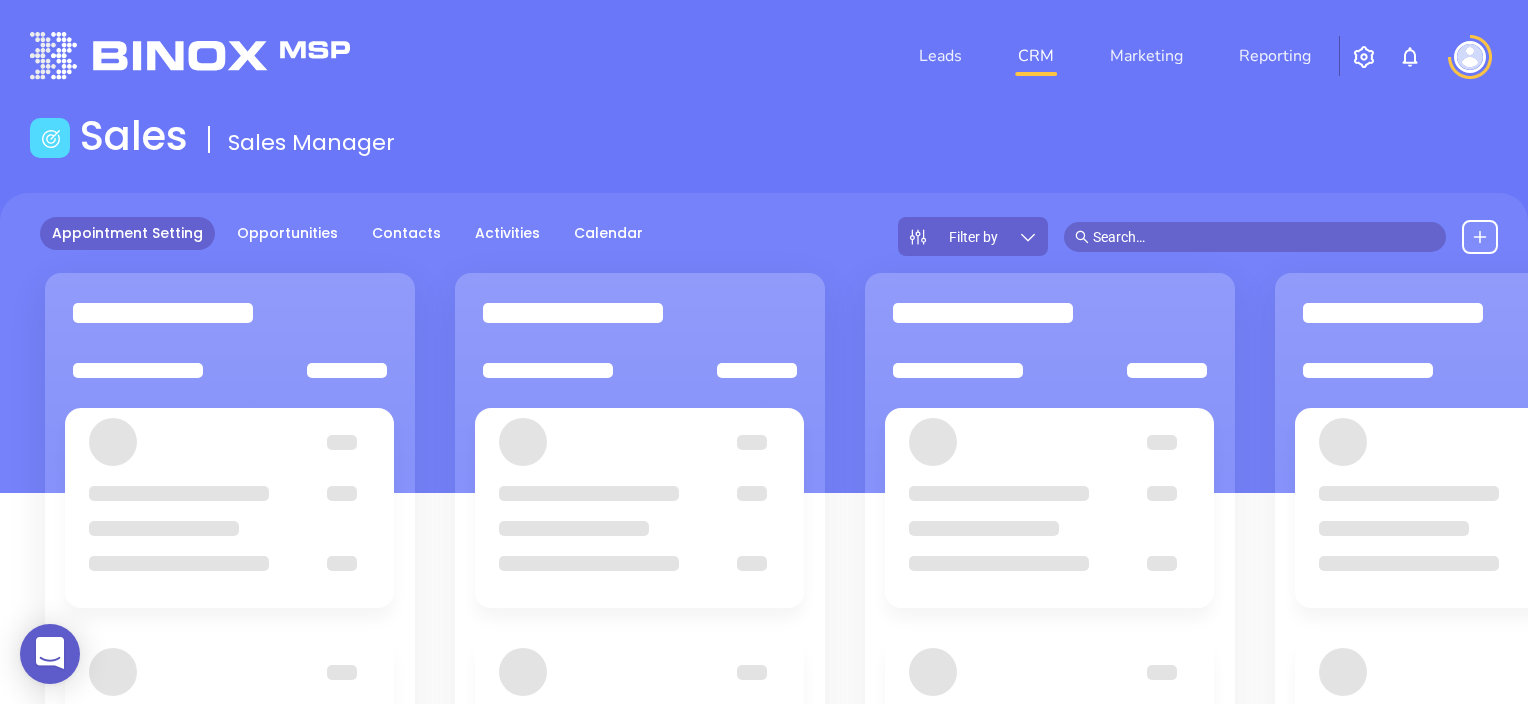click at bounding box center (1470, 57) 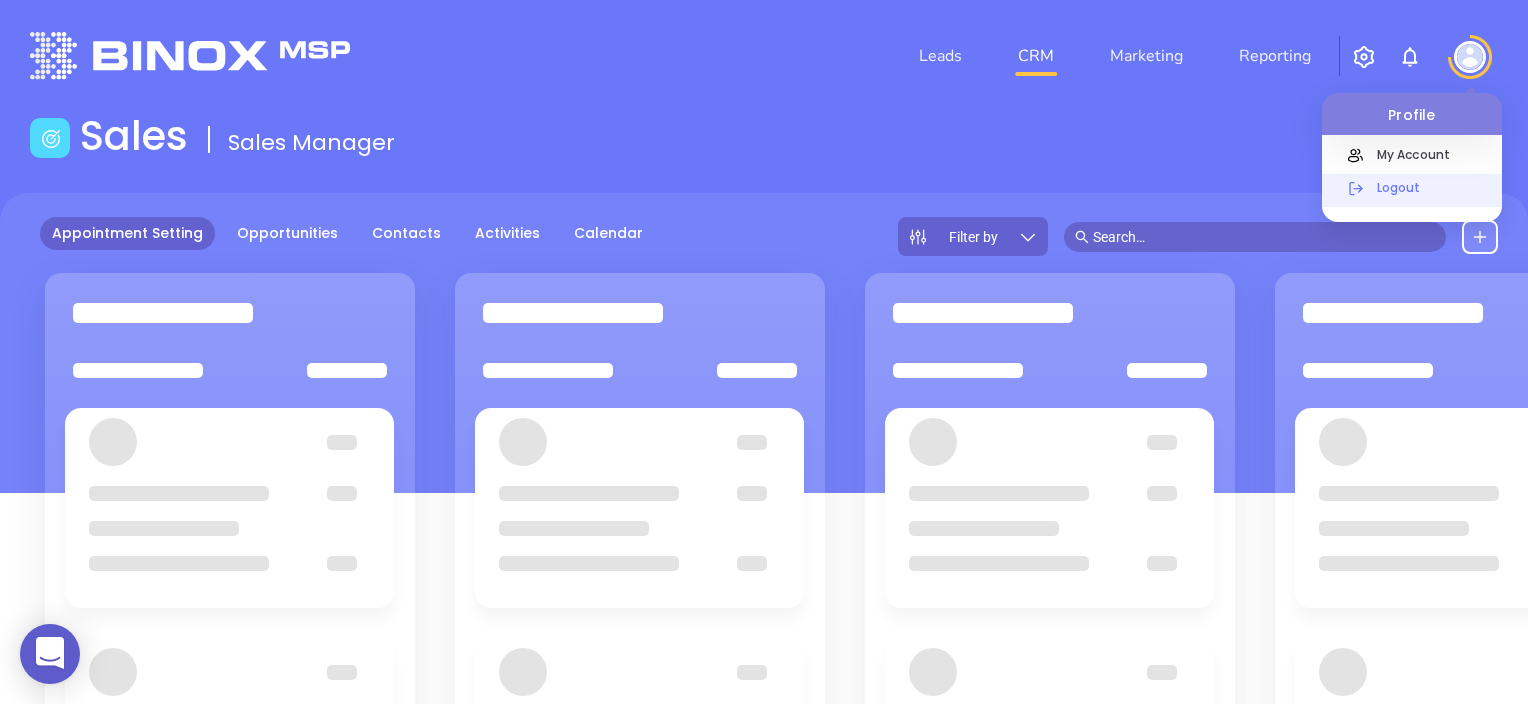 click on "Logout" at bounding box center (1434, 187) 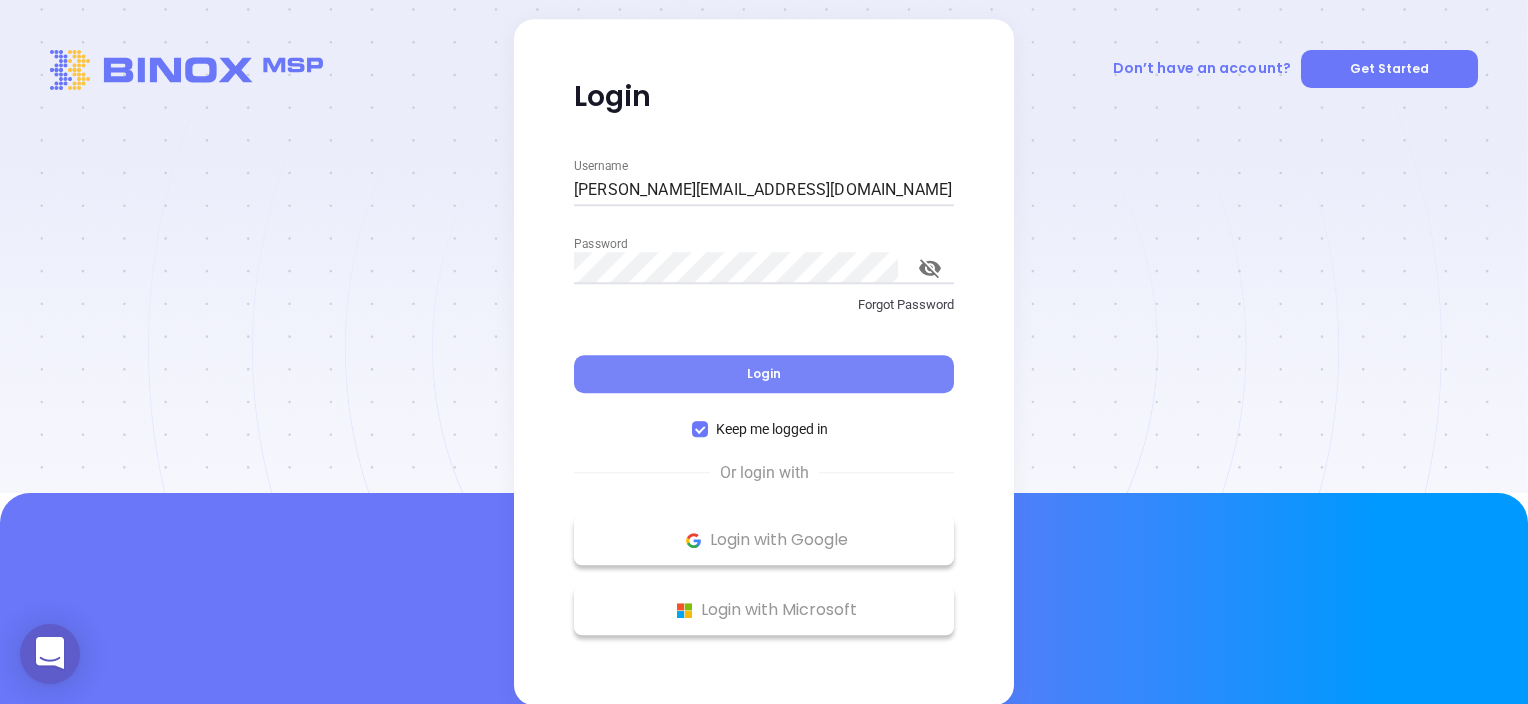 click on "Login" at bounding box center [764, 373] 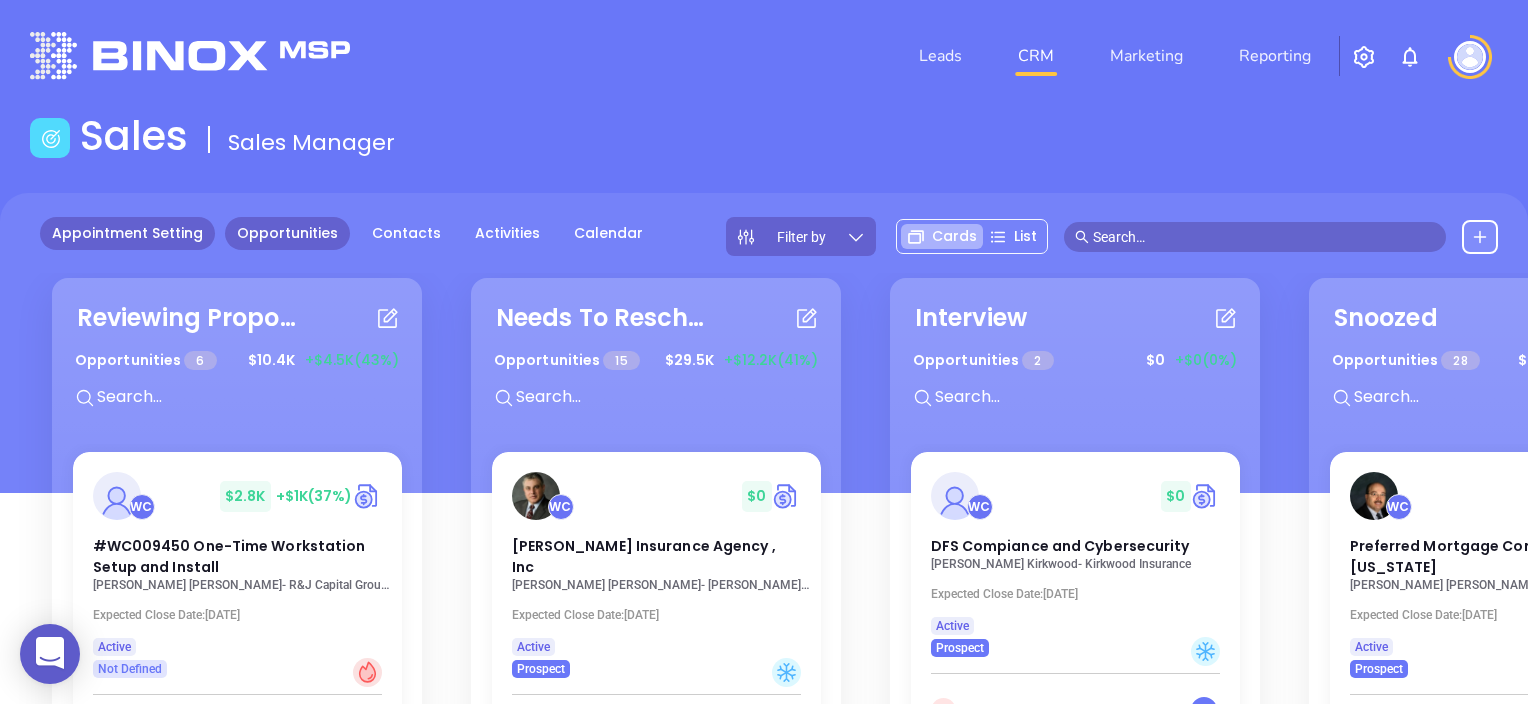 click on "Appointment Setting" at bounding box center (127, 233) 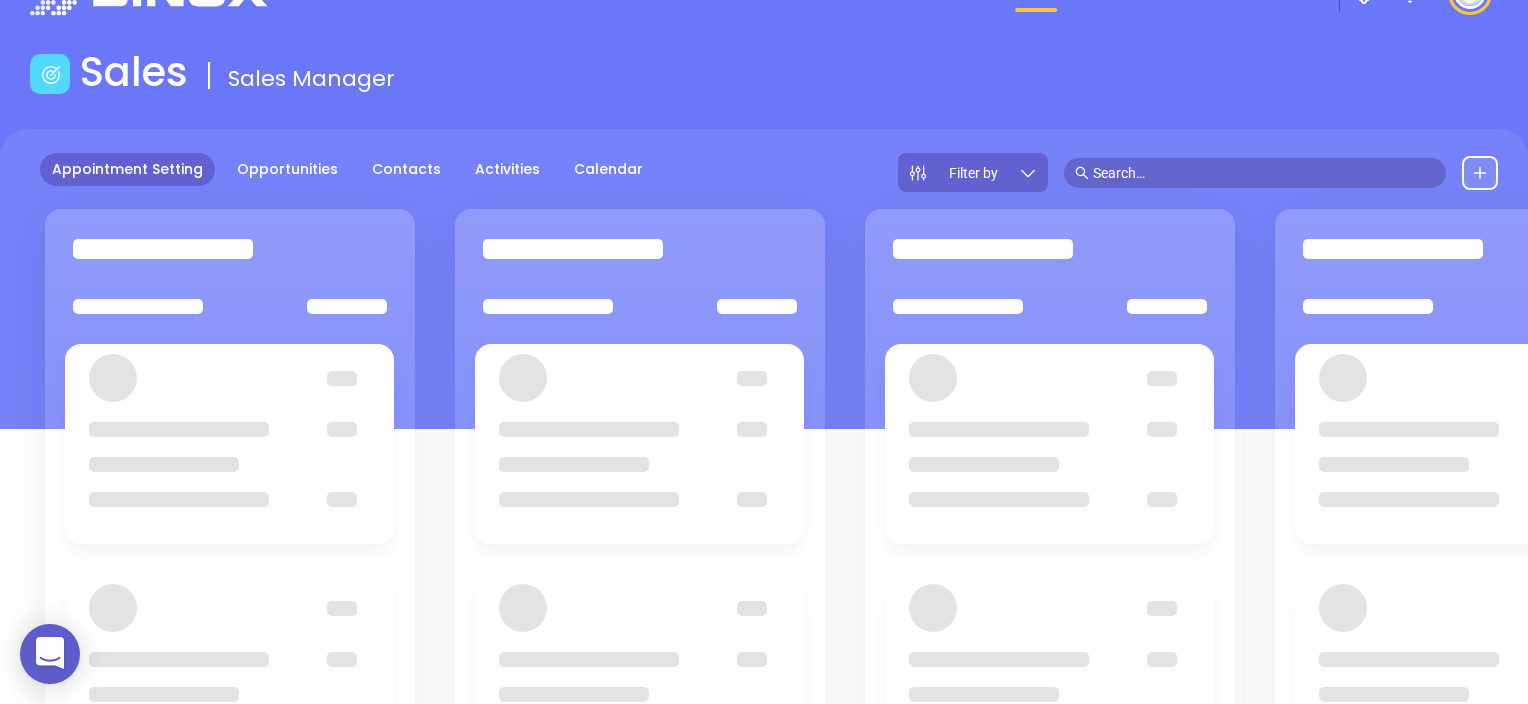 scroll, scrollTop: 0, scrollLeft: 0, axis: both 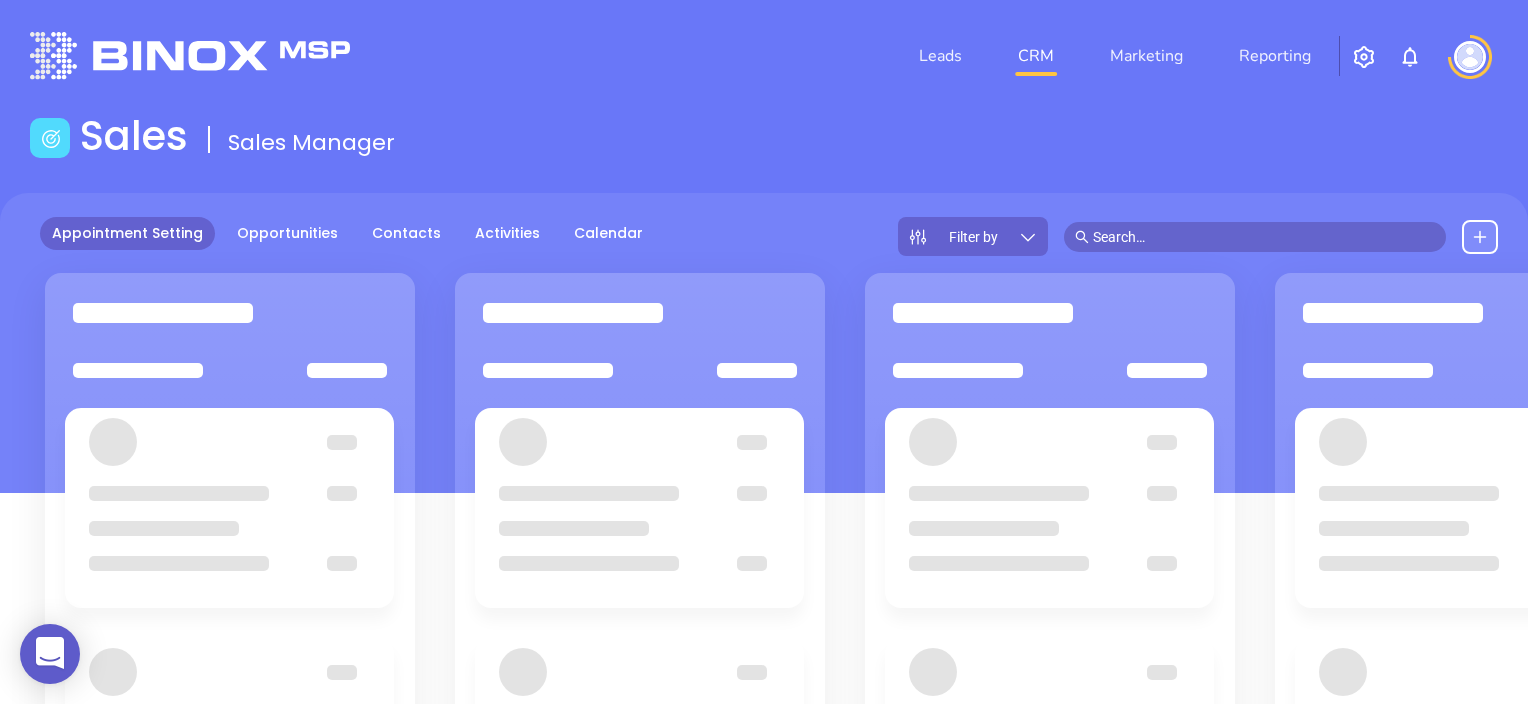 click at bounding box center [1470, 57] 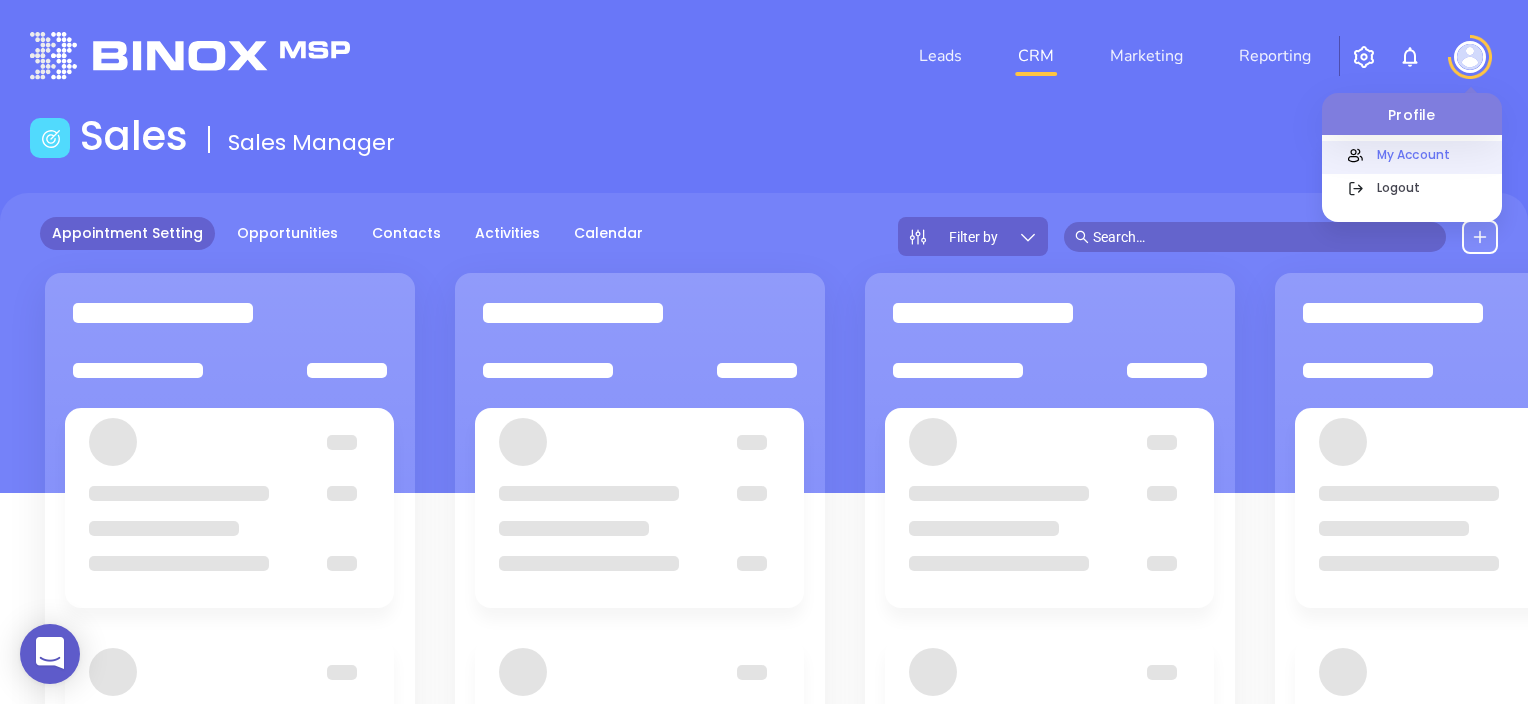 click on "My Account" at bounding box center (1434, 154) 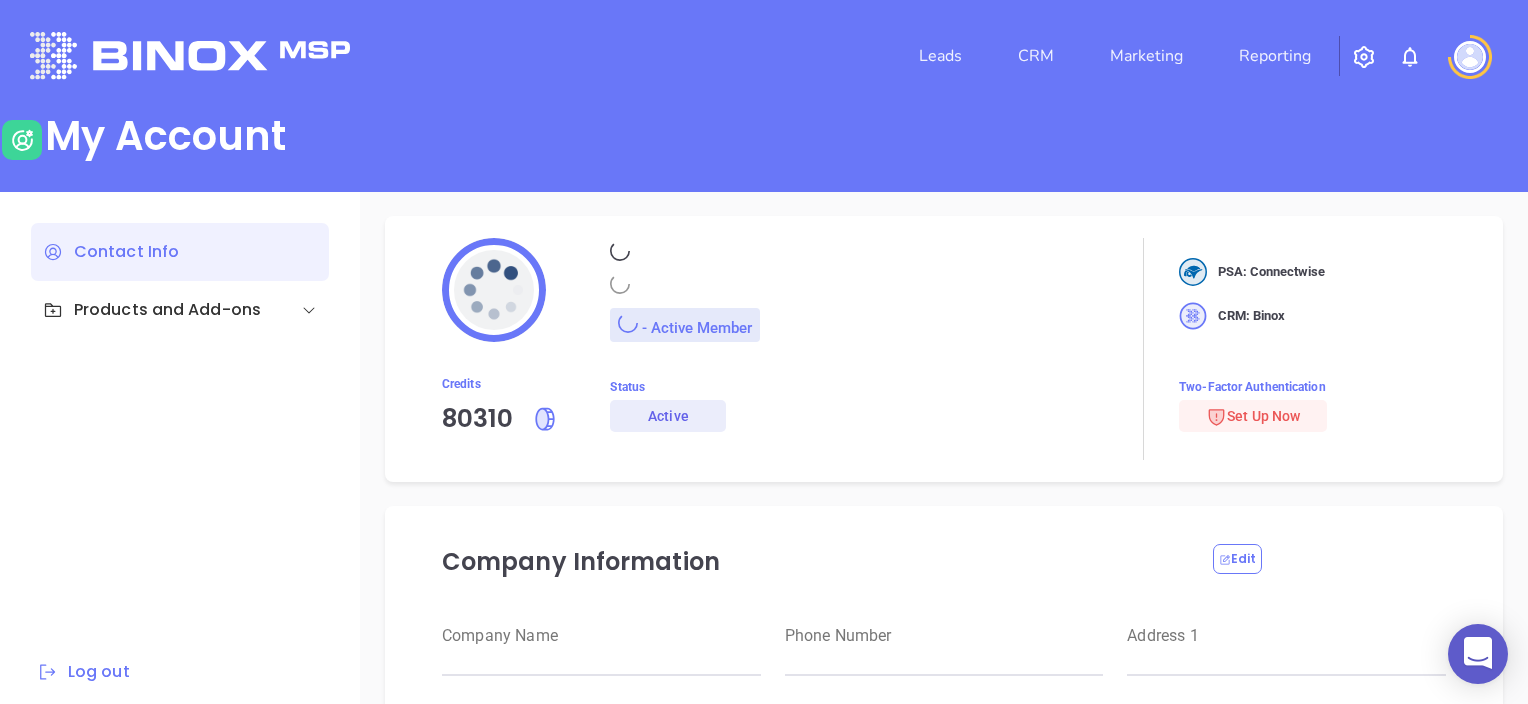 type on "Michael" 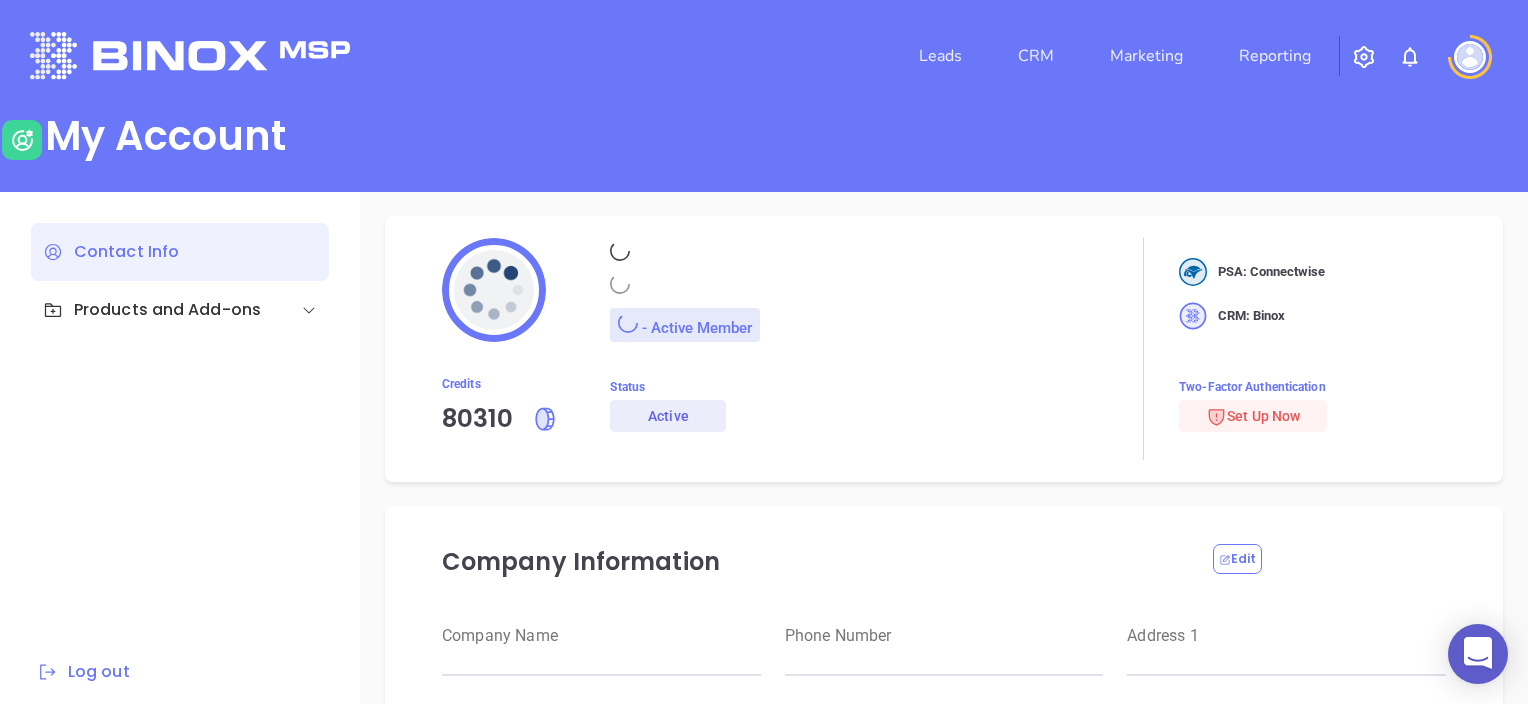 type on "Tejada" 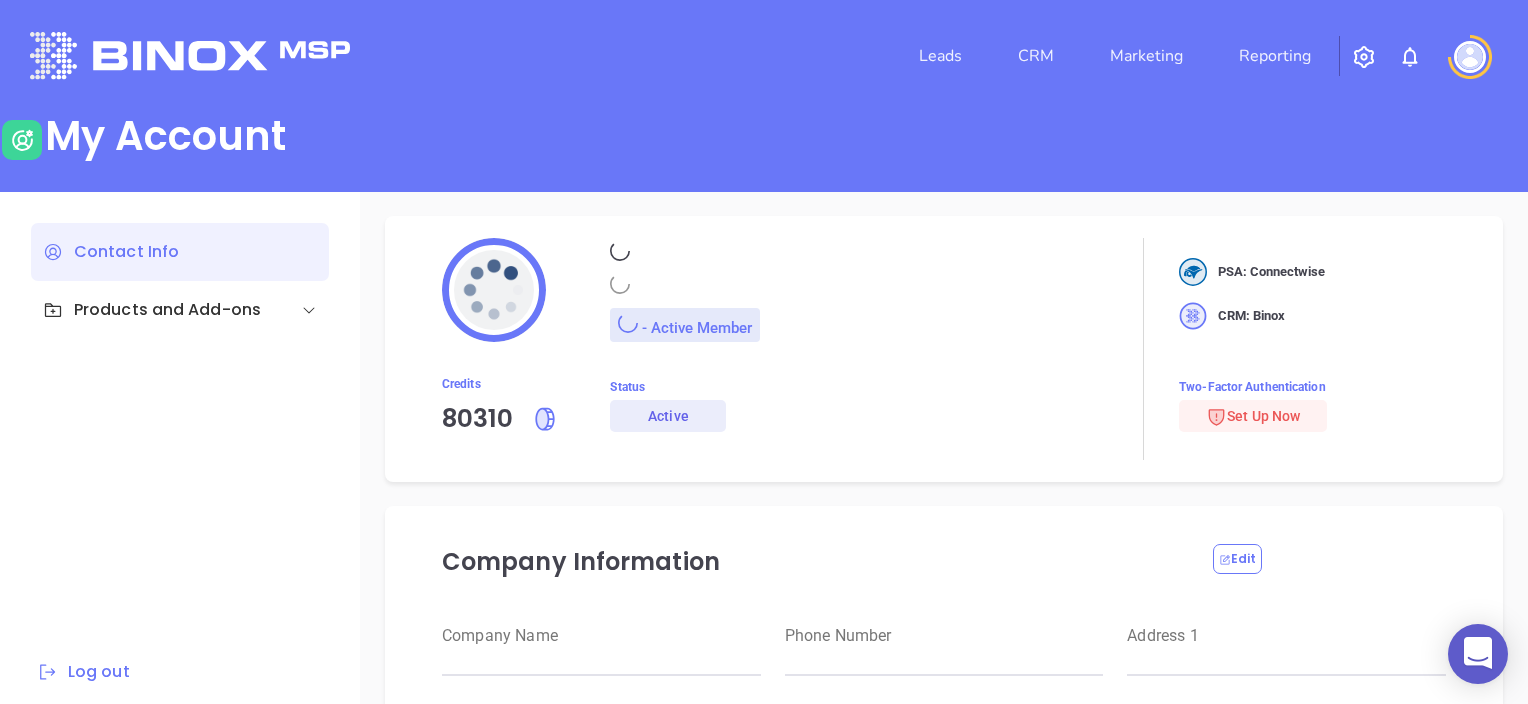 type on "michael@motiva.net" 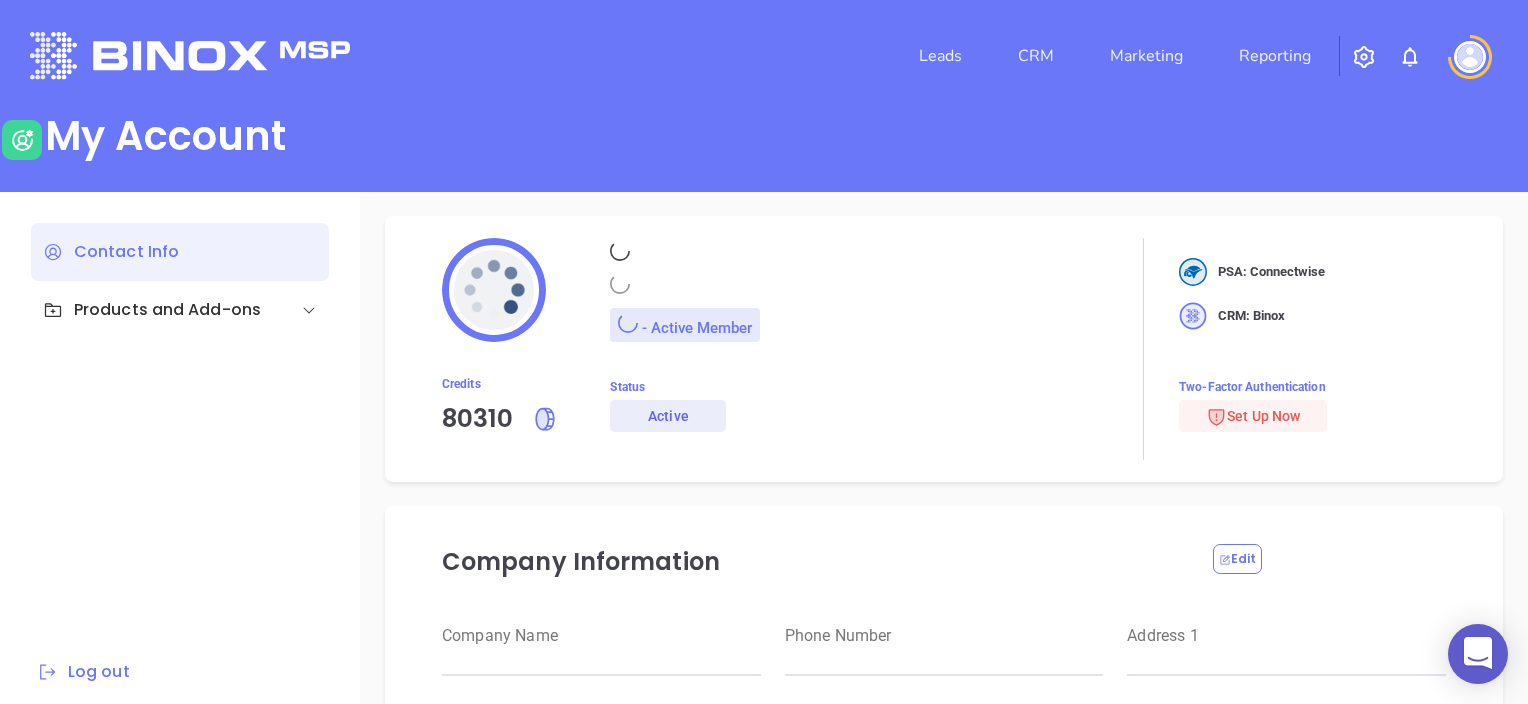 type on "Motiva Networks" 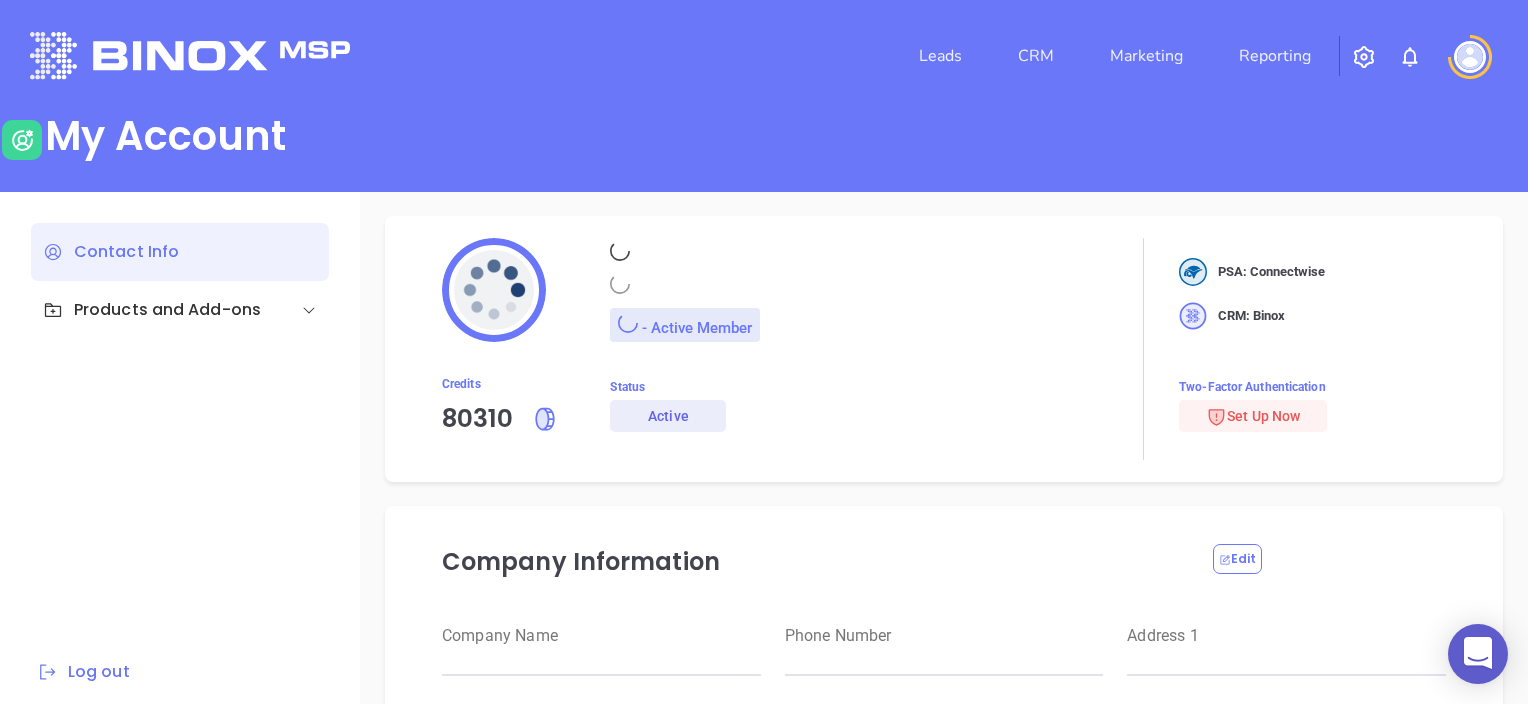 type on "Marketing" 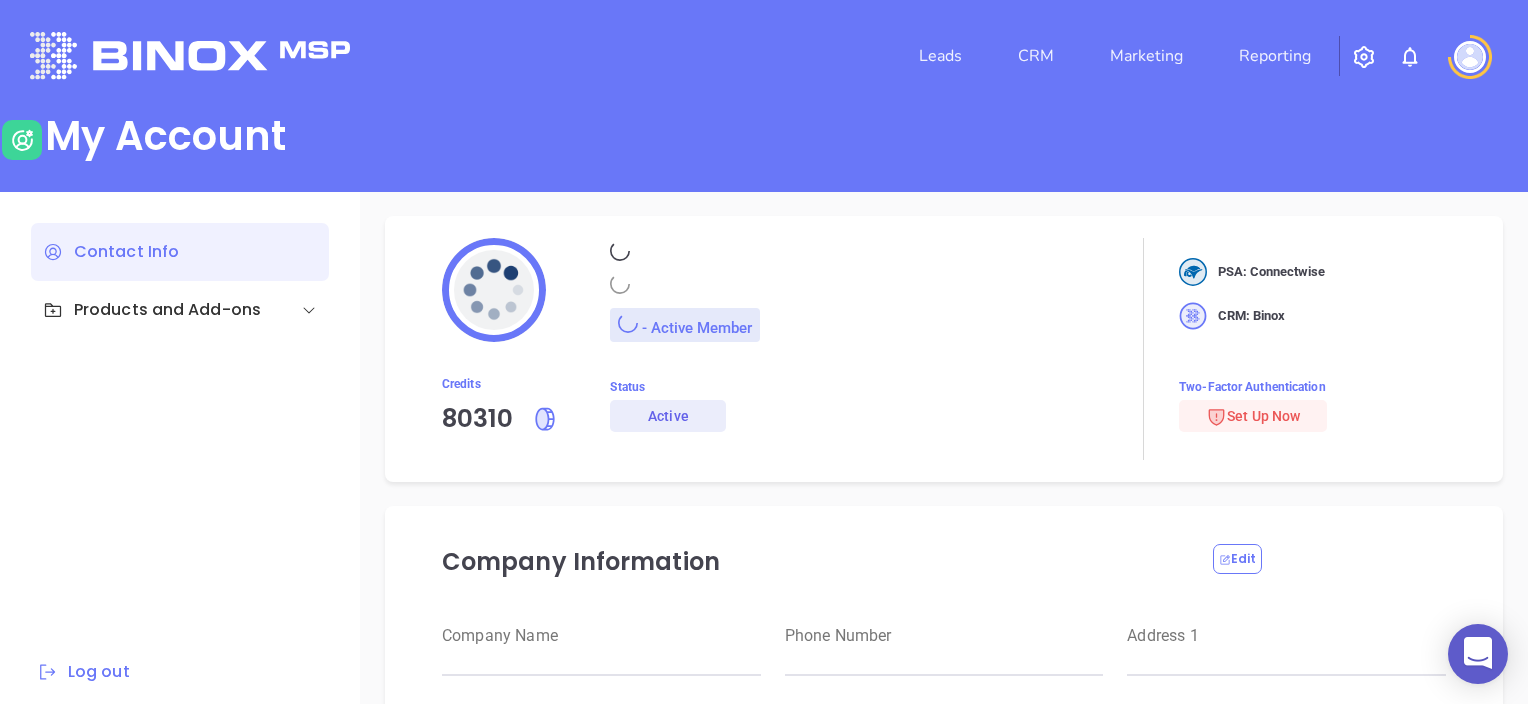 type on "Motiva Networks" 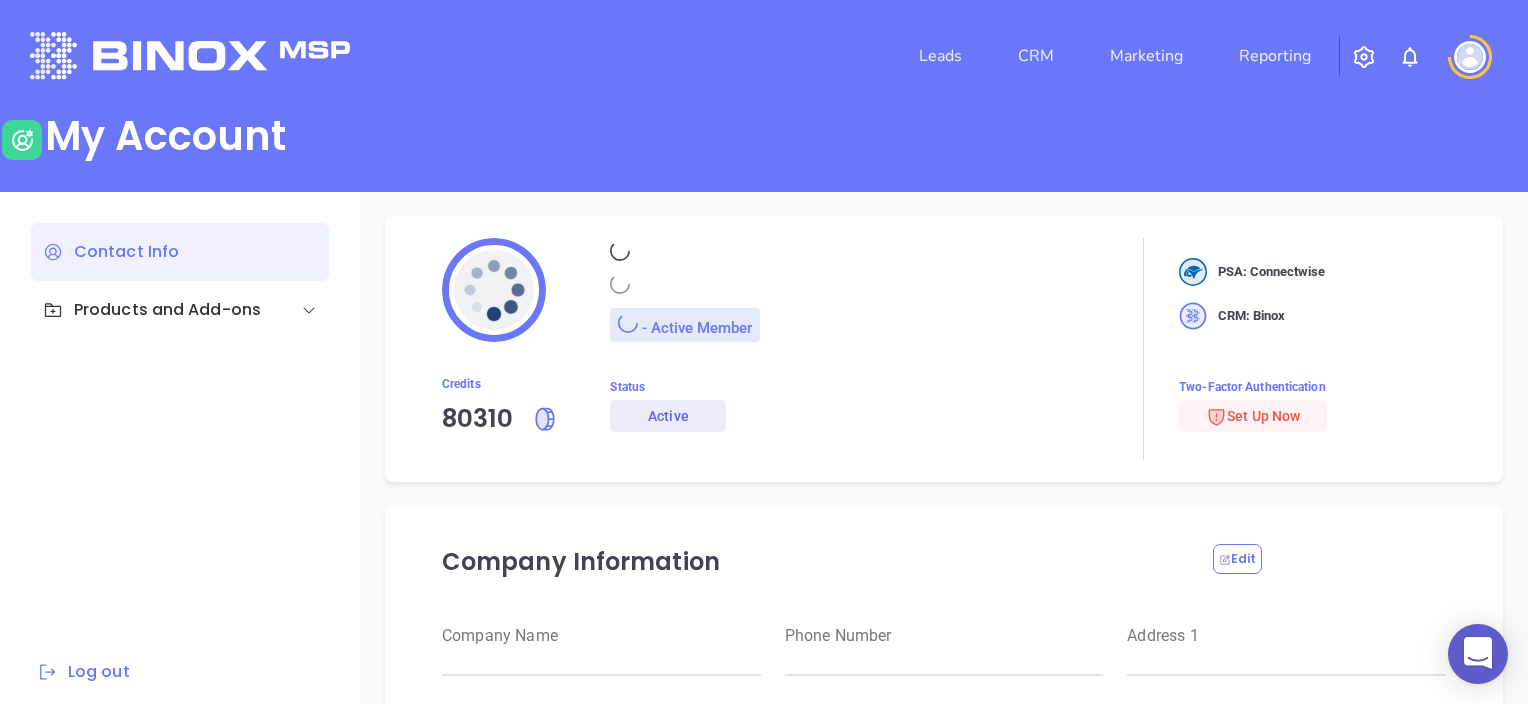 type on "(646) 374-1820" 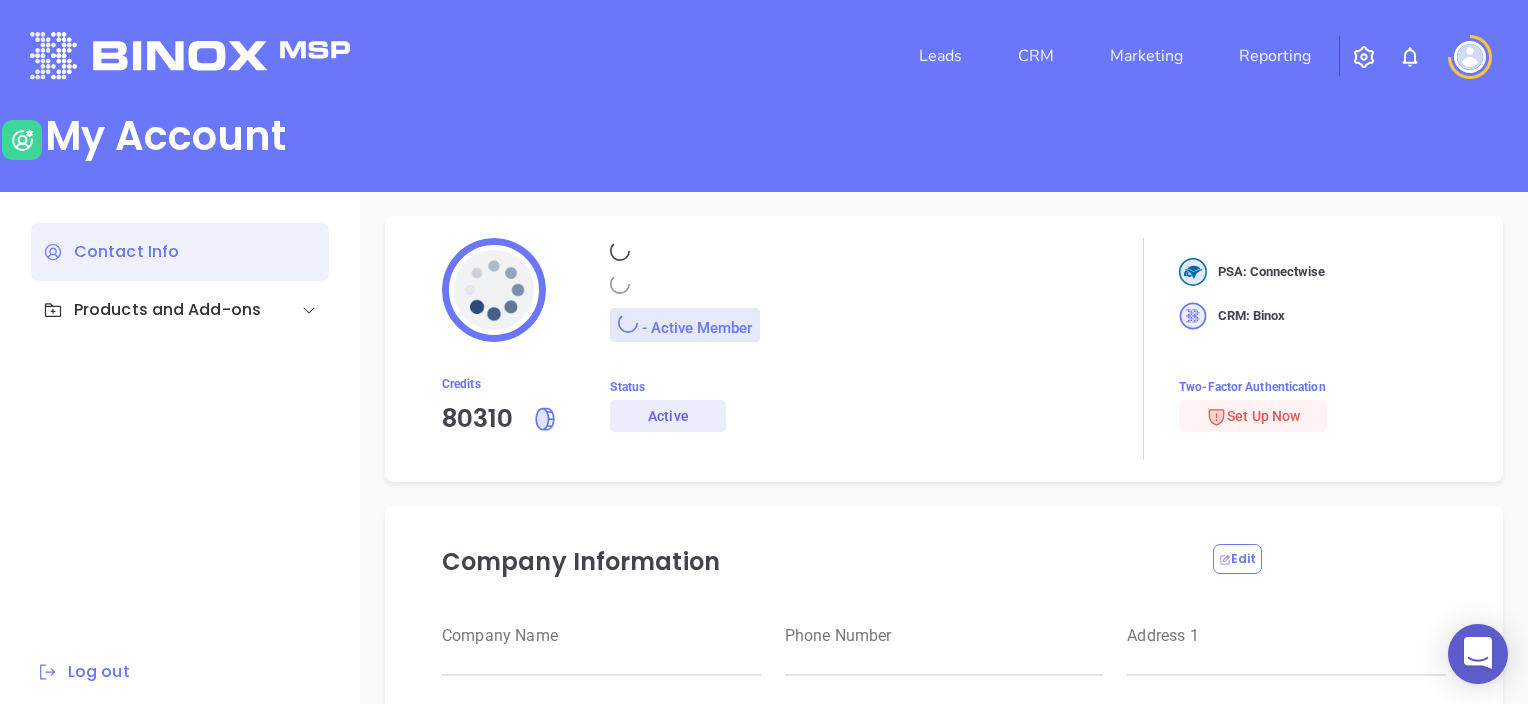 type on "1100 Franklin Avenue" 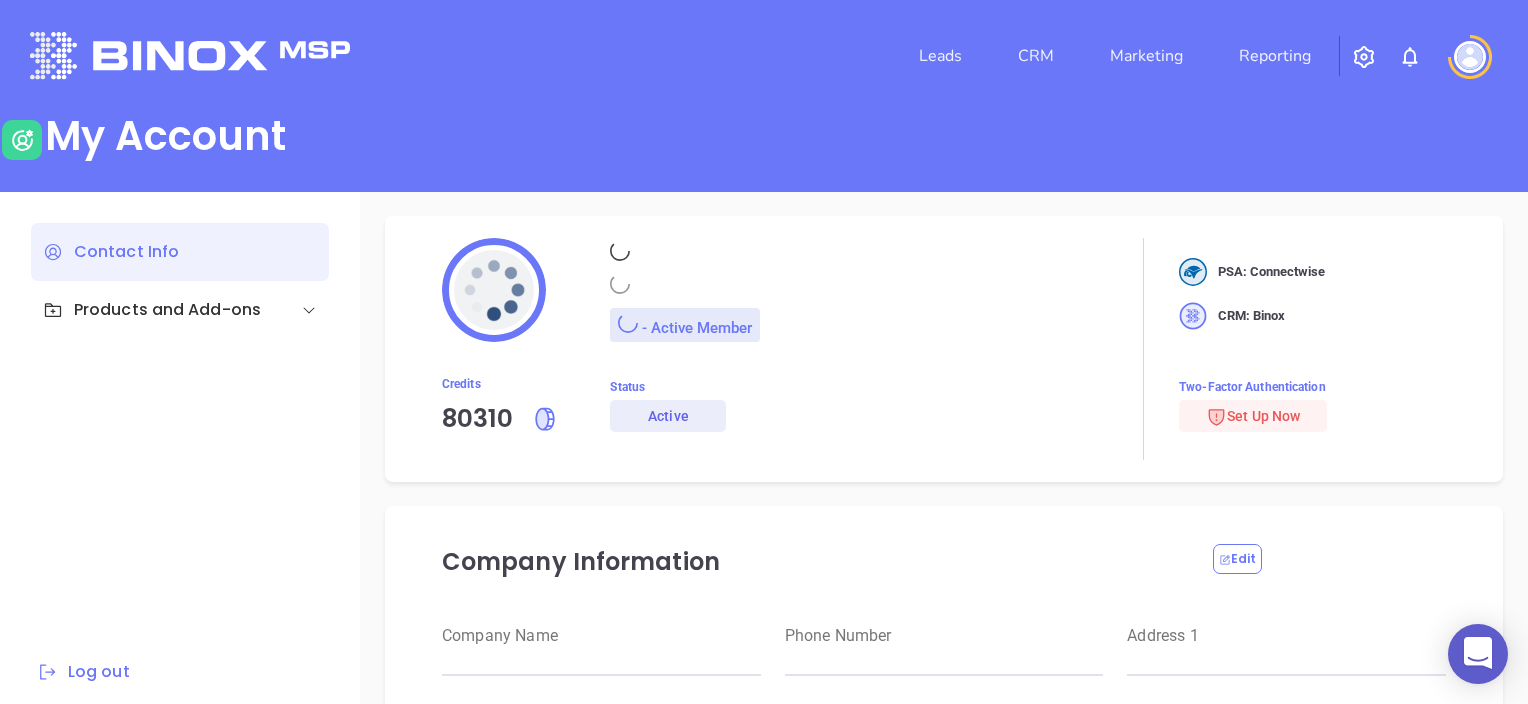 type on "Garden City" 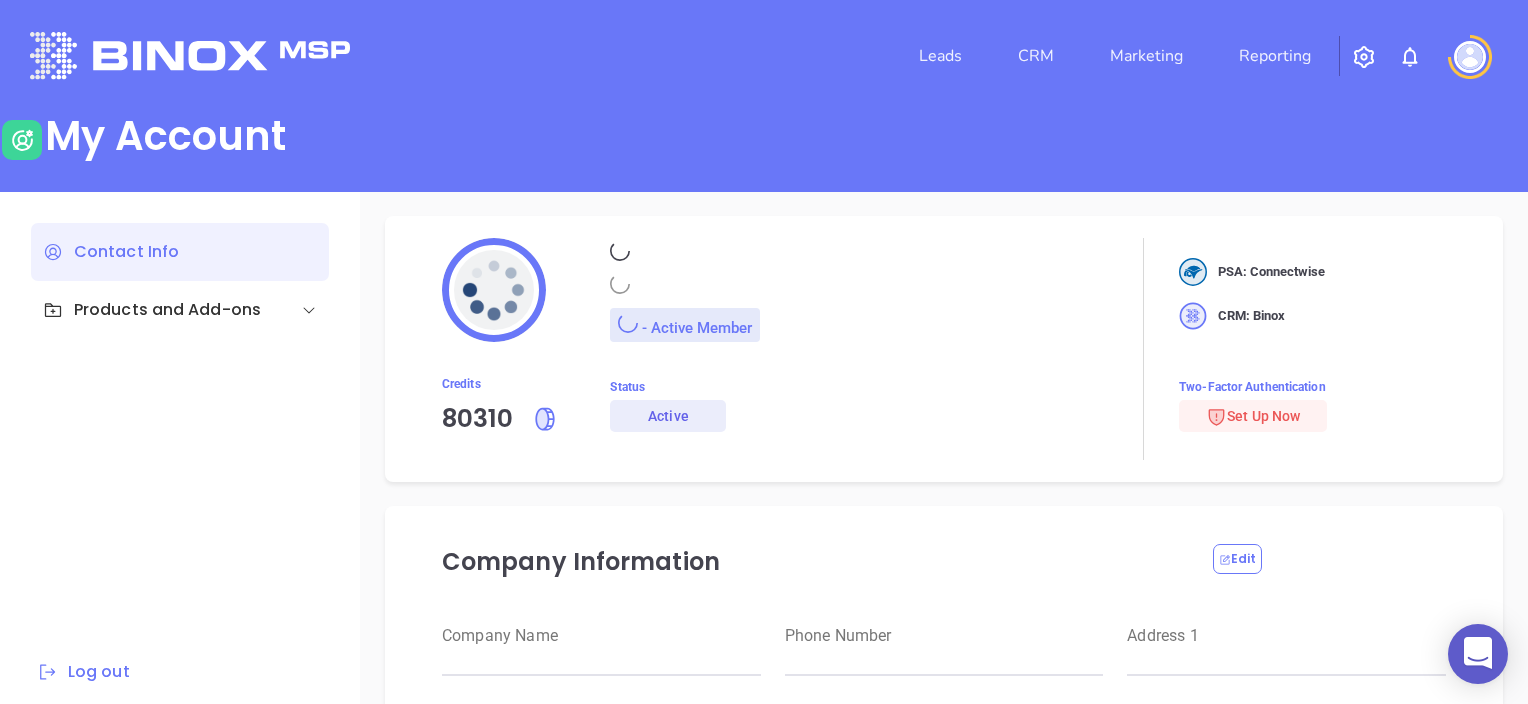 type on "New York" 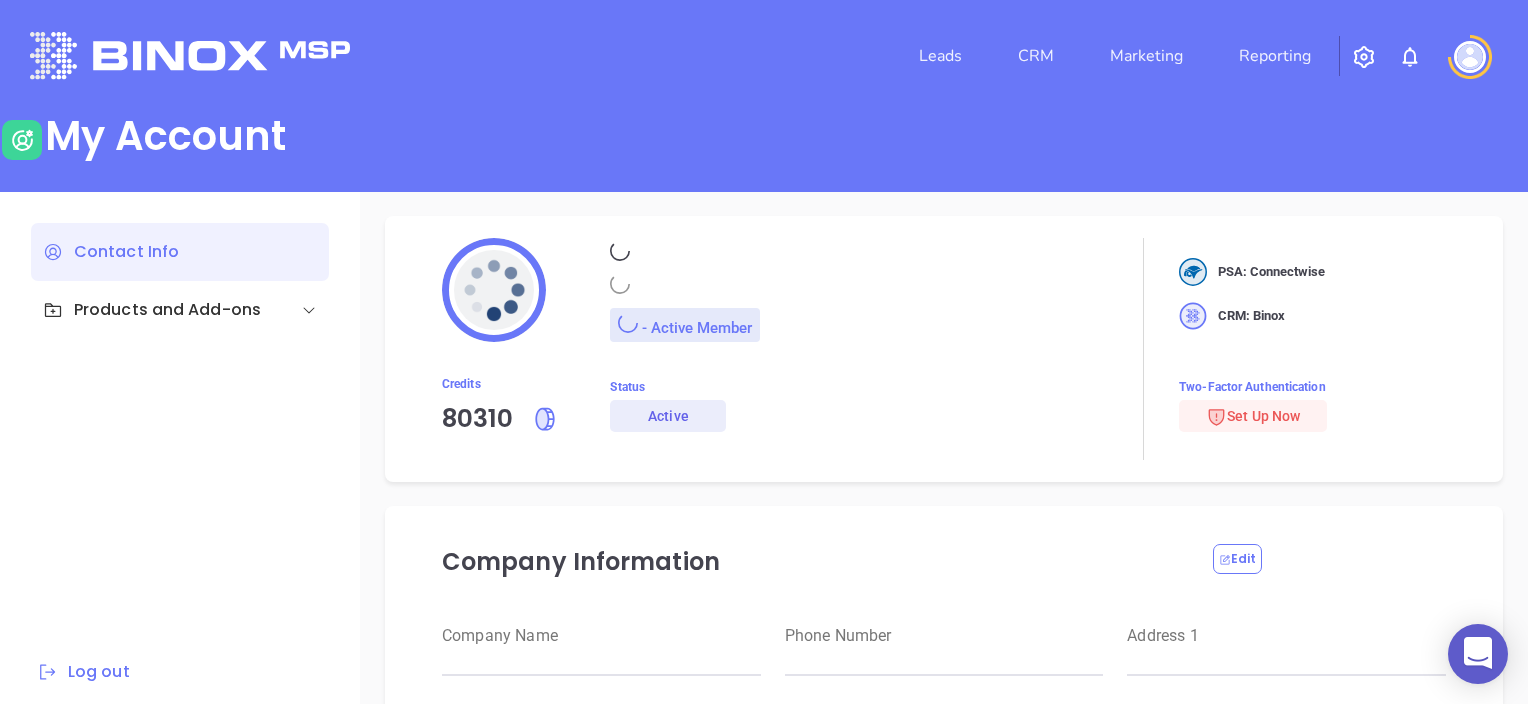 type on "11530" 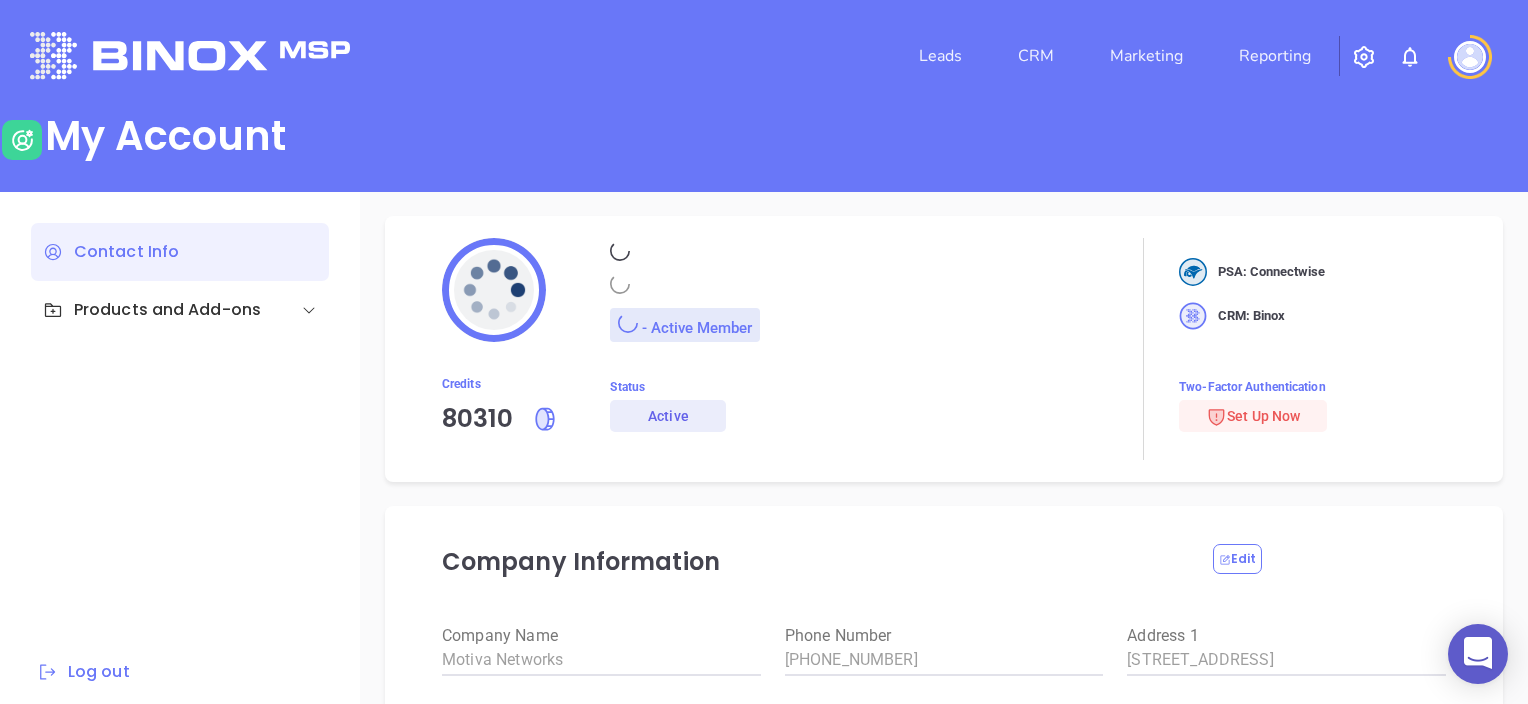 type on "USA" 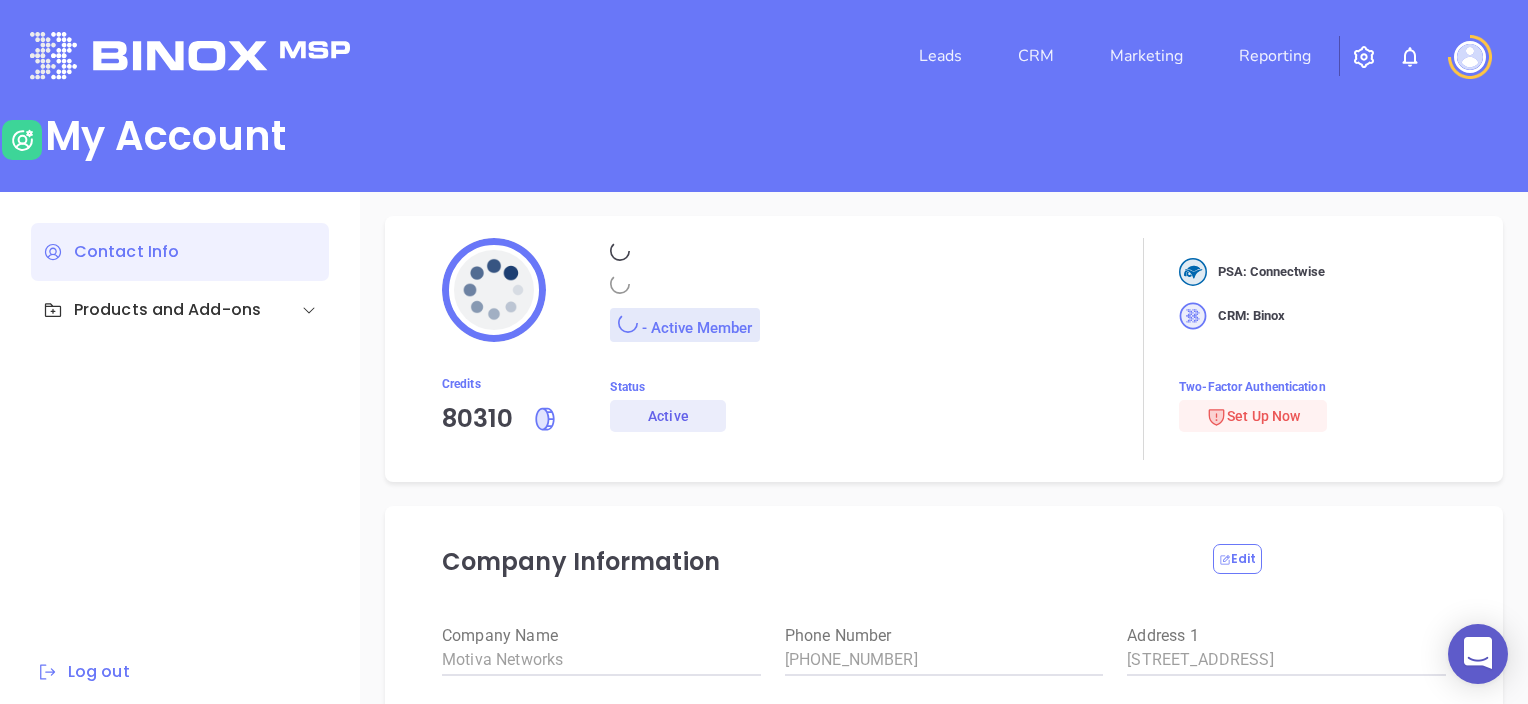type on "https://motiva.net/wp-content/uploads/2024/02/Motiva-Networks-High-DPI.png" 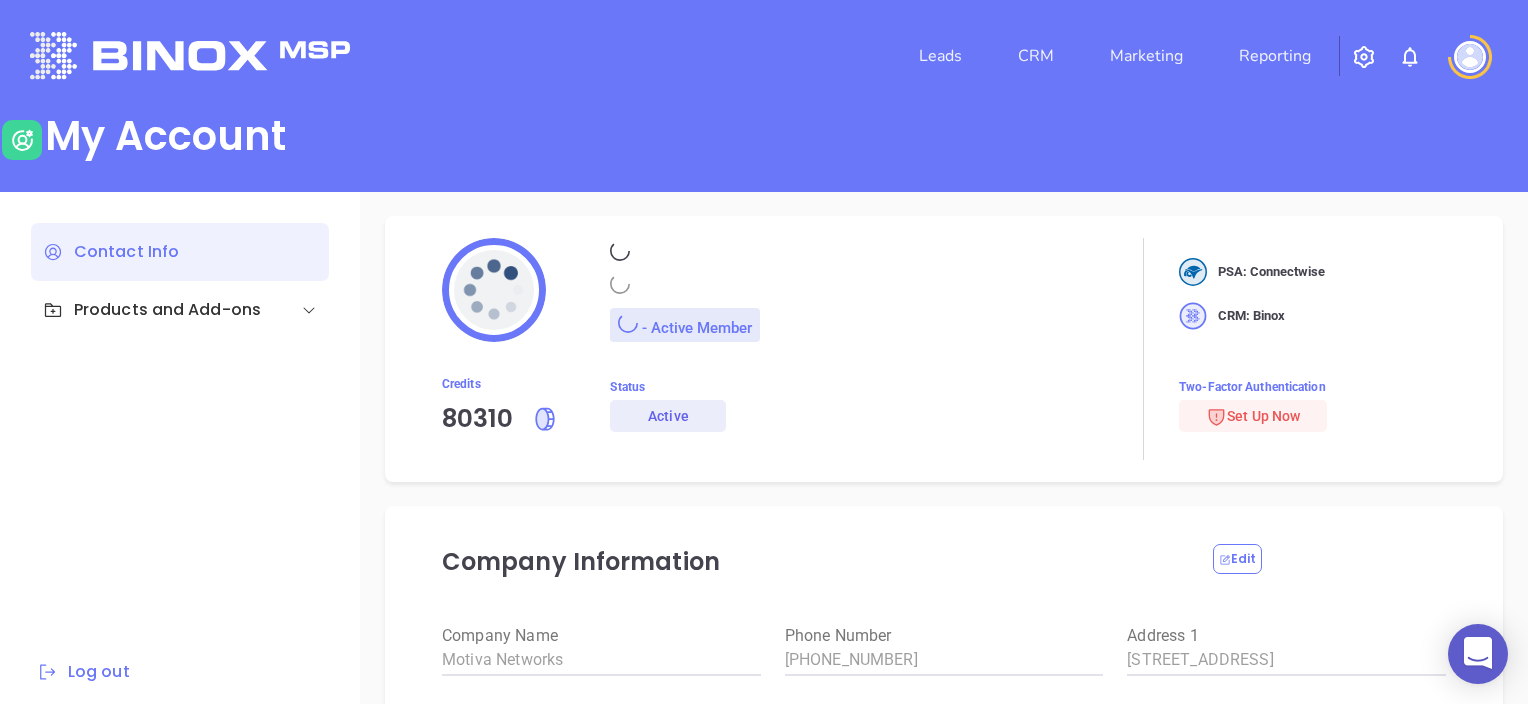 type on "#007aff" 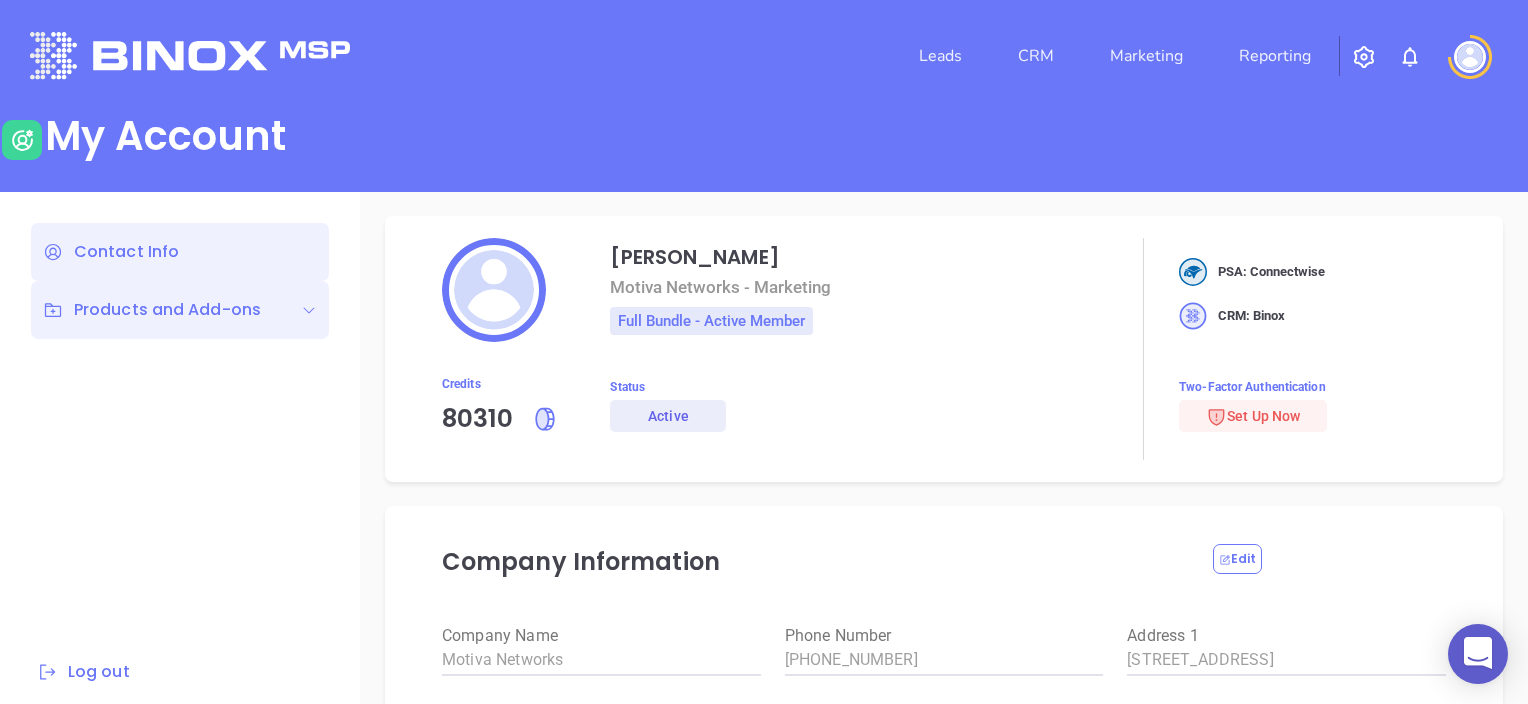 scroll, scrollTop: 12, scrollLeft: 0, axis: vertical 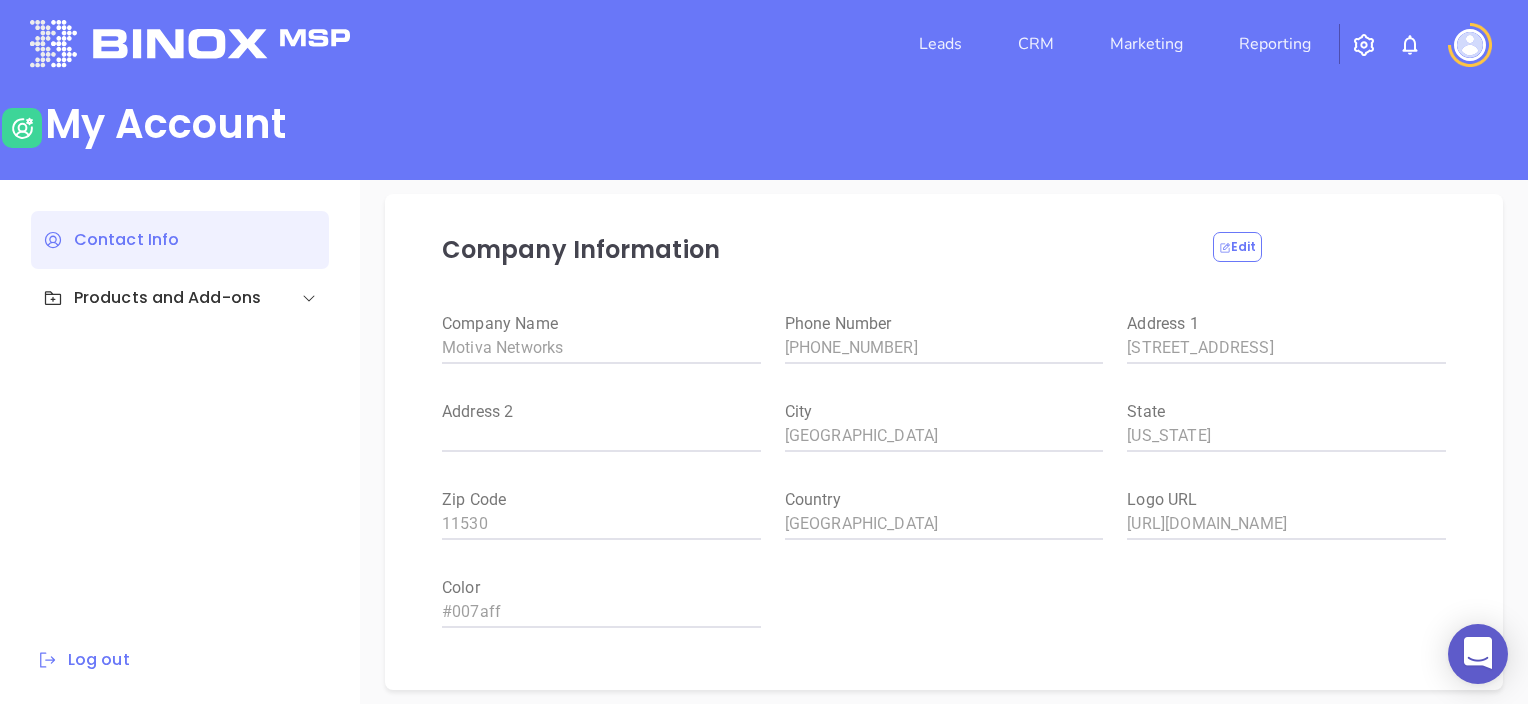 click on "Company Name Motiva Networks Phone Number (646) 374-1820 Address 1 1100 Franklin Avenue Address 2 City Garden City State New York Zip Code 11530 Country USA Logo URL https://motiva.net/wp-content/uploads/2024/02/Motiva-Networks-High-DPI.png Color #007aff" at bounding box center (944, 492) 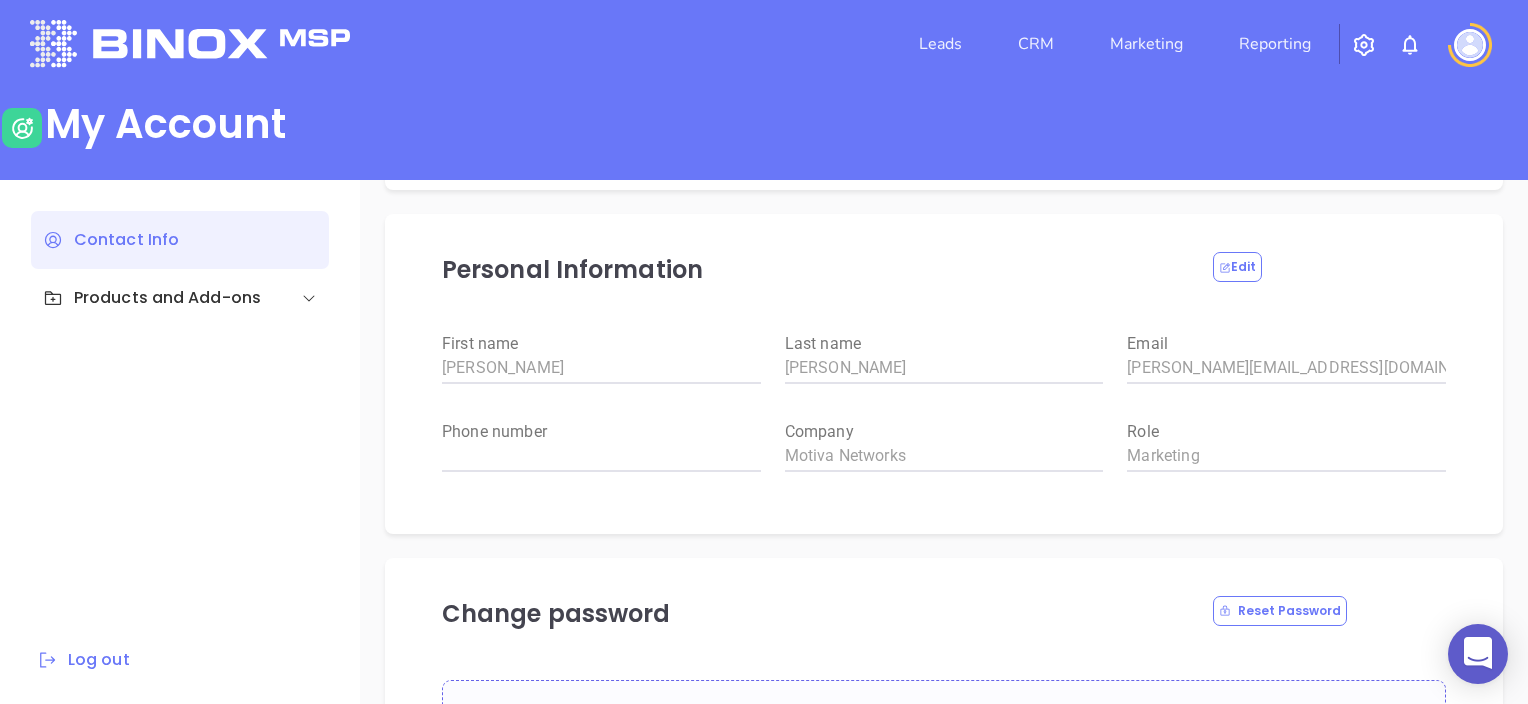 scroll, scrollTop: 300, scrollLeft: 0, axis: vertical 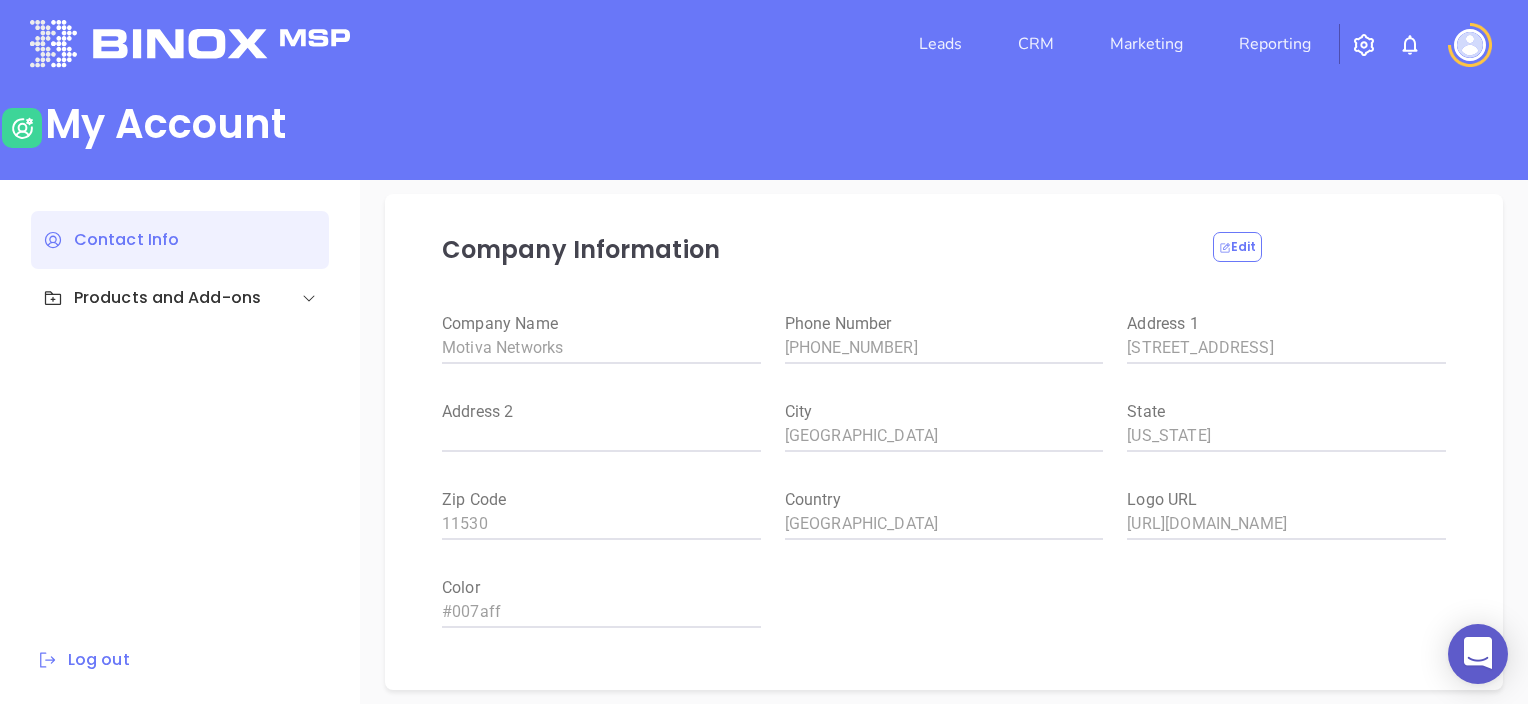 click on "Company Information" at bounding box center [815, 274] 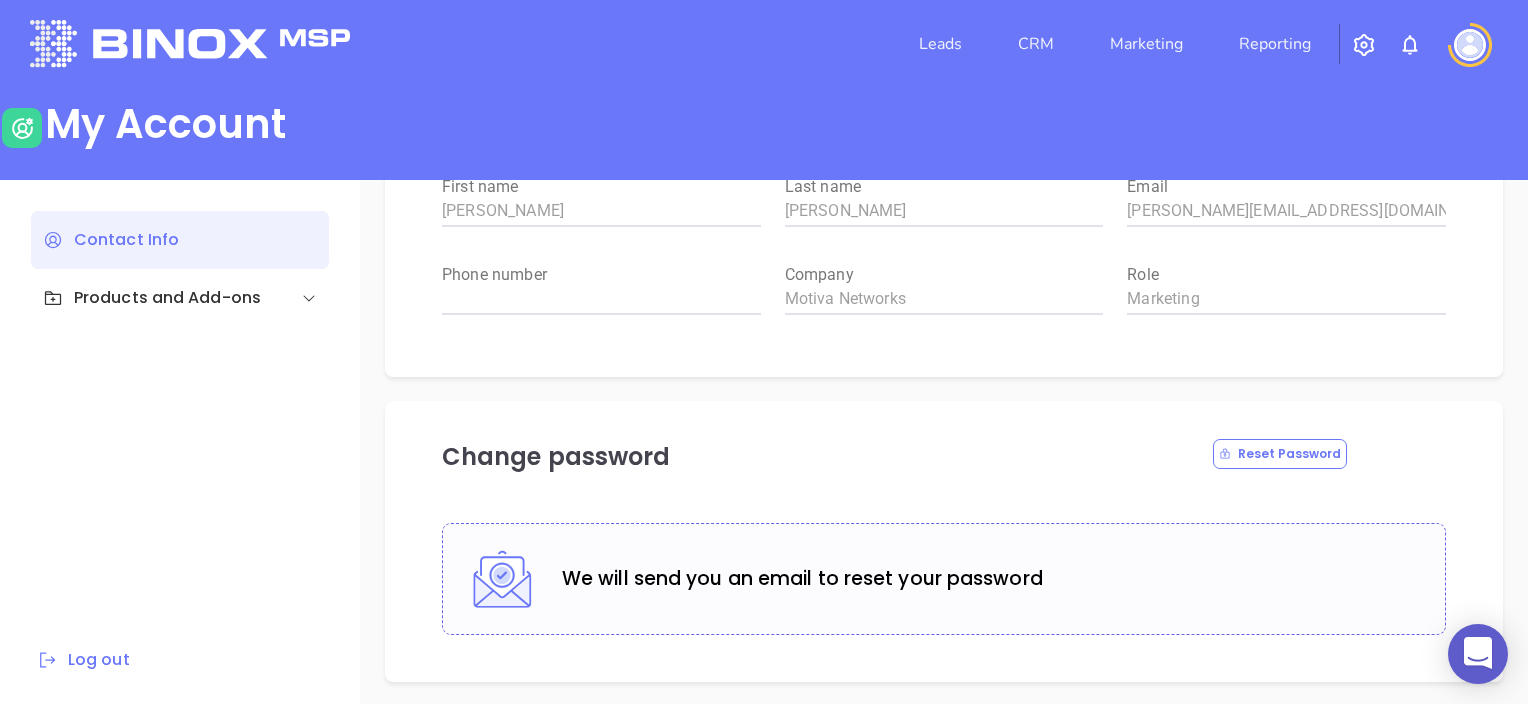 scroll, scrollTop: 857, scrollLeft: 0, axis: vertical 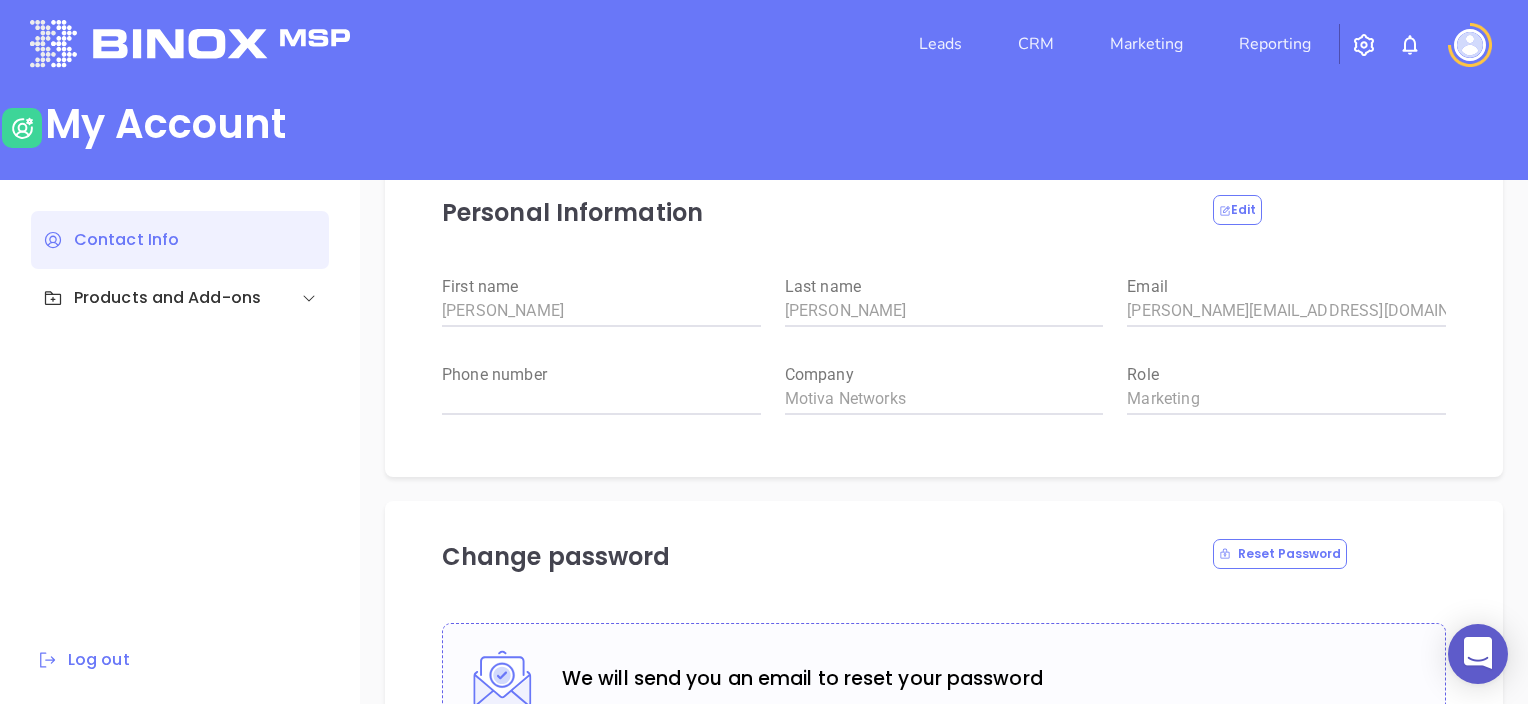 click at bounding box center [1364, 45] 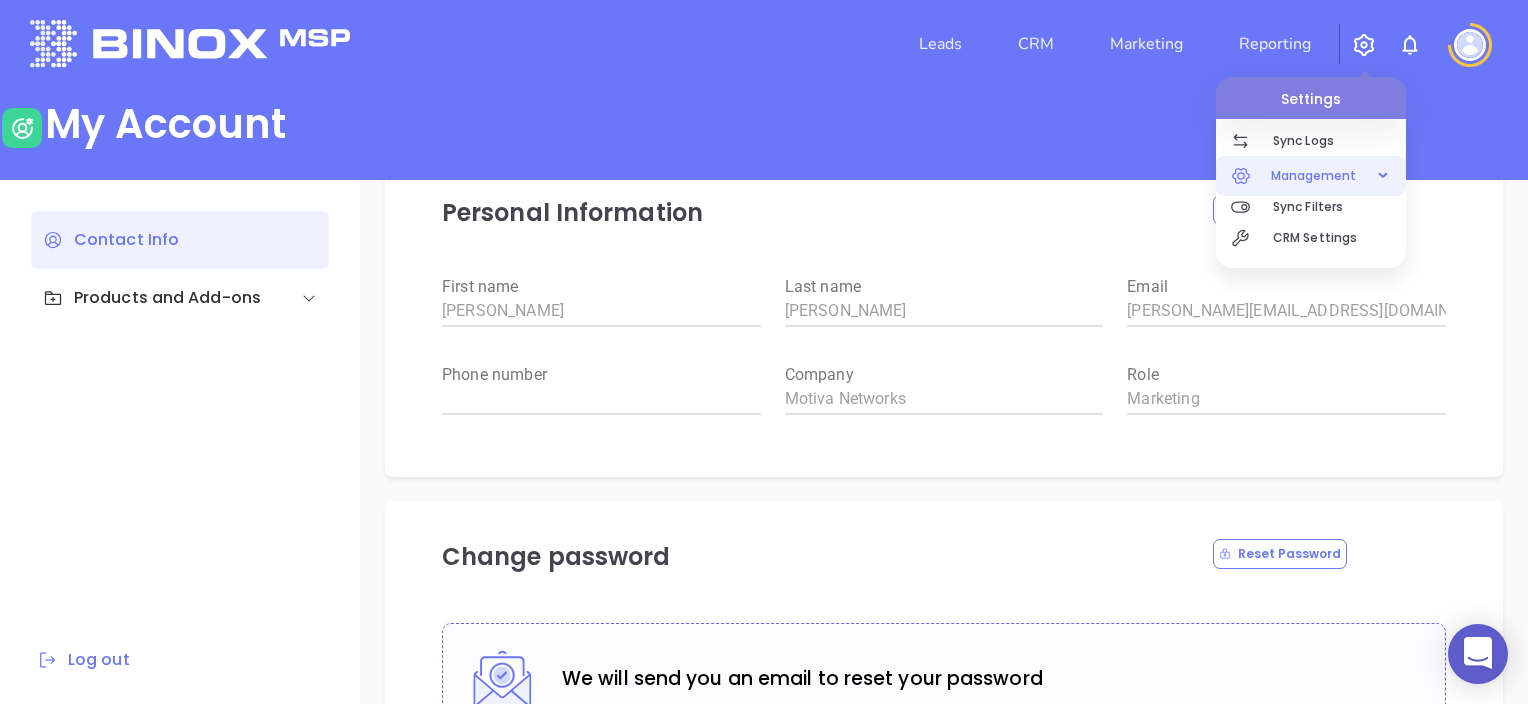 click on "Management" at bounding box center (1310, 176) 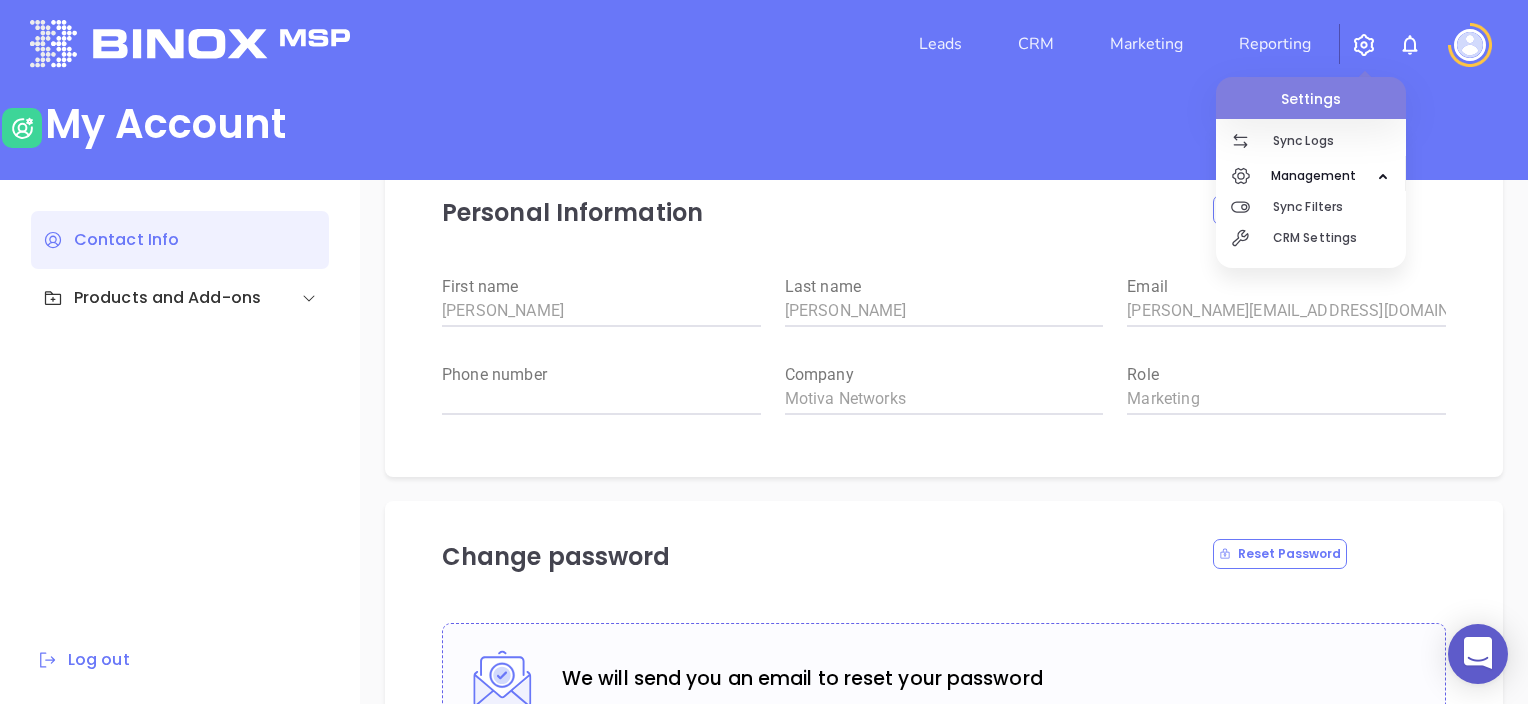 click on "Leads CRM Marketing   Reporting Settings Sync Logs Management Sync Filters CRM Settings Financial Leads Leads" at bounding box center (764, 44) 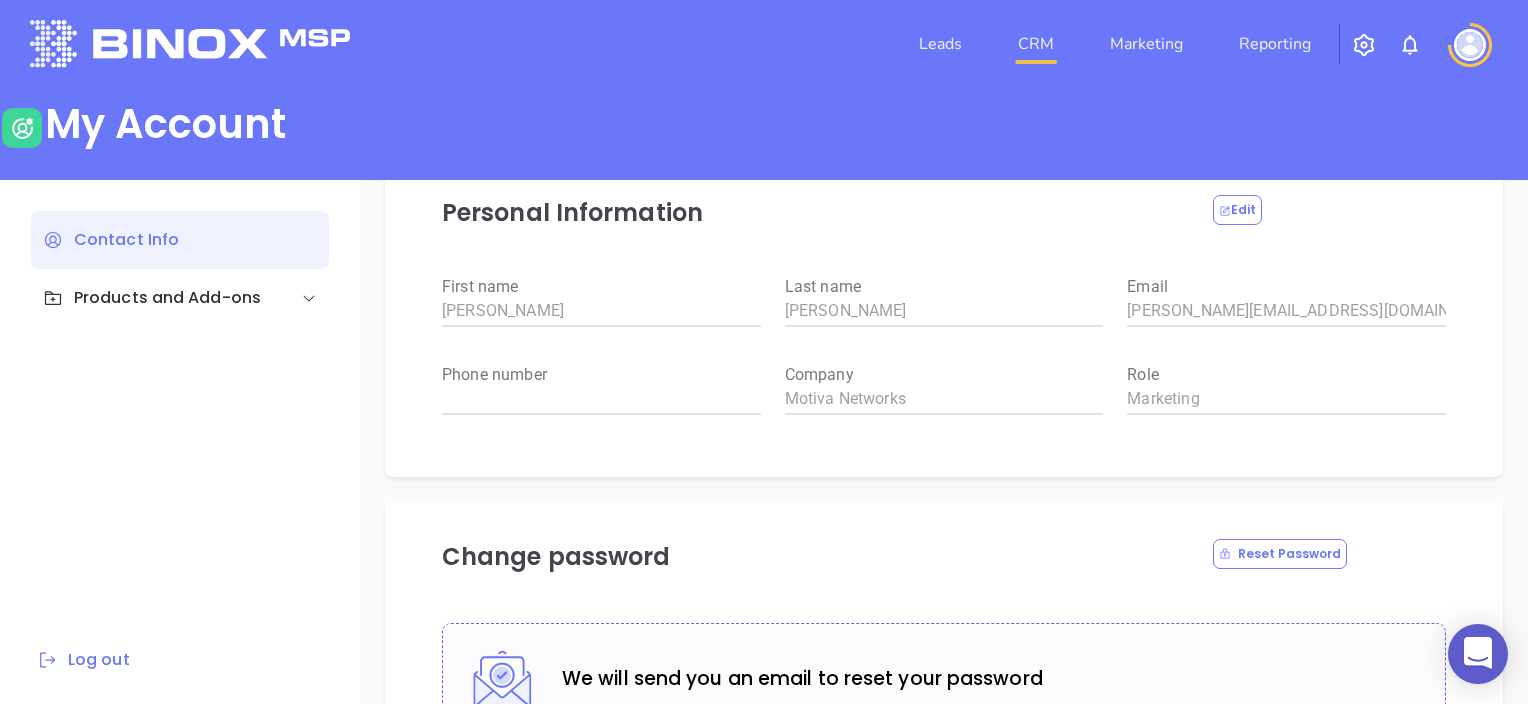 click on "CRM" at bounding box center [1036, 44] 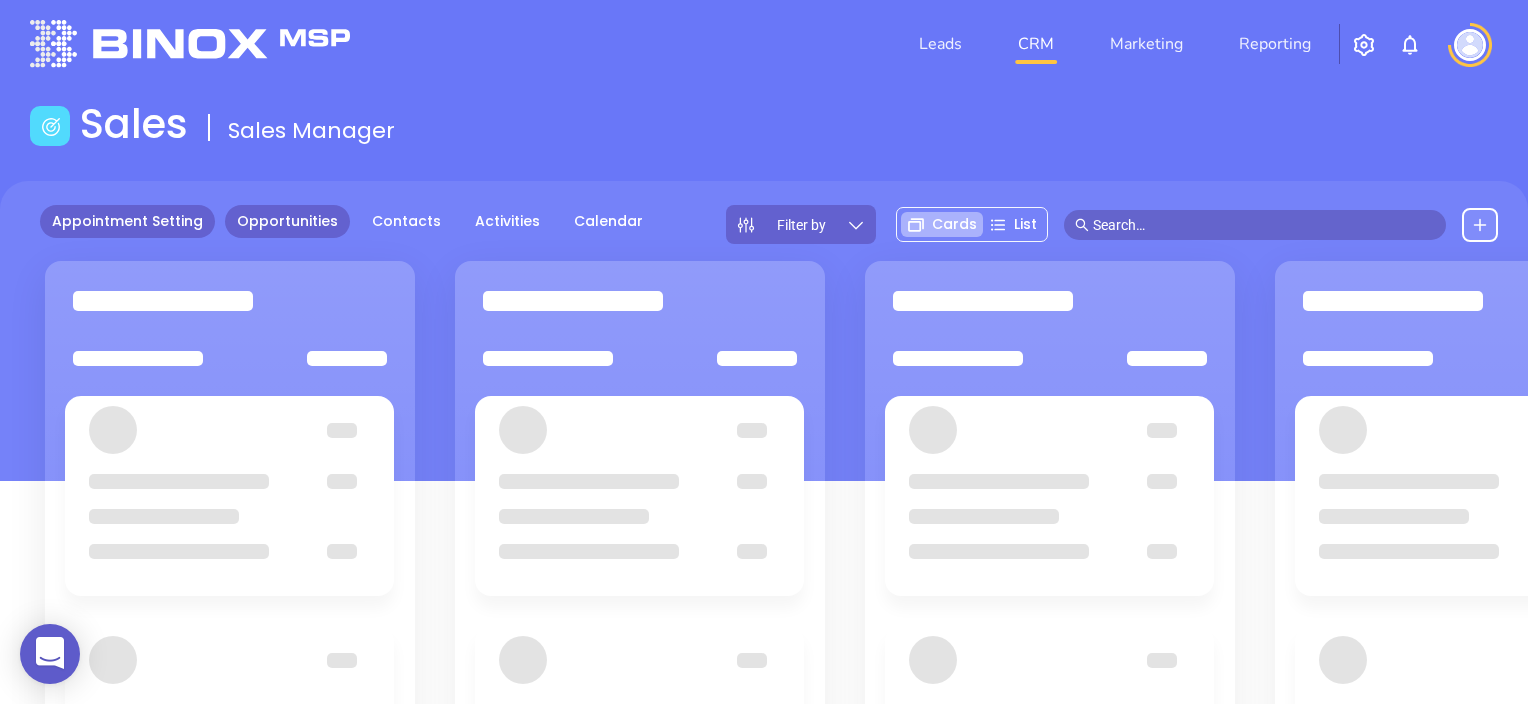 click on "Appointment Setting" at bounding box center (127, 221) 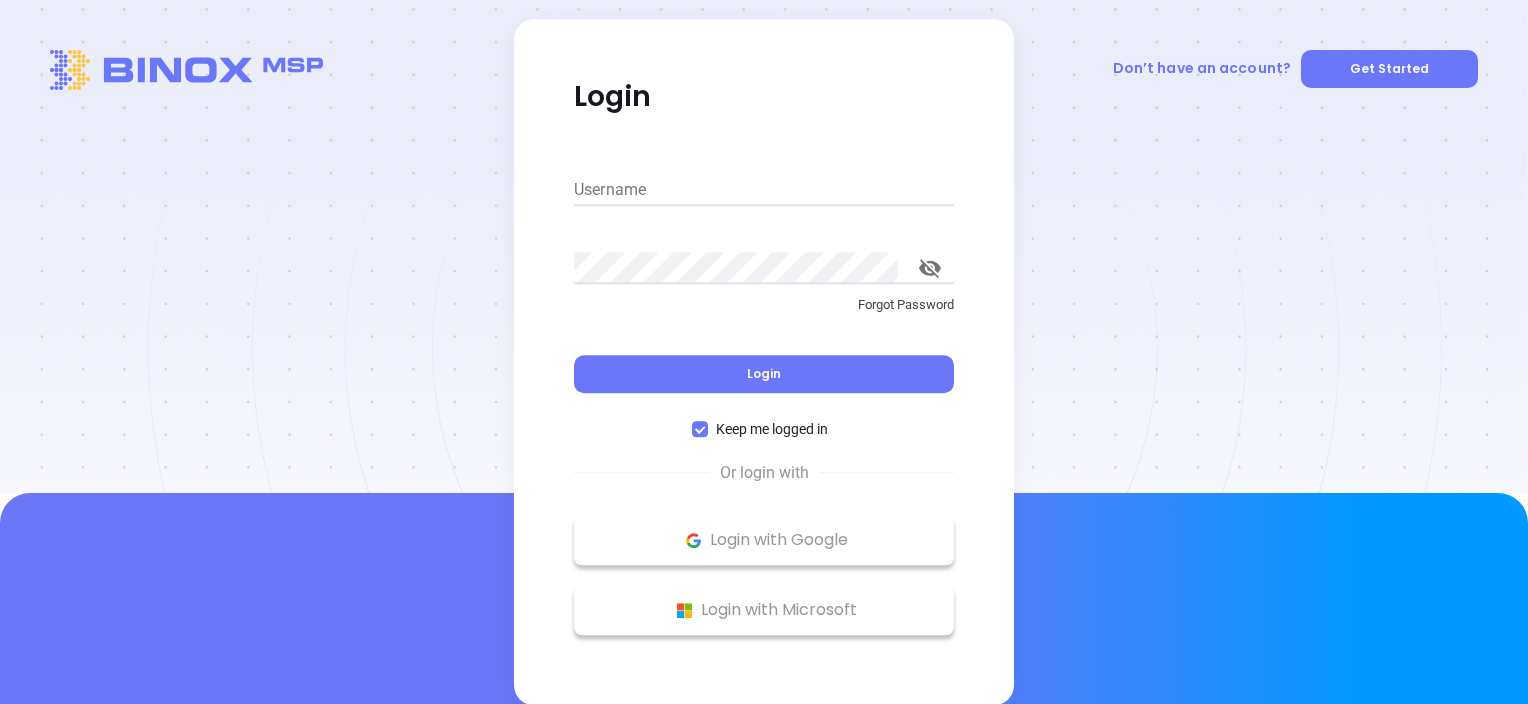 scroll, scrollTop: 0, scrollLeft: 0, axis: both 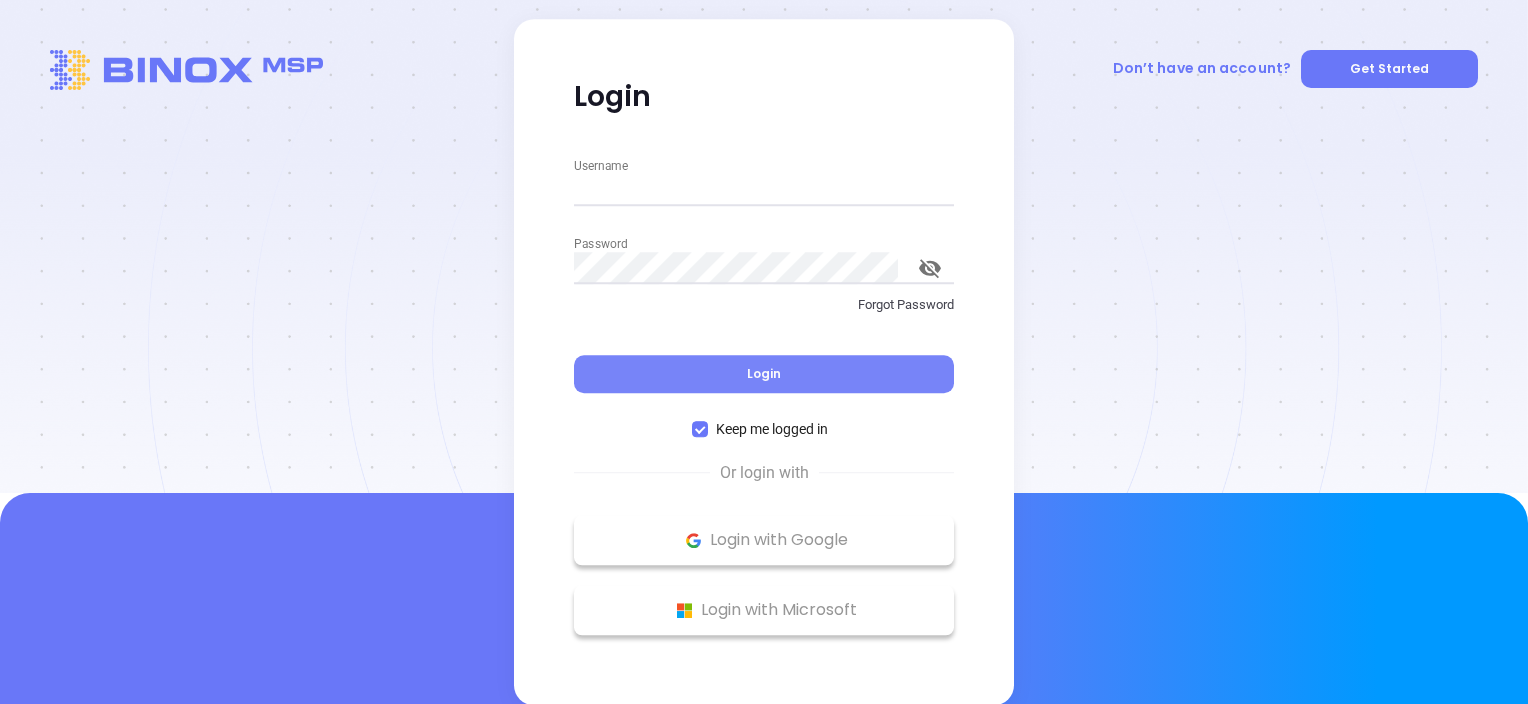 type on "[PERSON_NAME][EMAIL_ADDRESS][DOMAIN_NAME]" 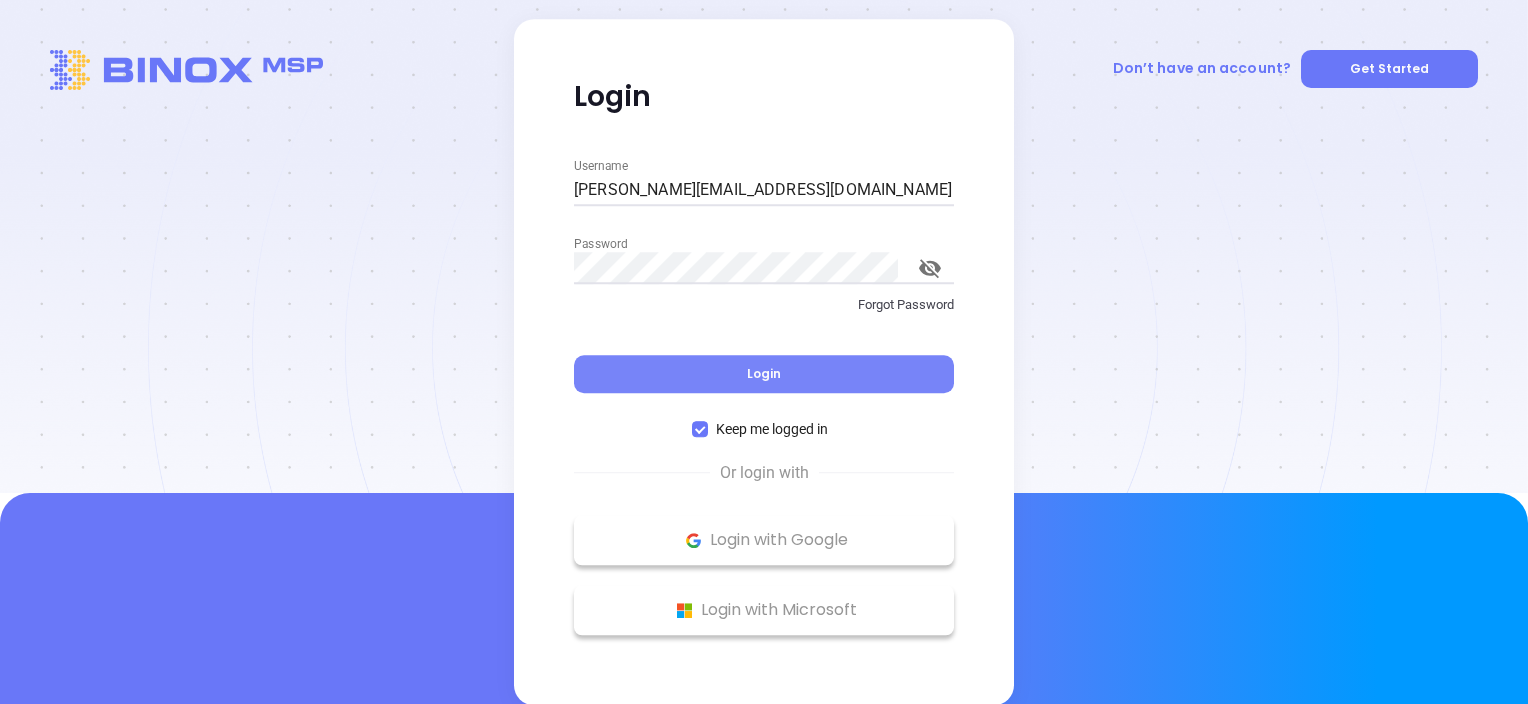 click on "Login" at bounding box center (764, 373) 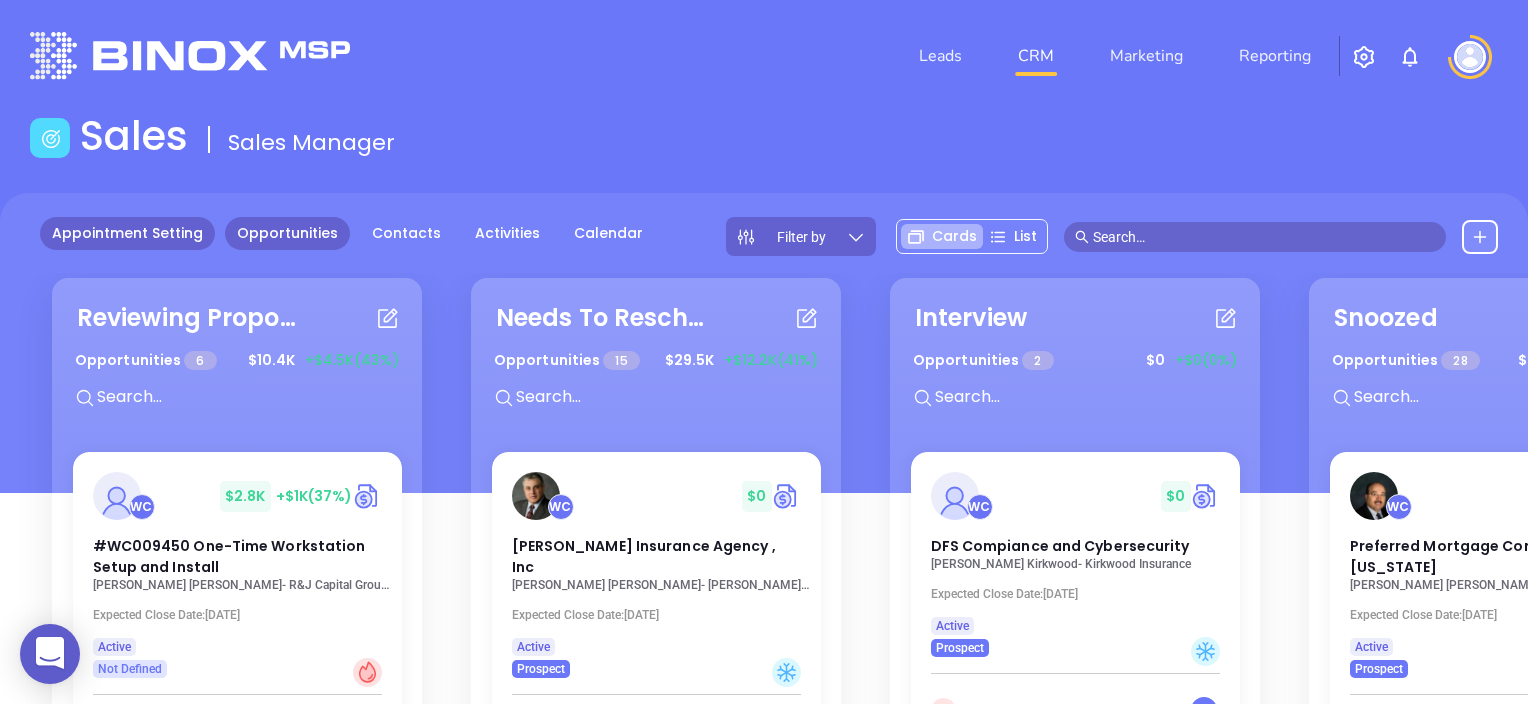 click on "Appointment Setting" at bounding box center [127, 233] 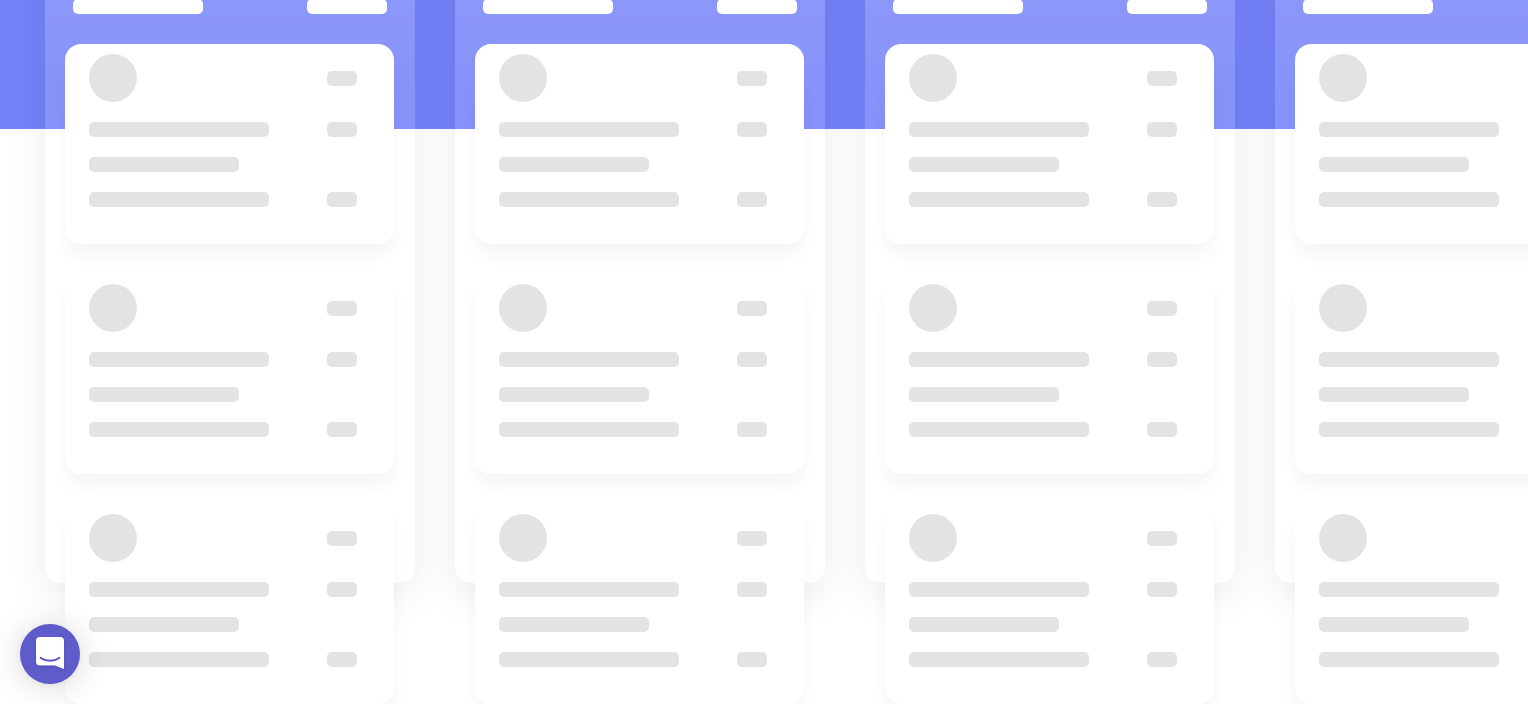 scroll, scrollTop: 0, scrollLeft: 0, axis: both 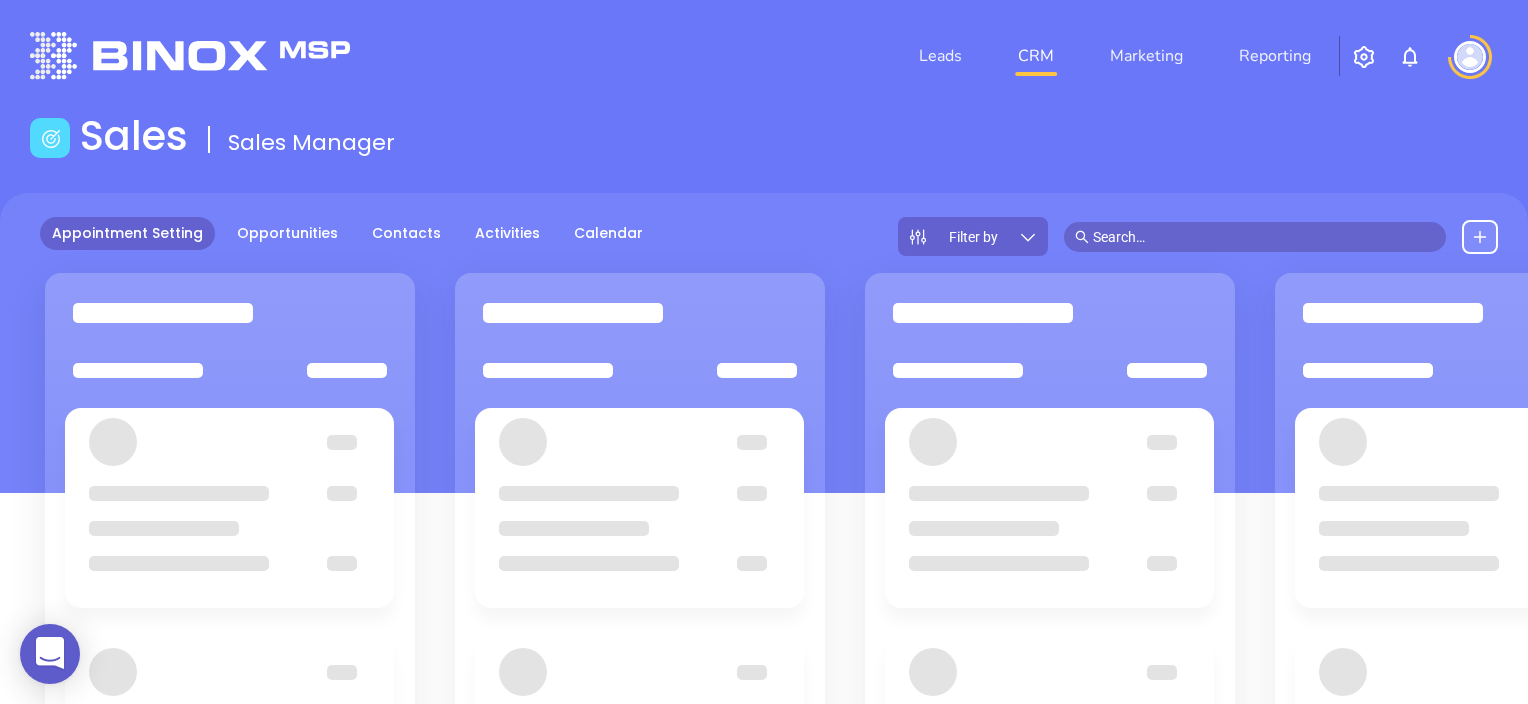 click on "Filter by" at bounding box center [973, 236] 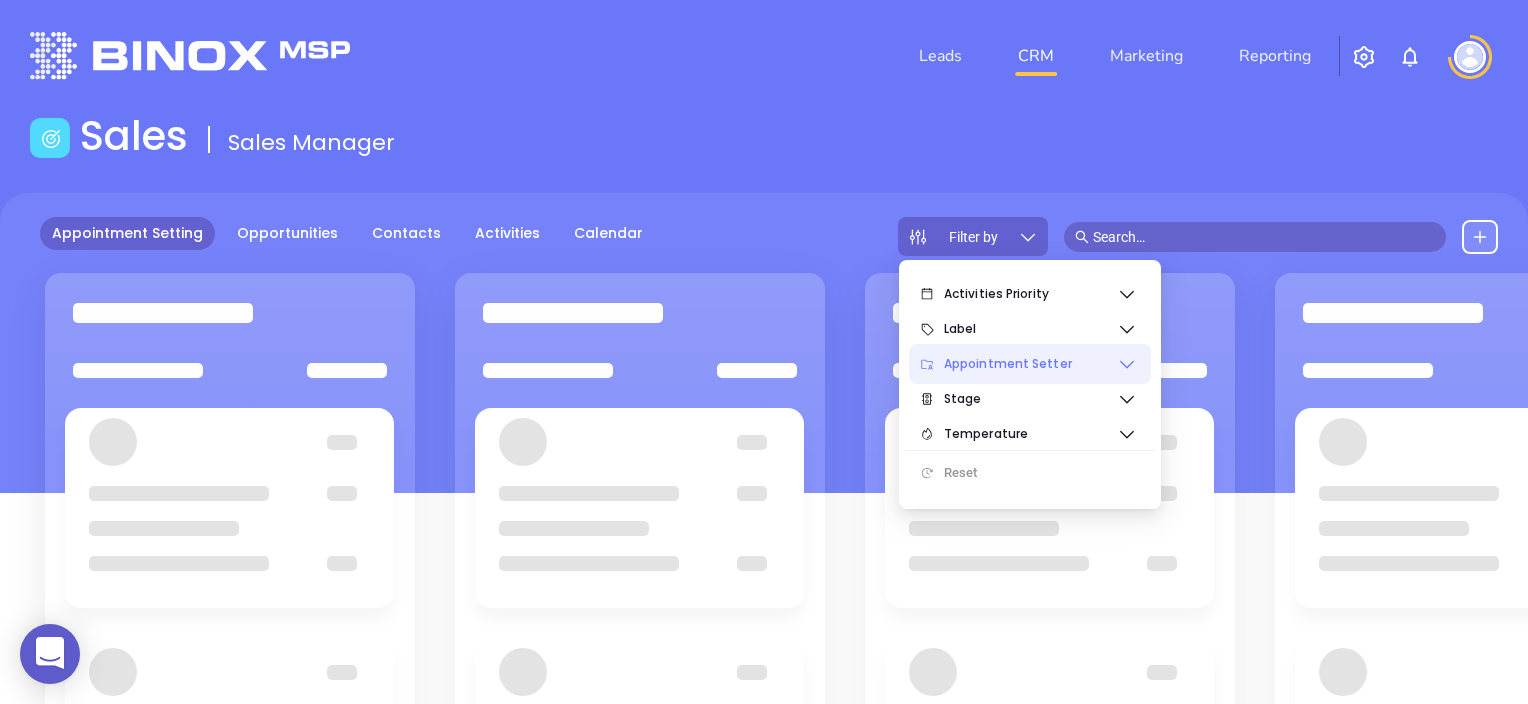 click on "Appointment Setter" at bounding box center [1030, 364] 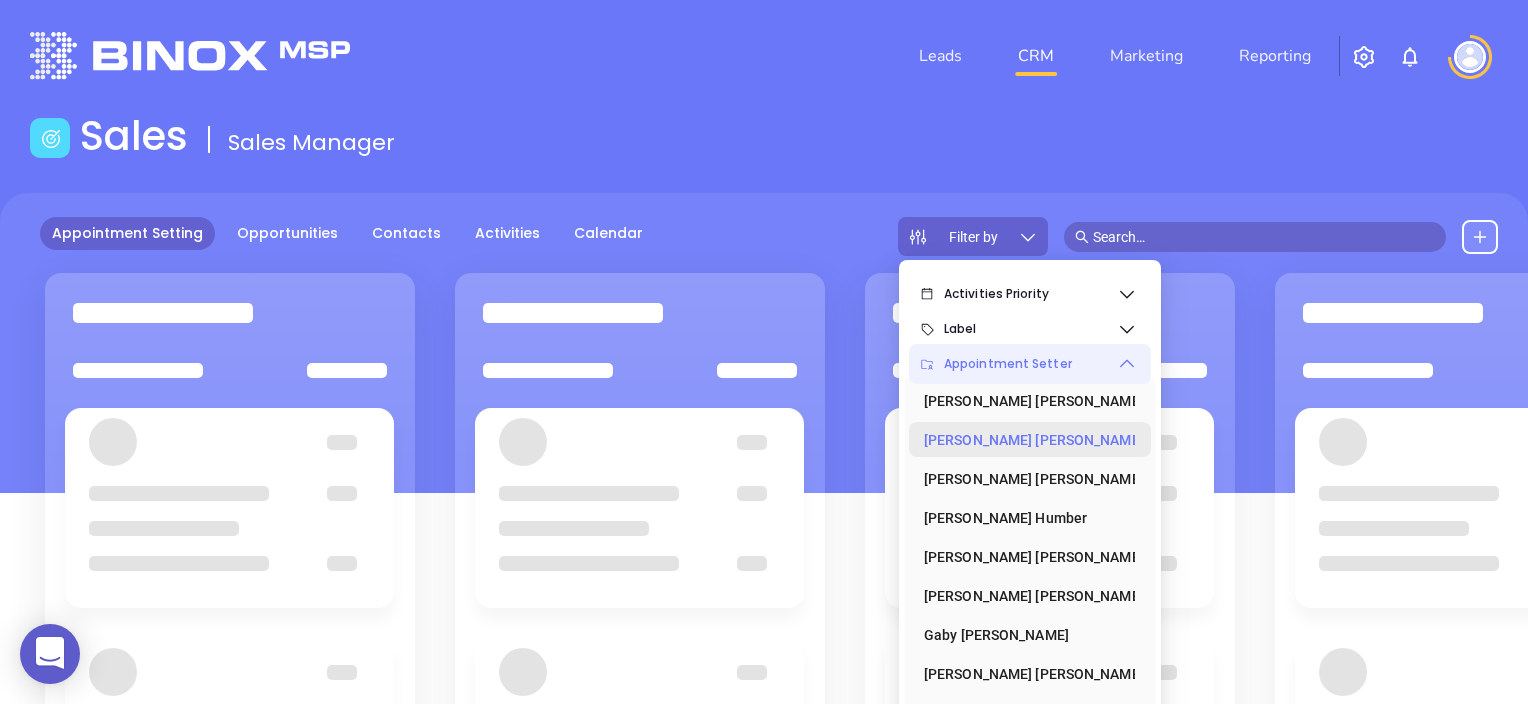 click on "Anabell   Dominguez" at bounding box center (1024, 440) 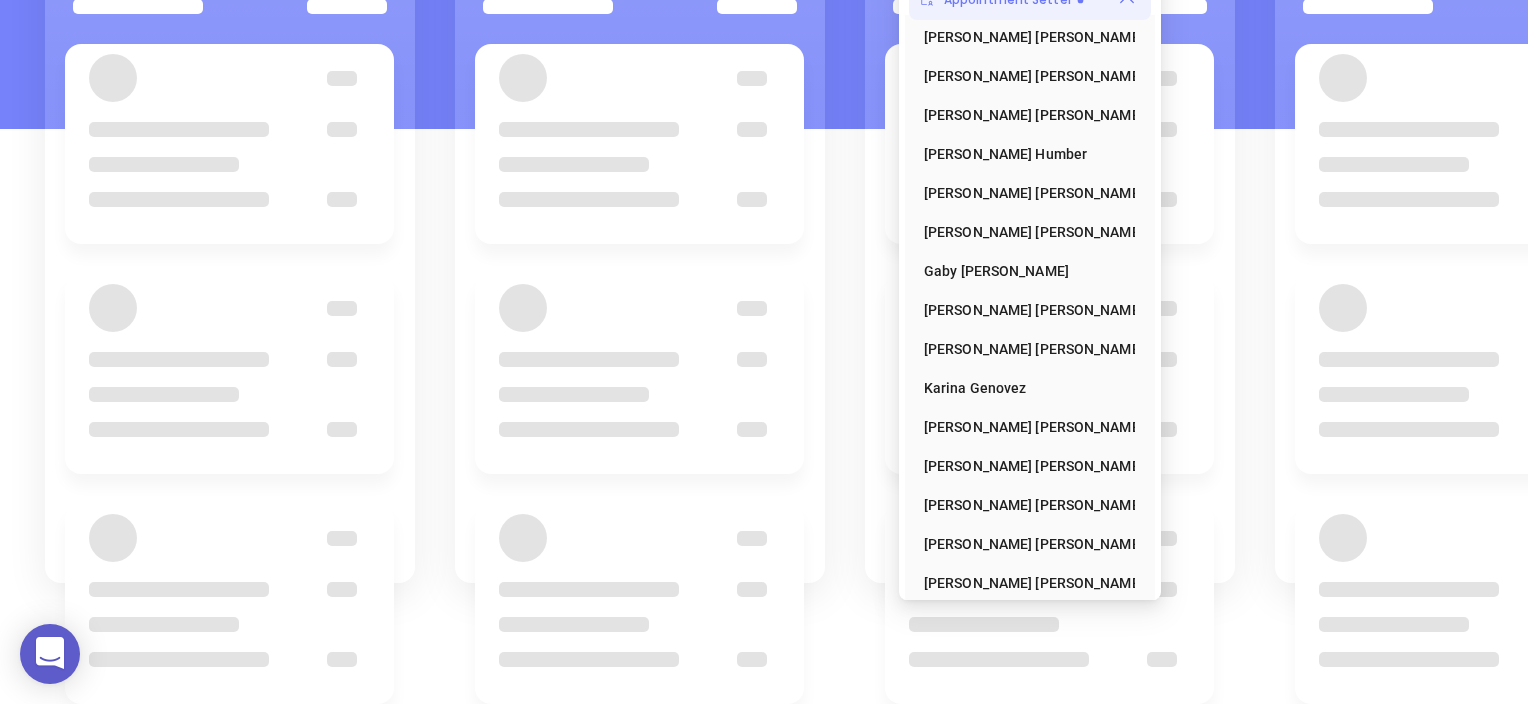 scroll, scrollTop: 0, scrollLeft: 0, axis: both 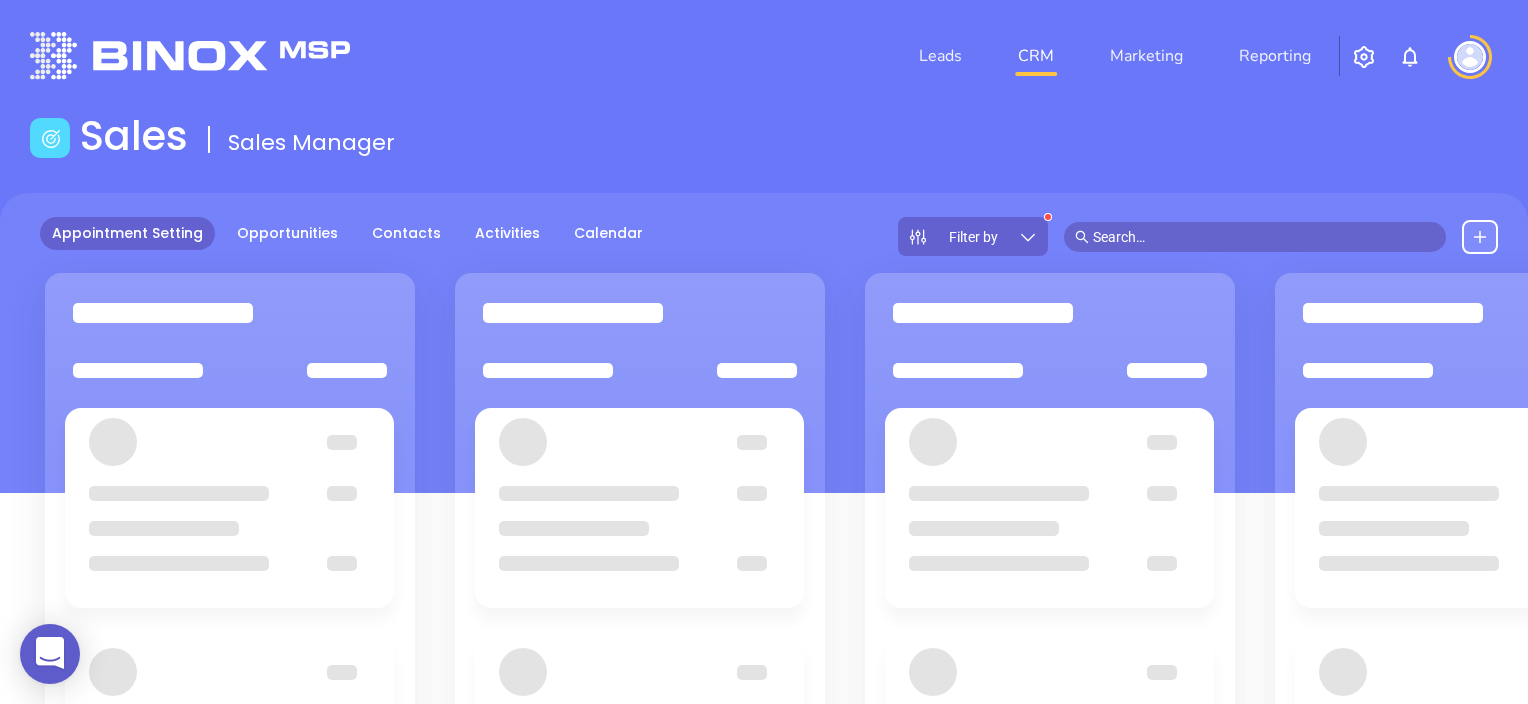 click on "Appointment Setting Opportunities Contacts Activities Calendar Filter by" at bounding box center (764, 343) 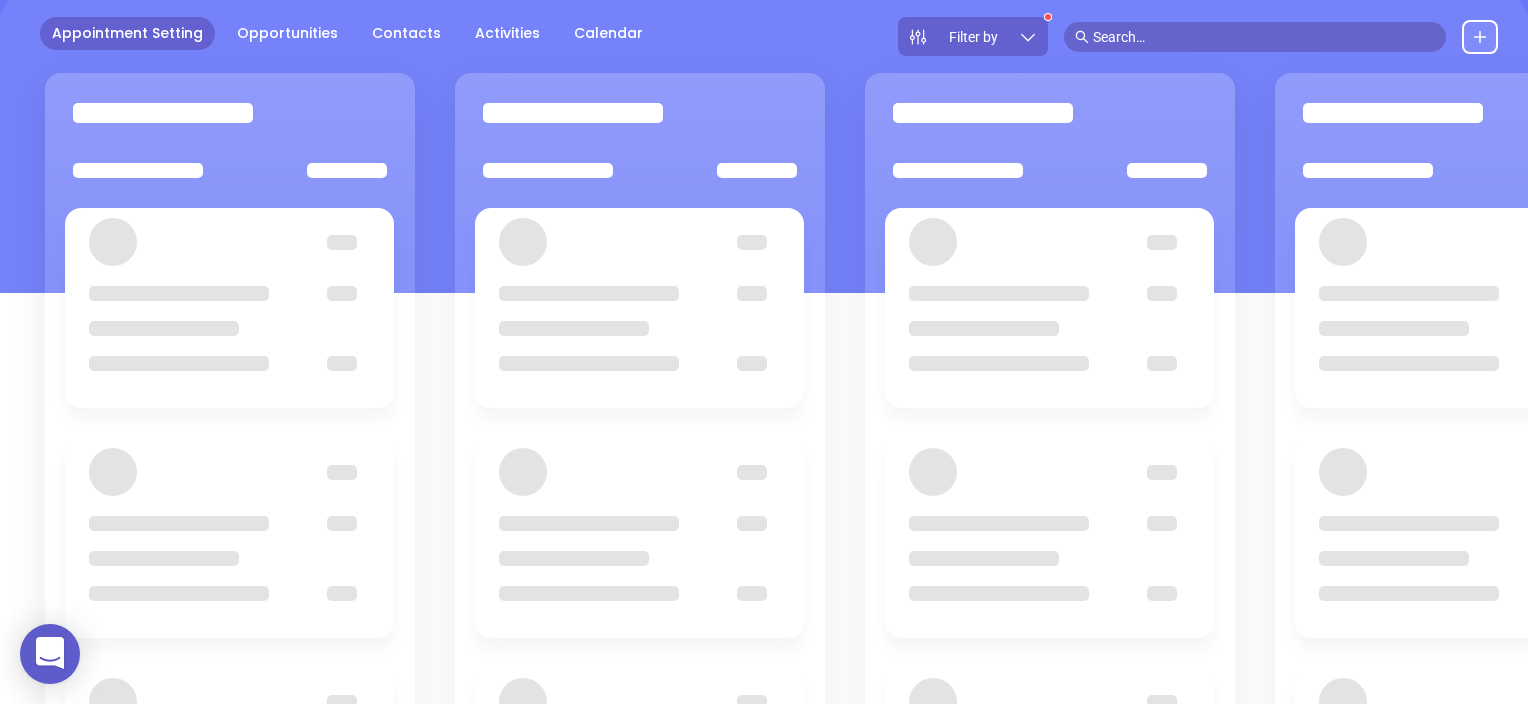 scroll, scrollTop: 0, scrollLeft: 0, axis: both 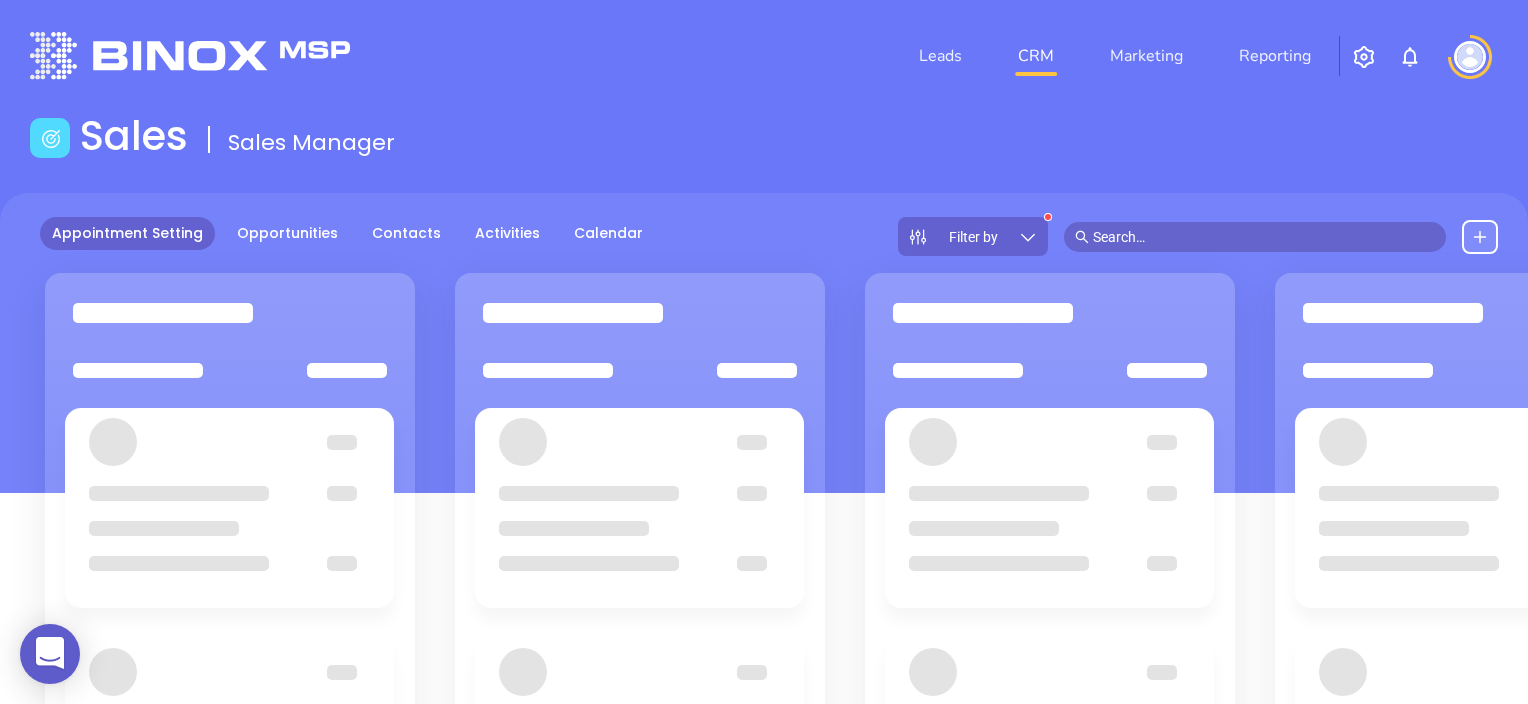 click at bounding box center [1364, 57] 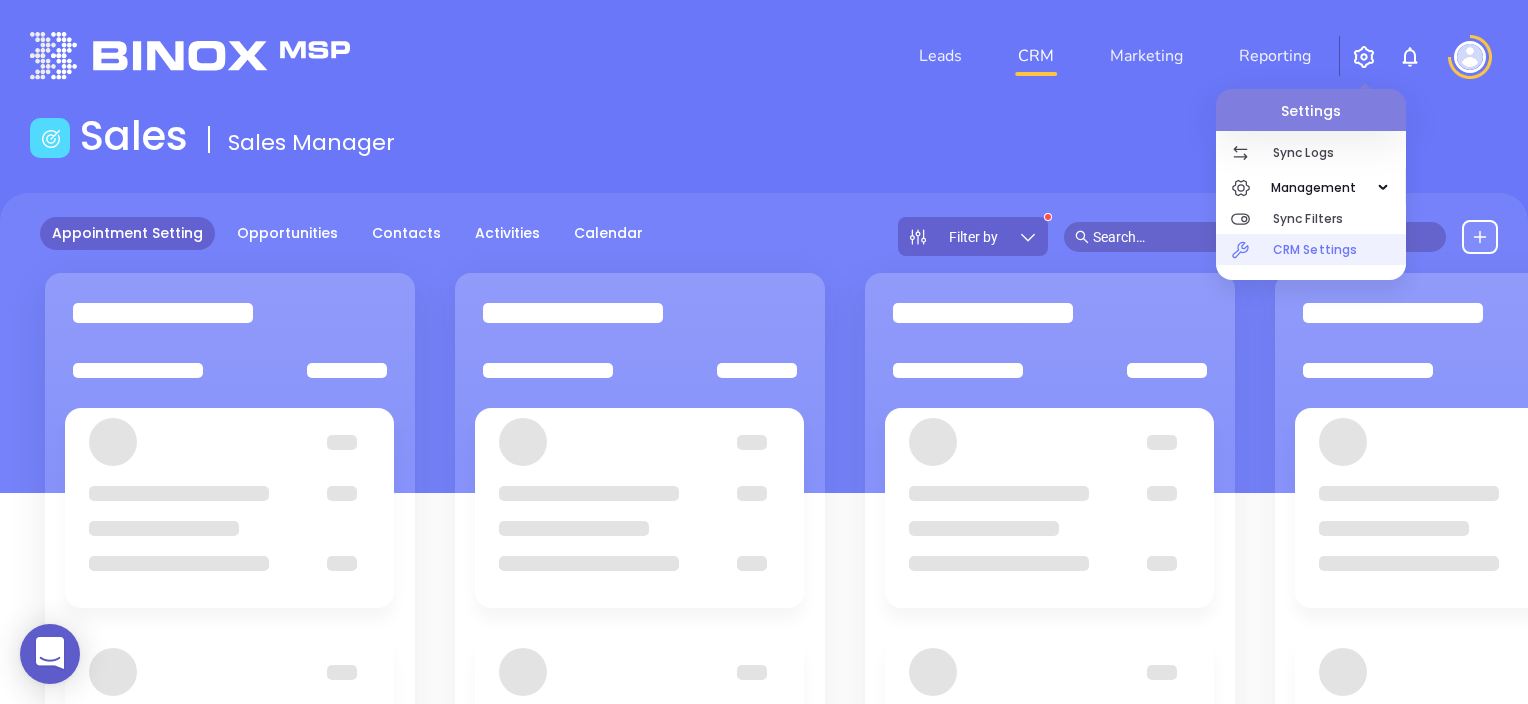 click on "CRM Settings" at bounding box center (1339, 249) 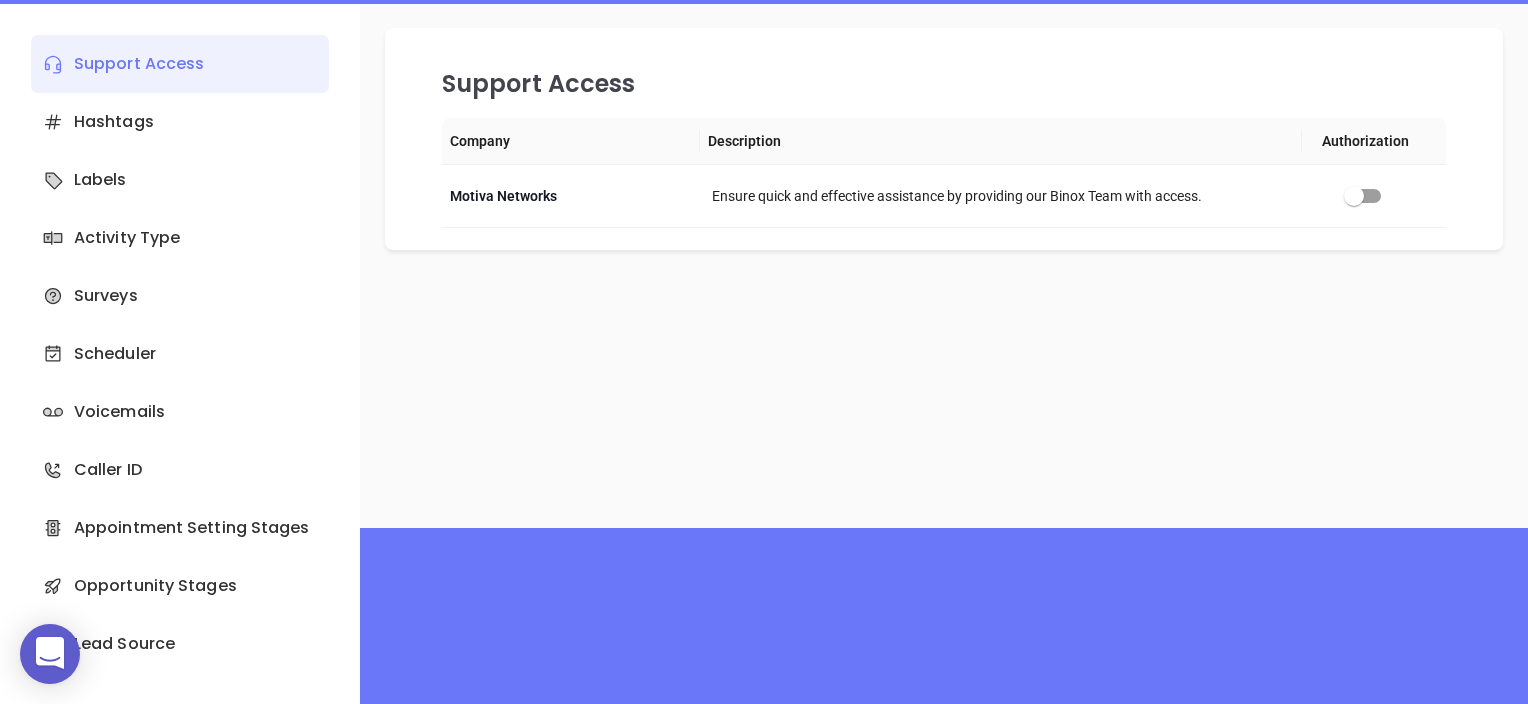 scroll, scrollTop: 0, scrollLeft: 0, axis: both 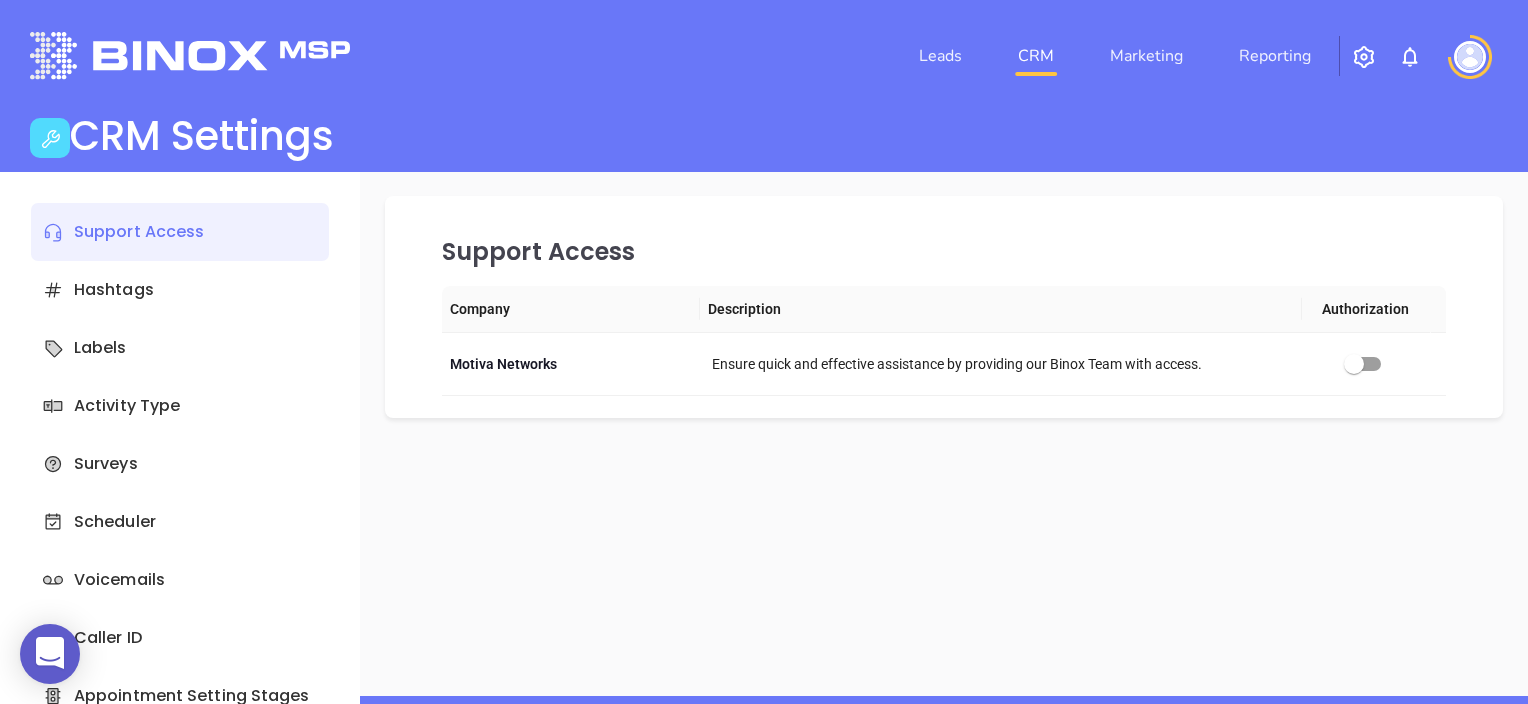 click at bounding box center (1470, 57) 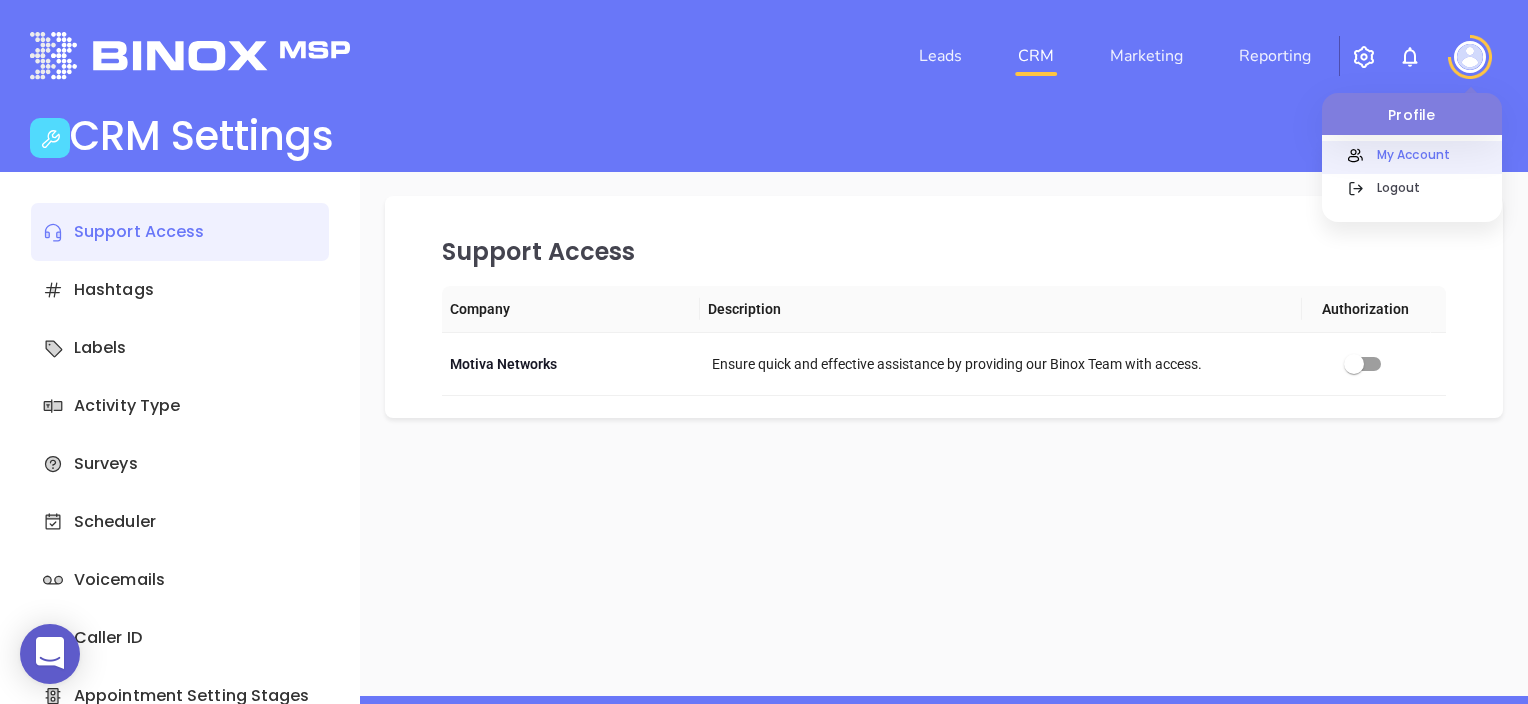 click on "My Account" at bounding box center [1434, 154] 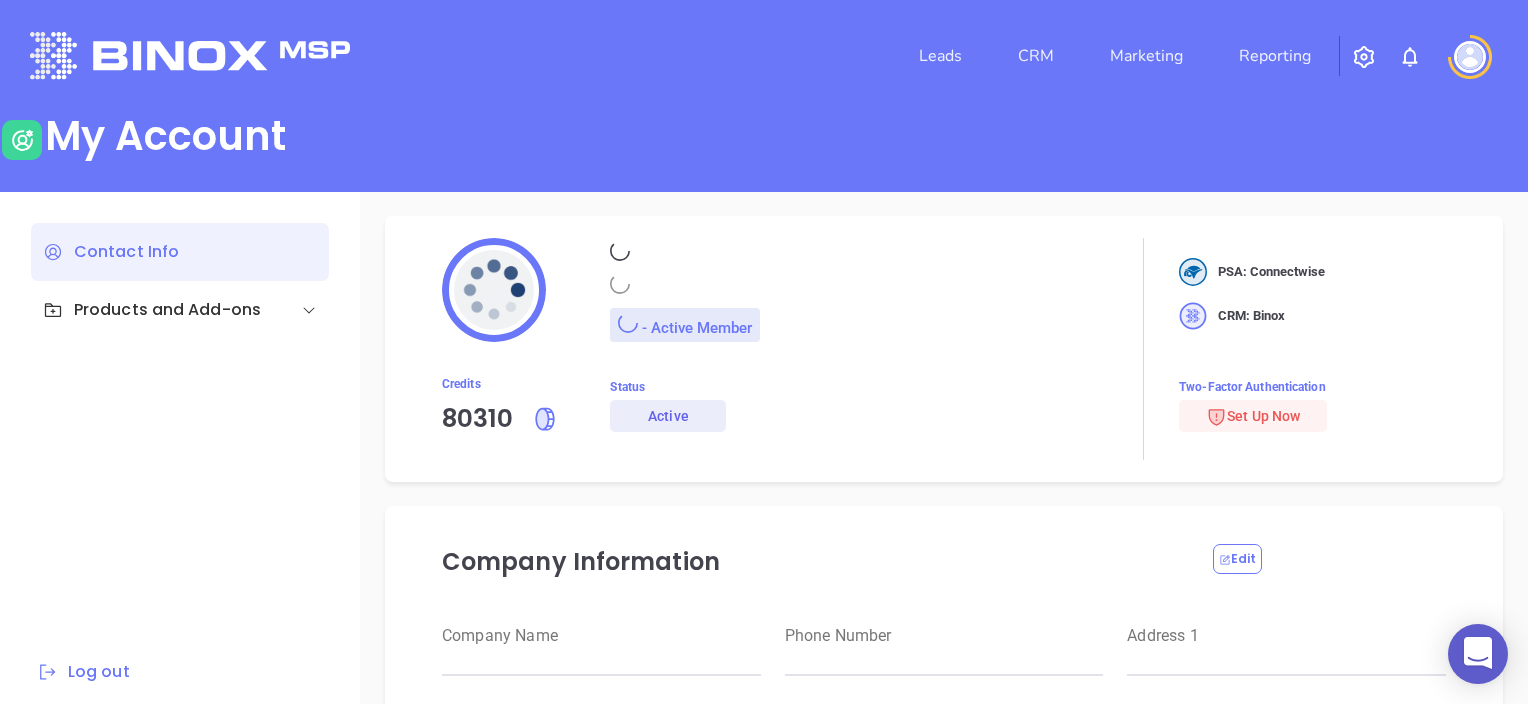 type on "Motiva Networks" 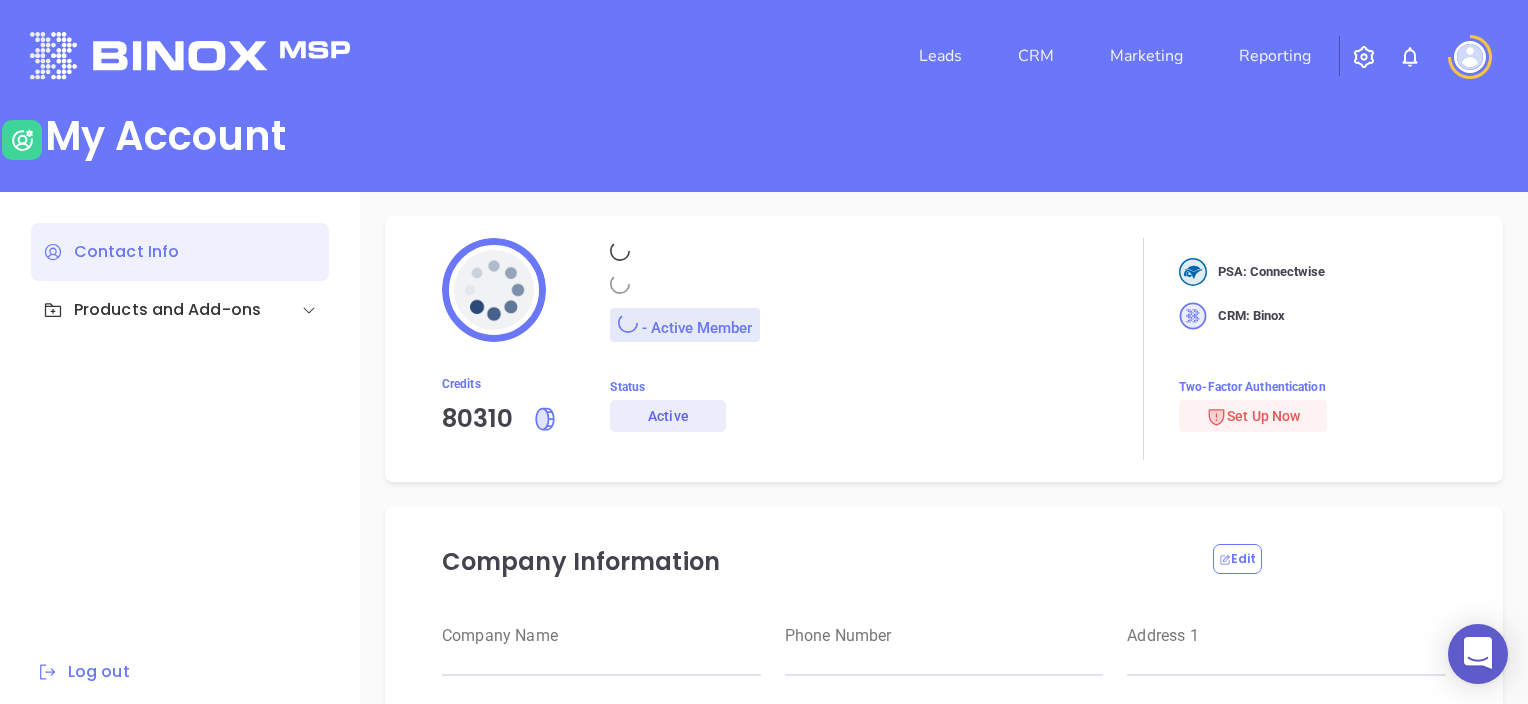 type on "(646) 374-1820" 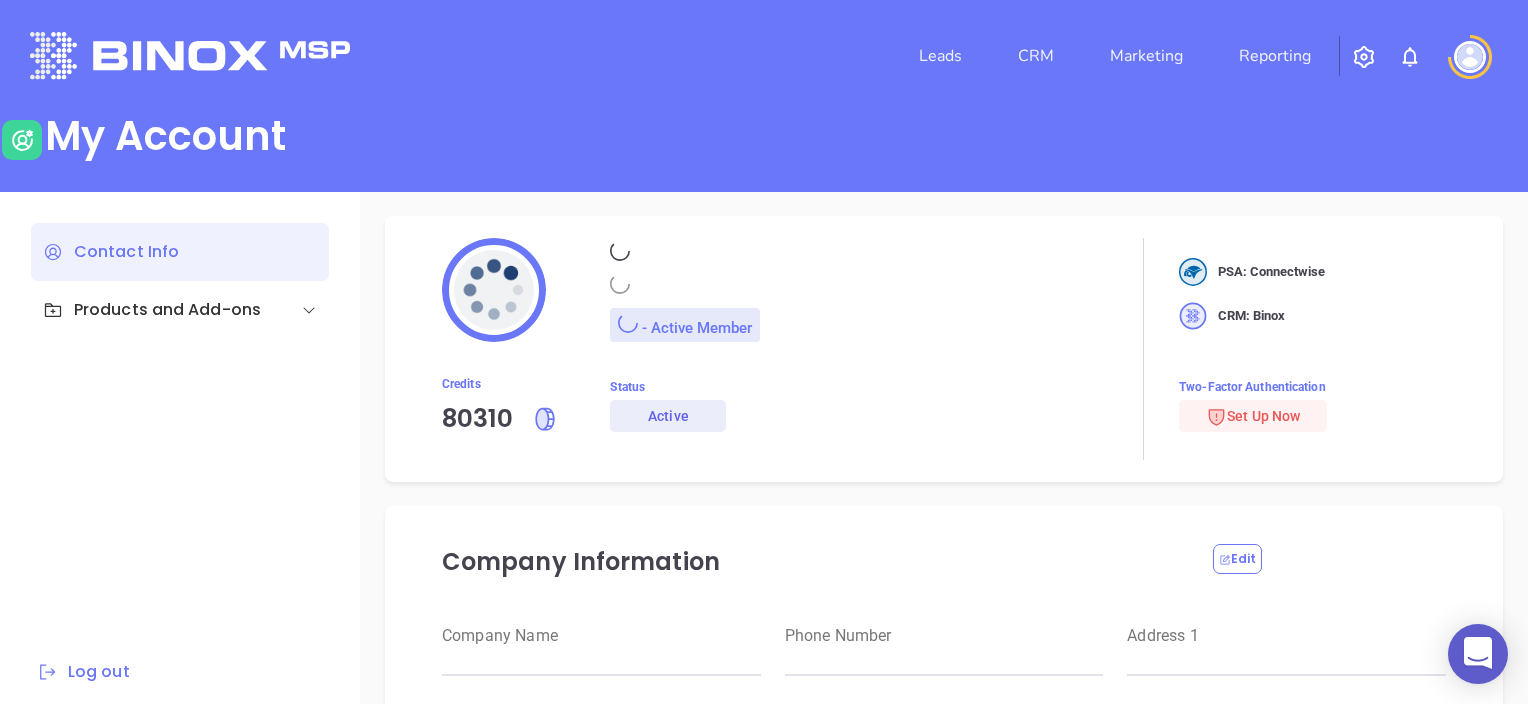 type on "1100 Franklin Avenue" 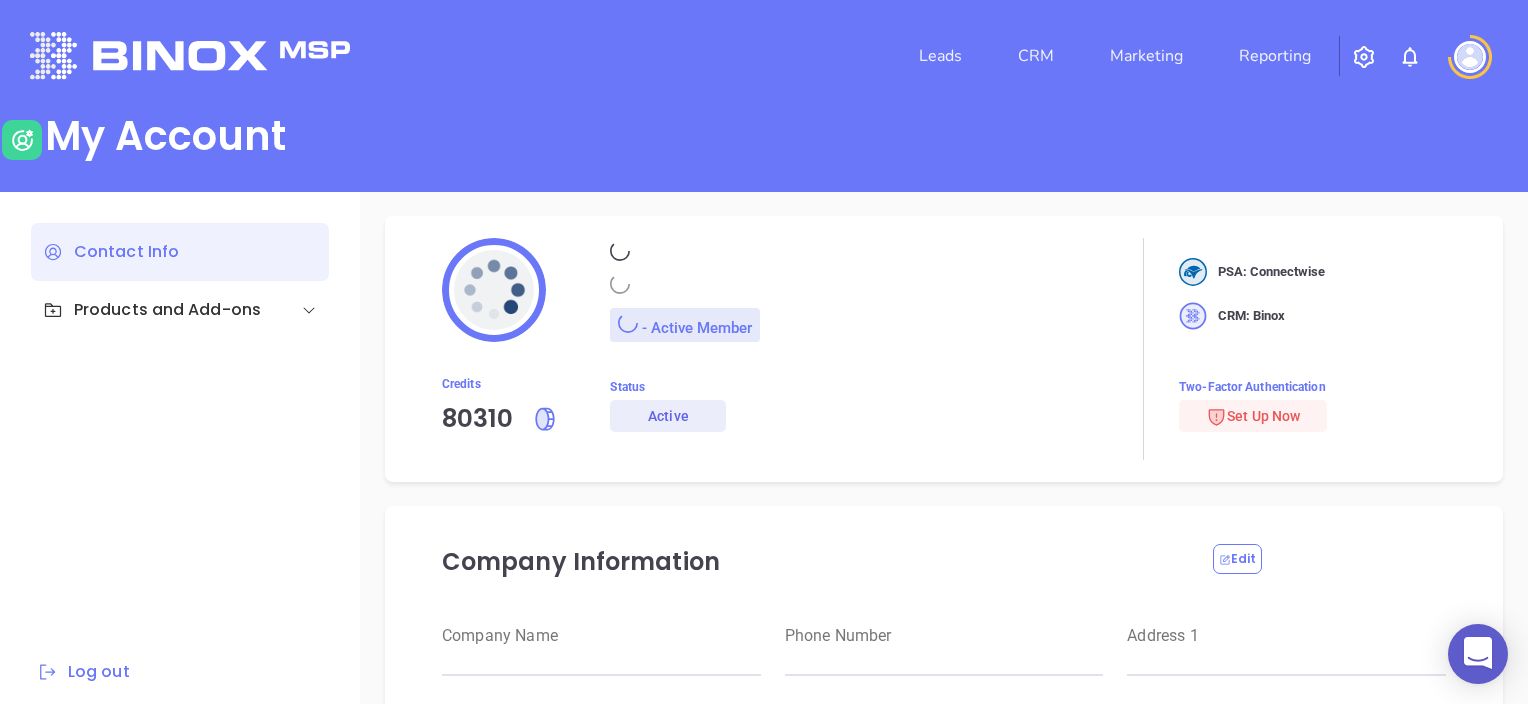 type on "Garden City" 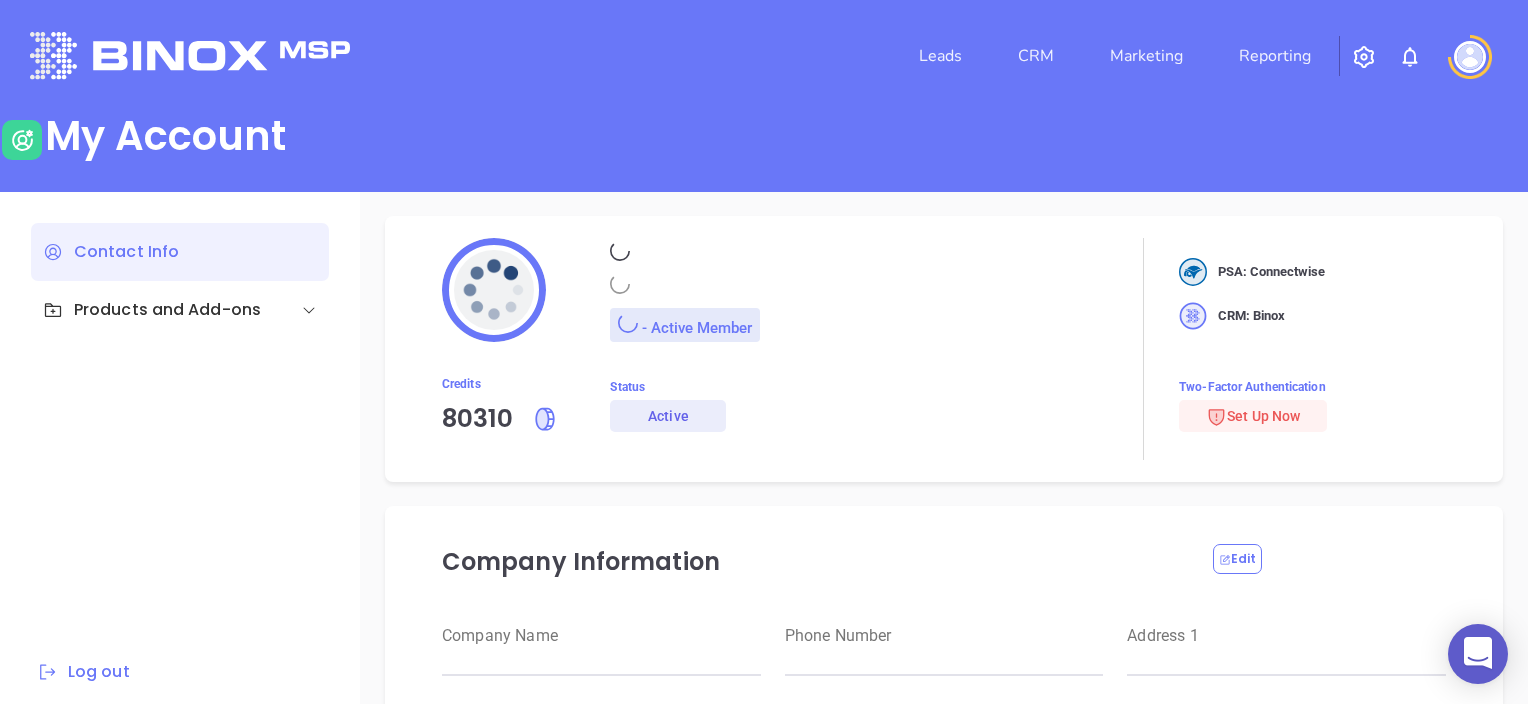 type on "New York" 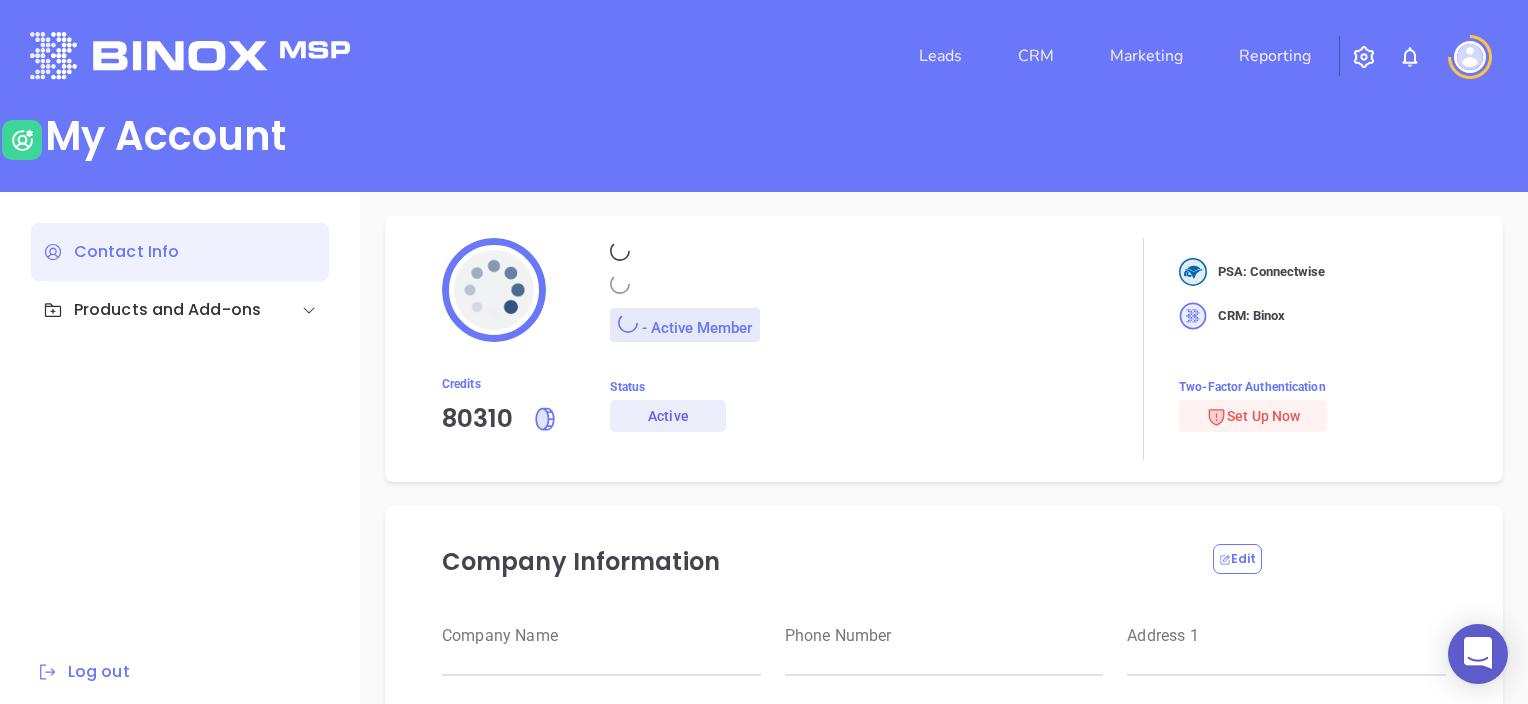 type on "11530" 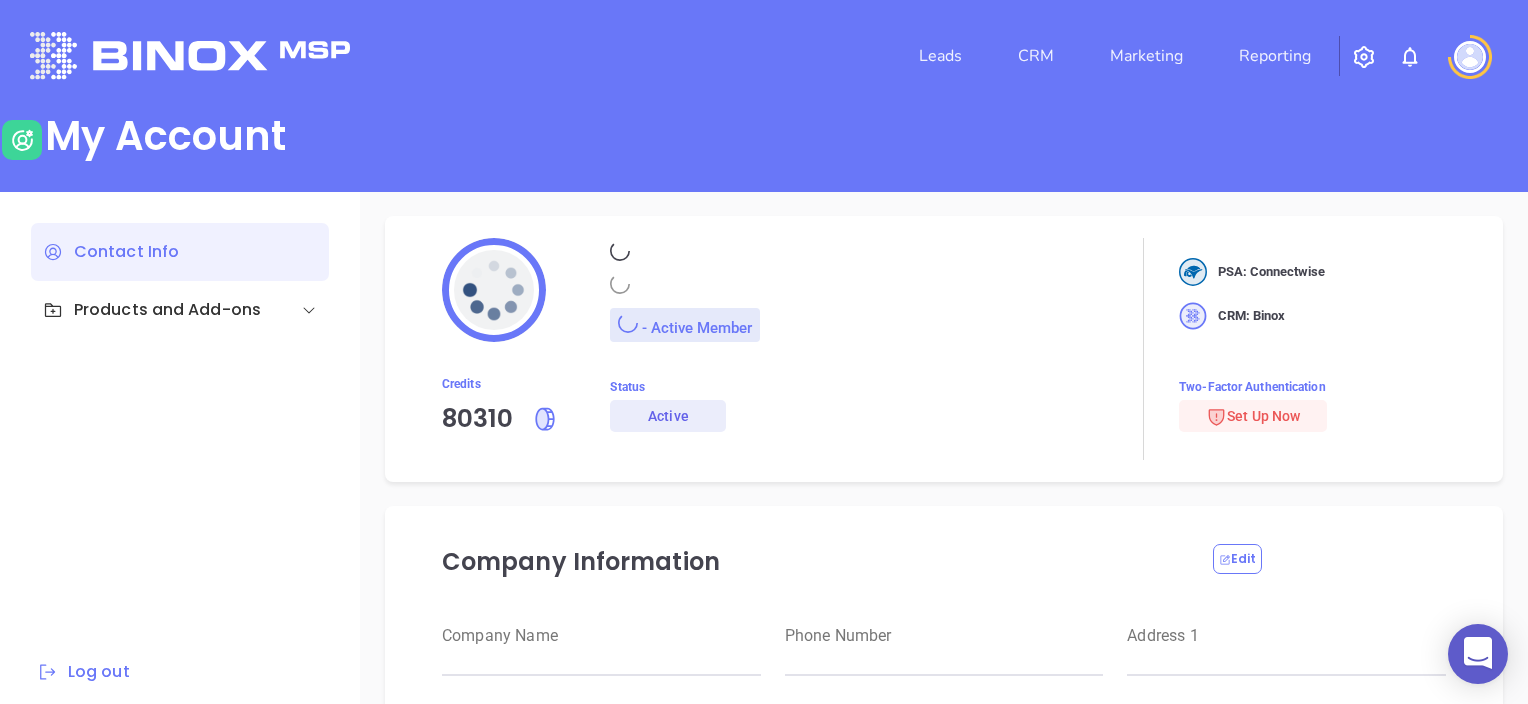 type on "USA" 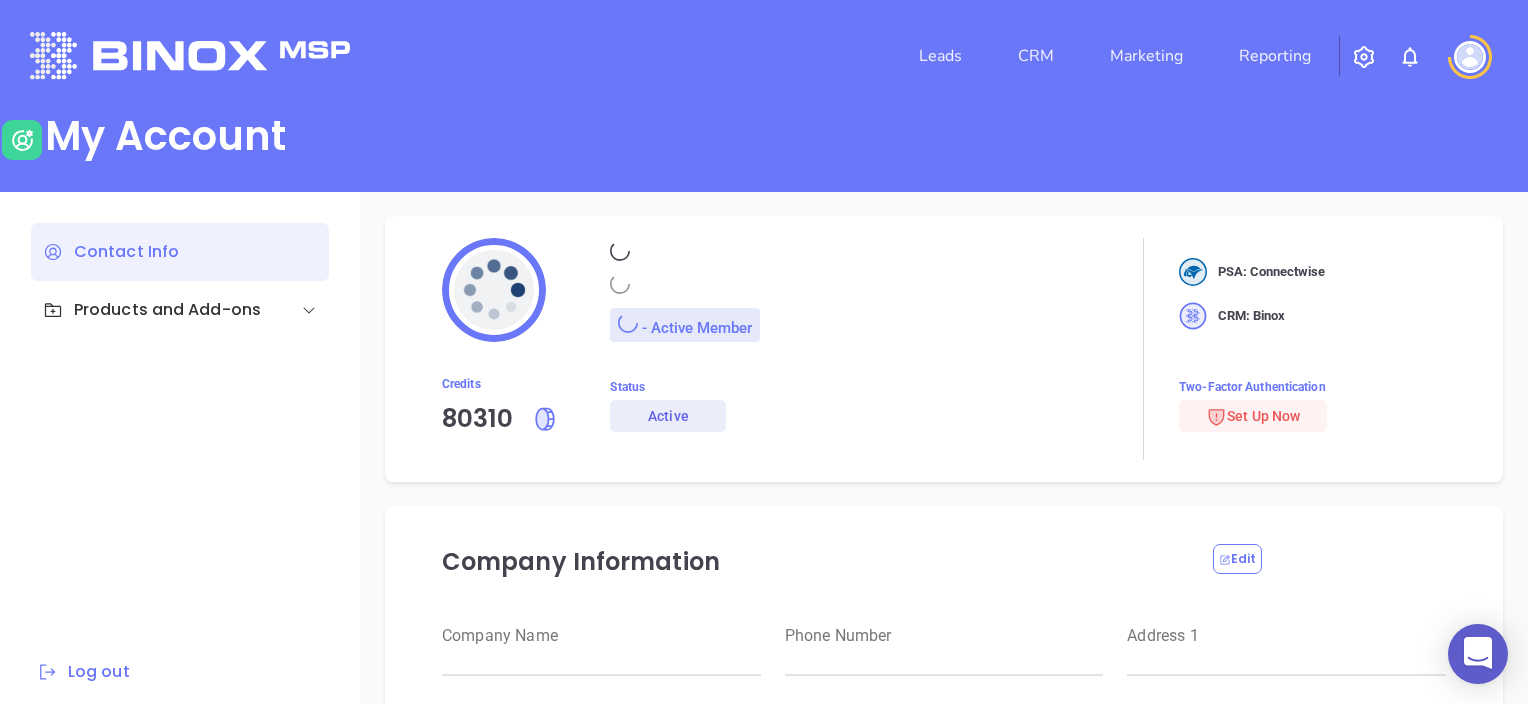 type on "https://motiva.net/wp-content/uploads/2024/02/Motiva-Networks-High-DPI.png" 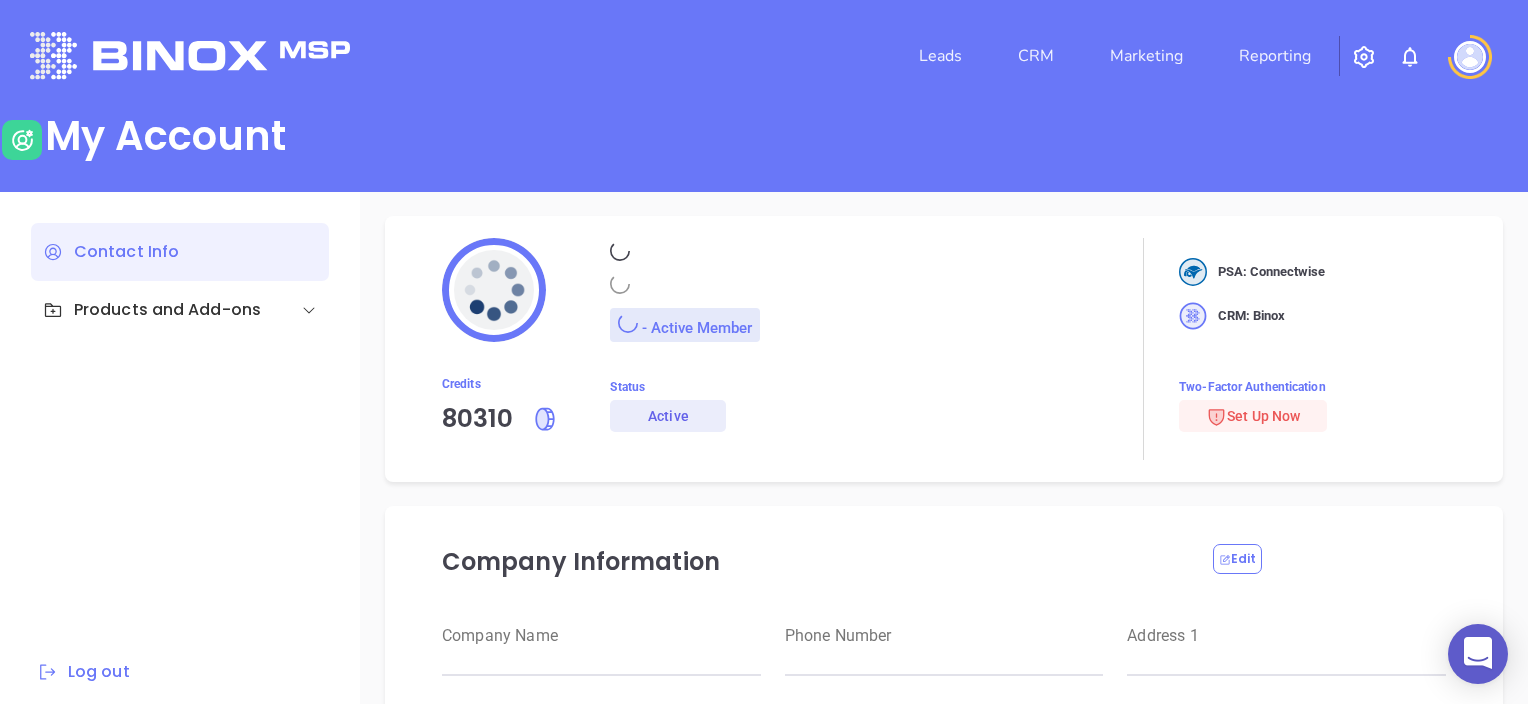 type on "#007aff" 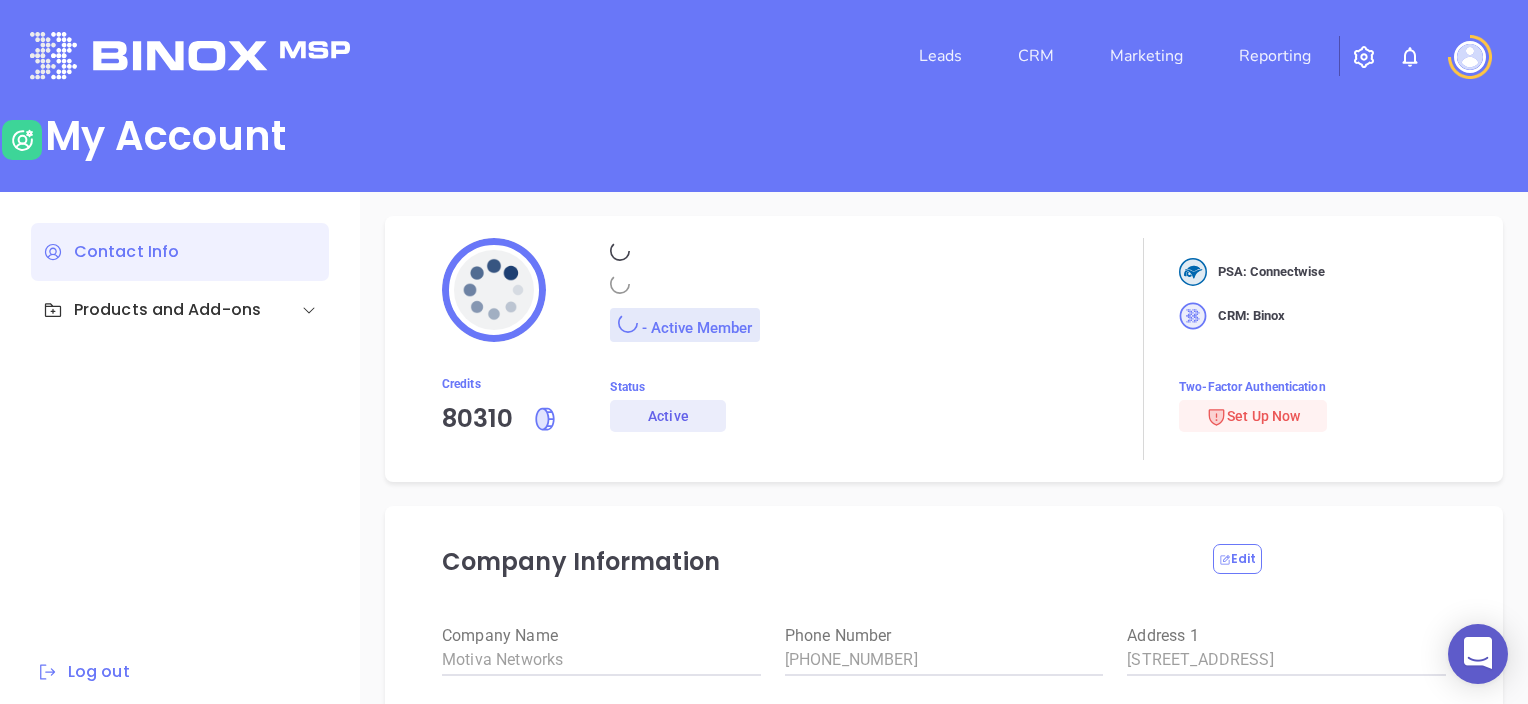 type on "Michael" 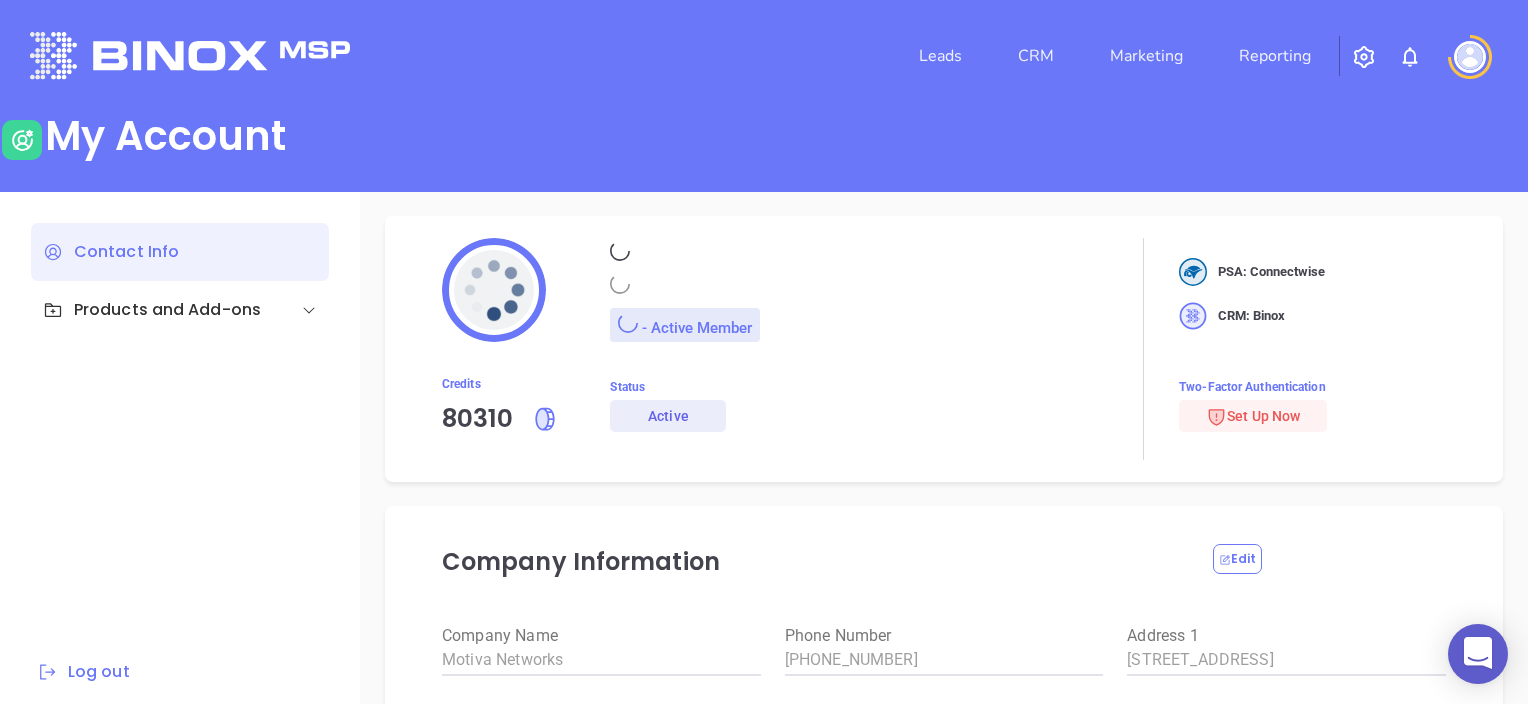 type on "Tejada" 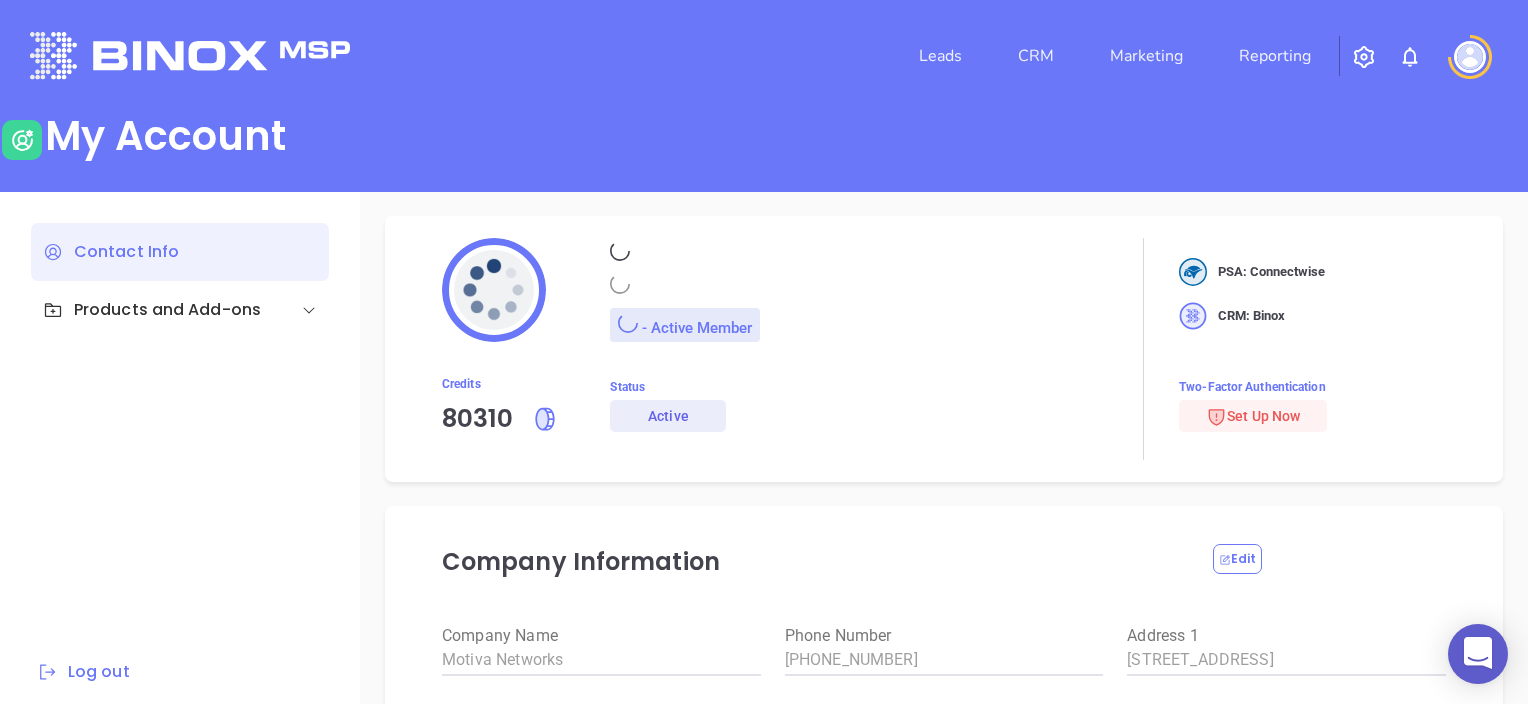 type on "michael@motiva.net" 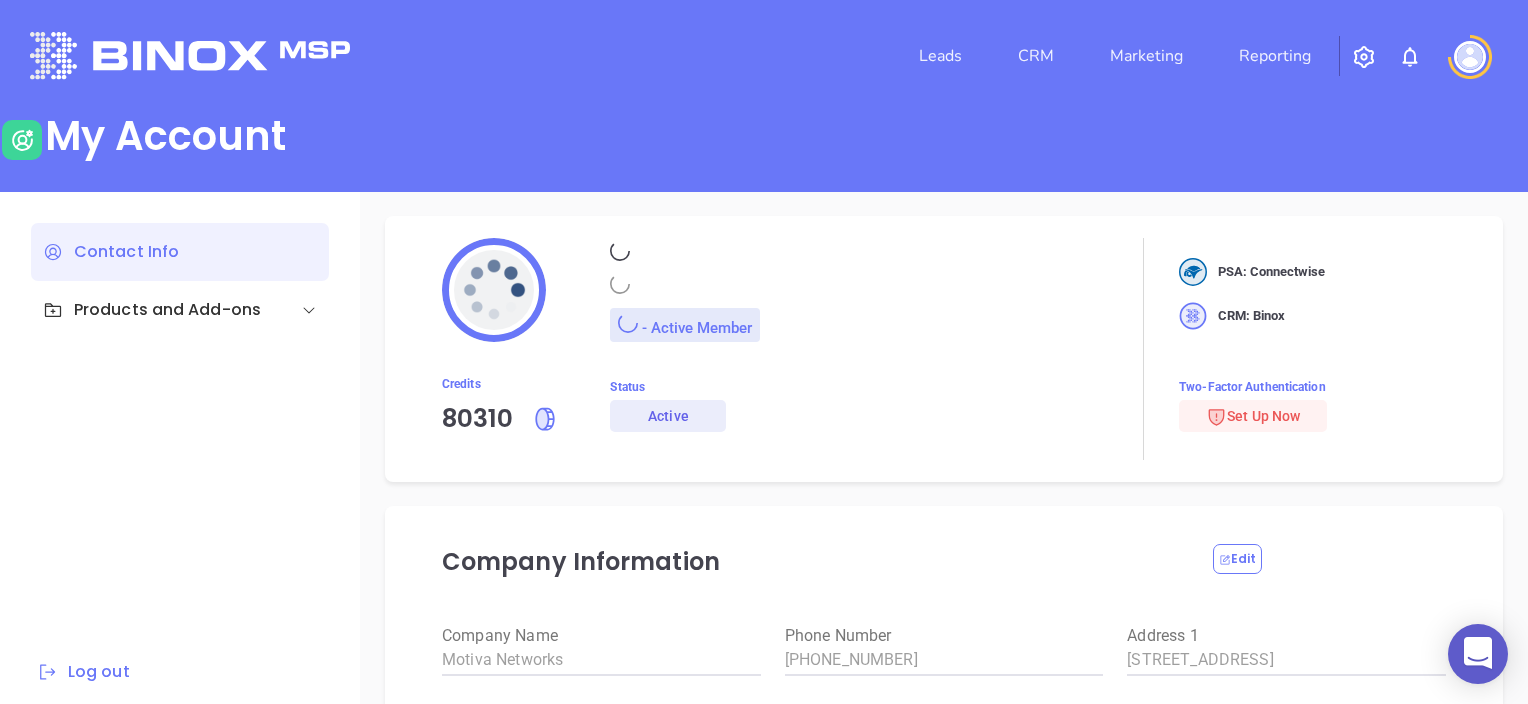 type on "Motiva Networks" 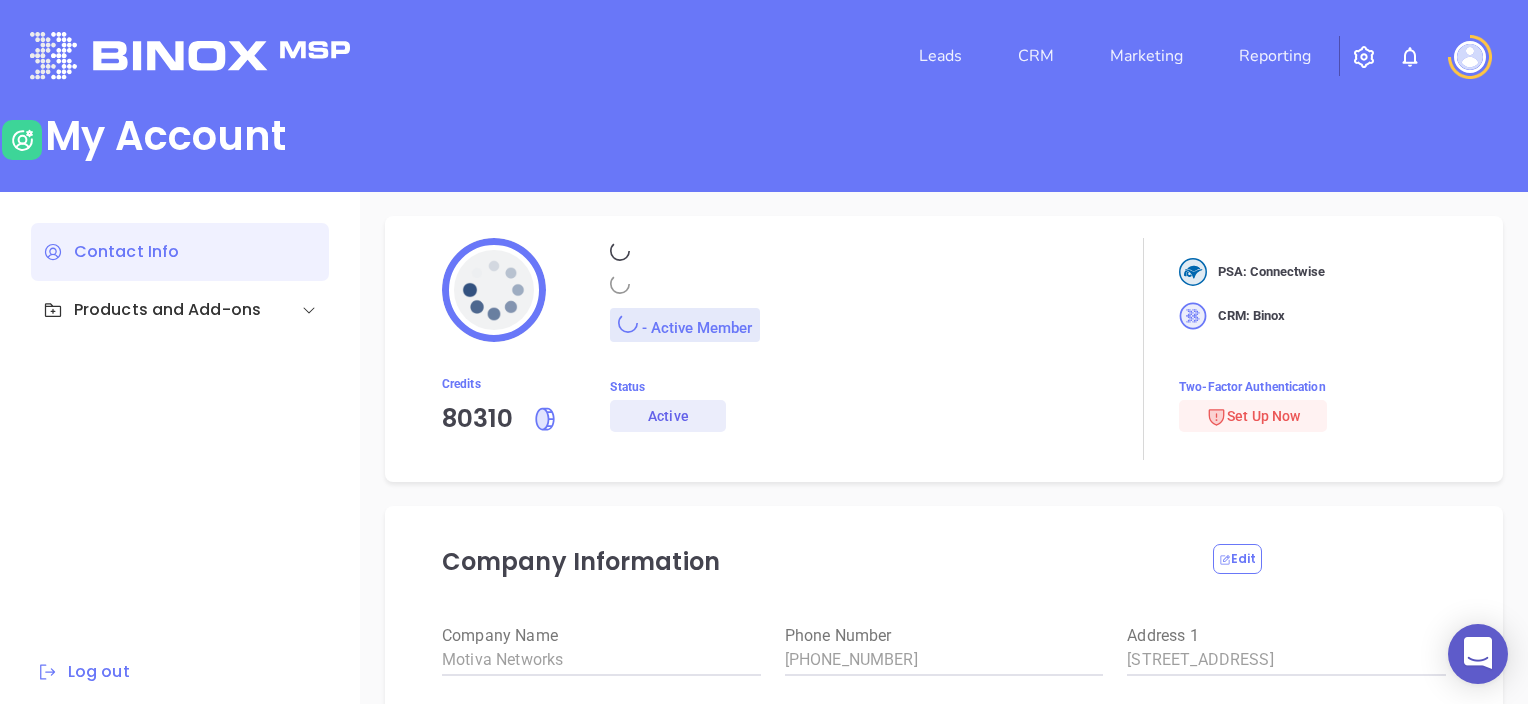 type on "Marketing" 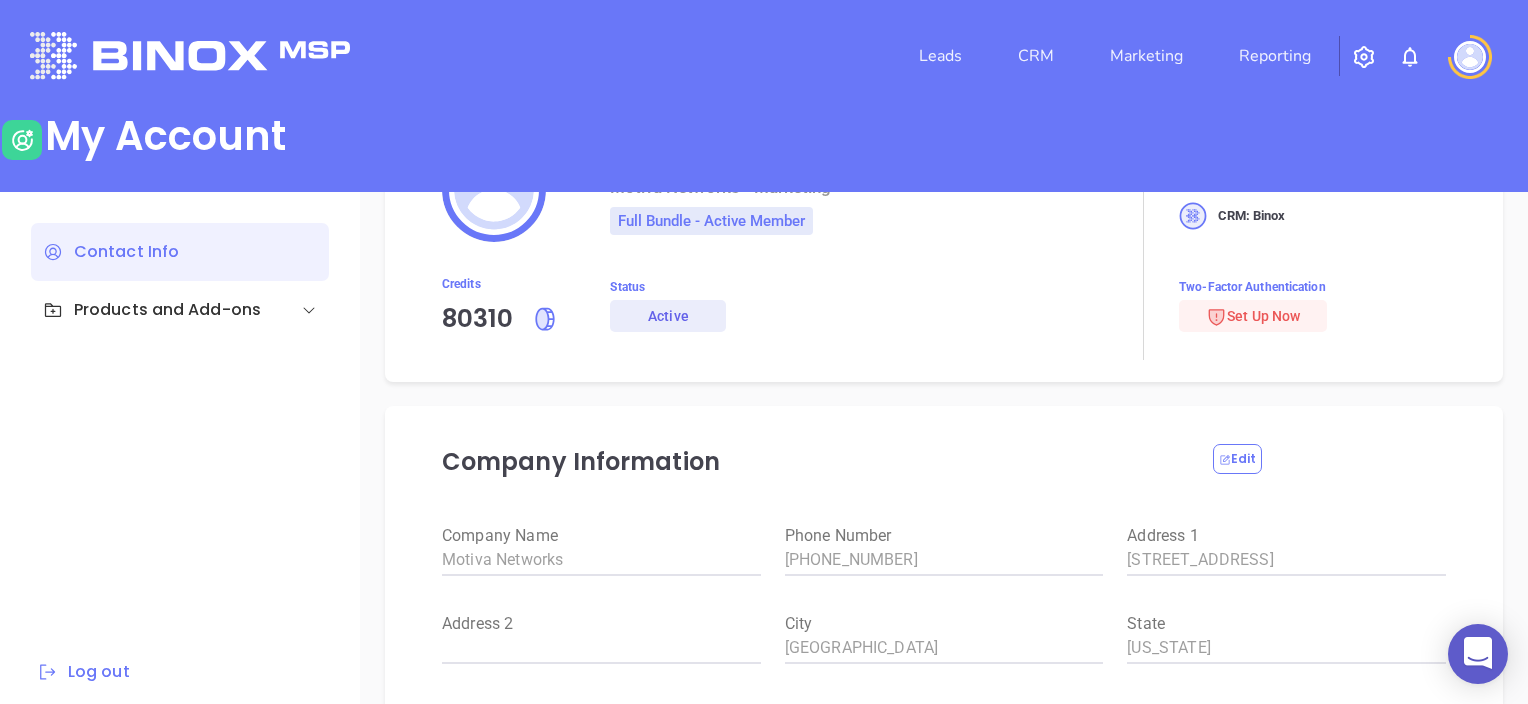 scroll, scrollTop: 0, scrollLeft: 0, axis: both 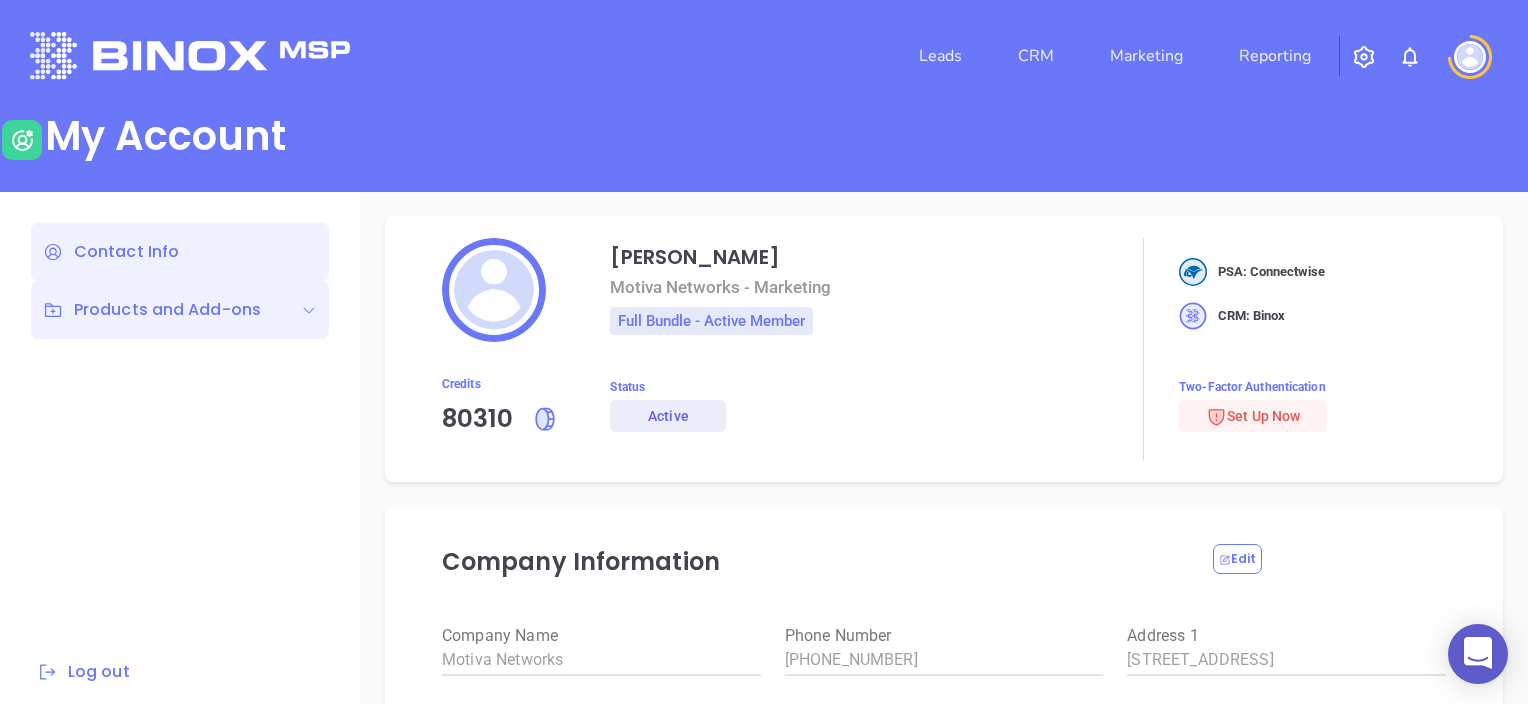 click on "Products and Add-ons" at bounding box center (180, 310) 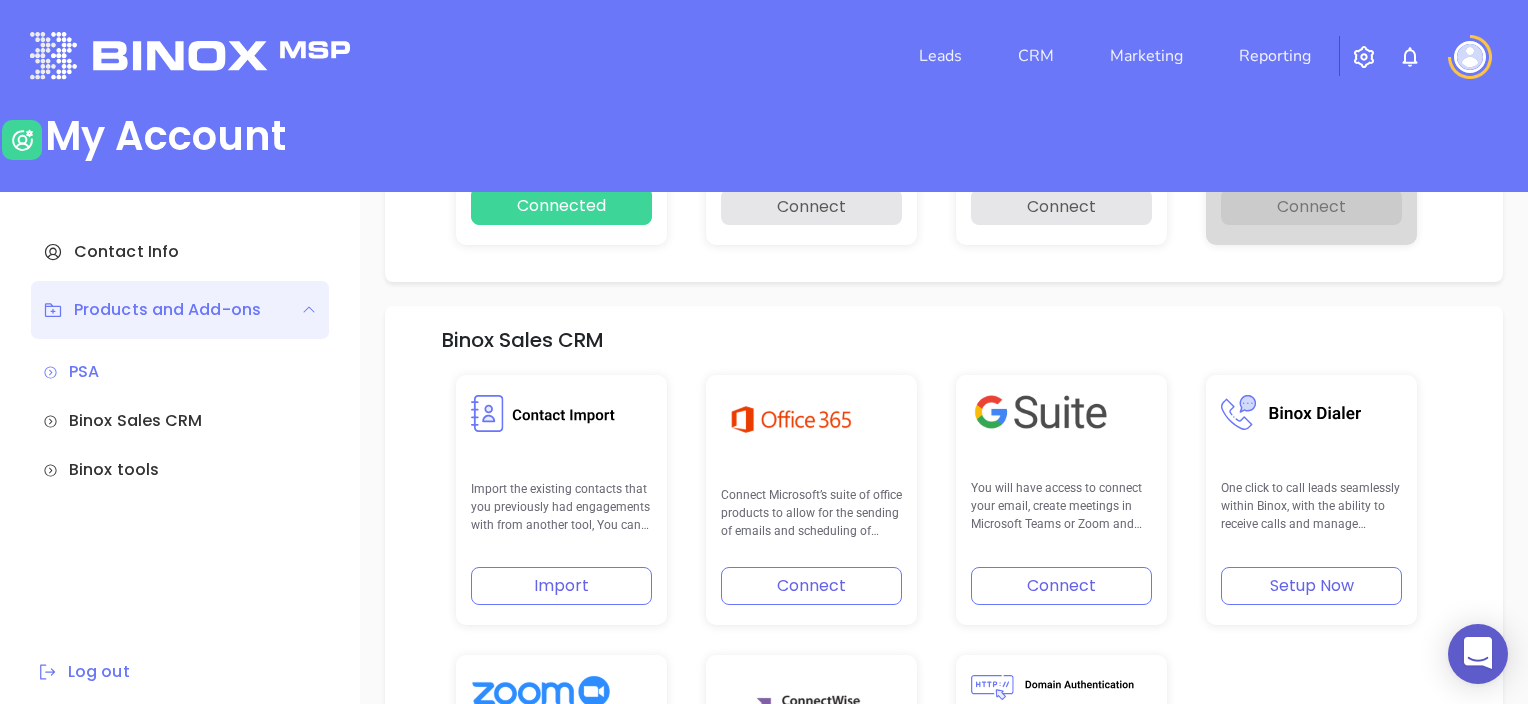 scroll, scrollTop: 400, scrollLeft: 0, axis: vertical 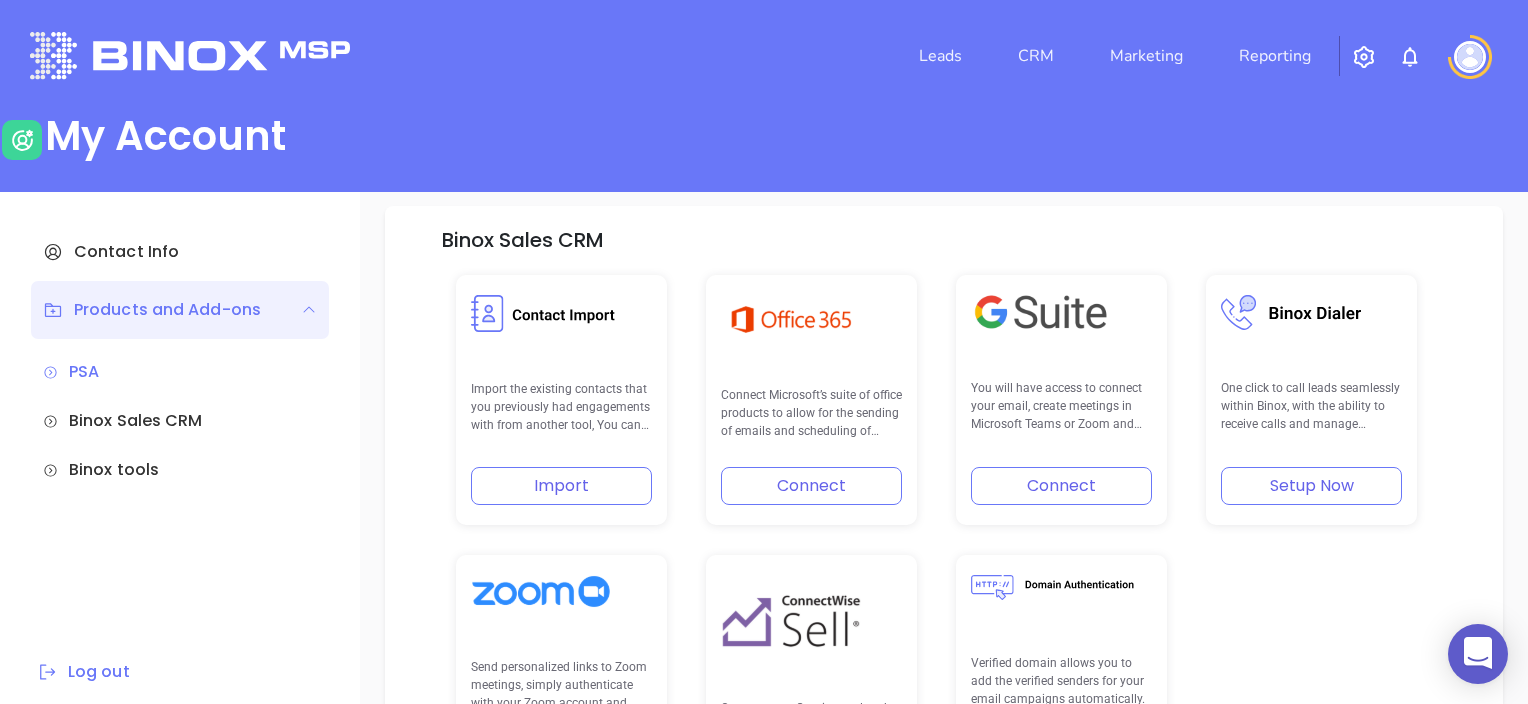 click on "Connect" at bounding box center [811, 486] 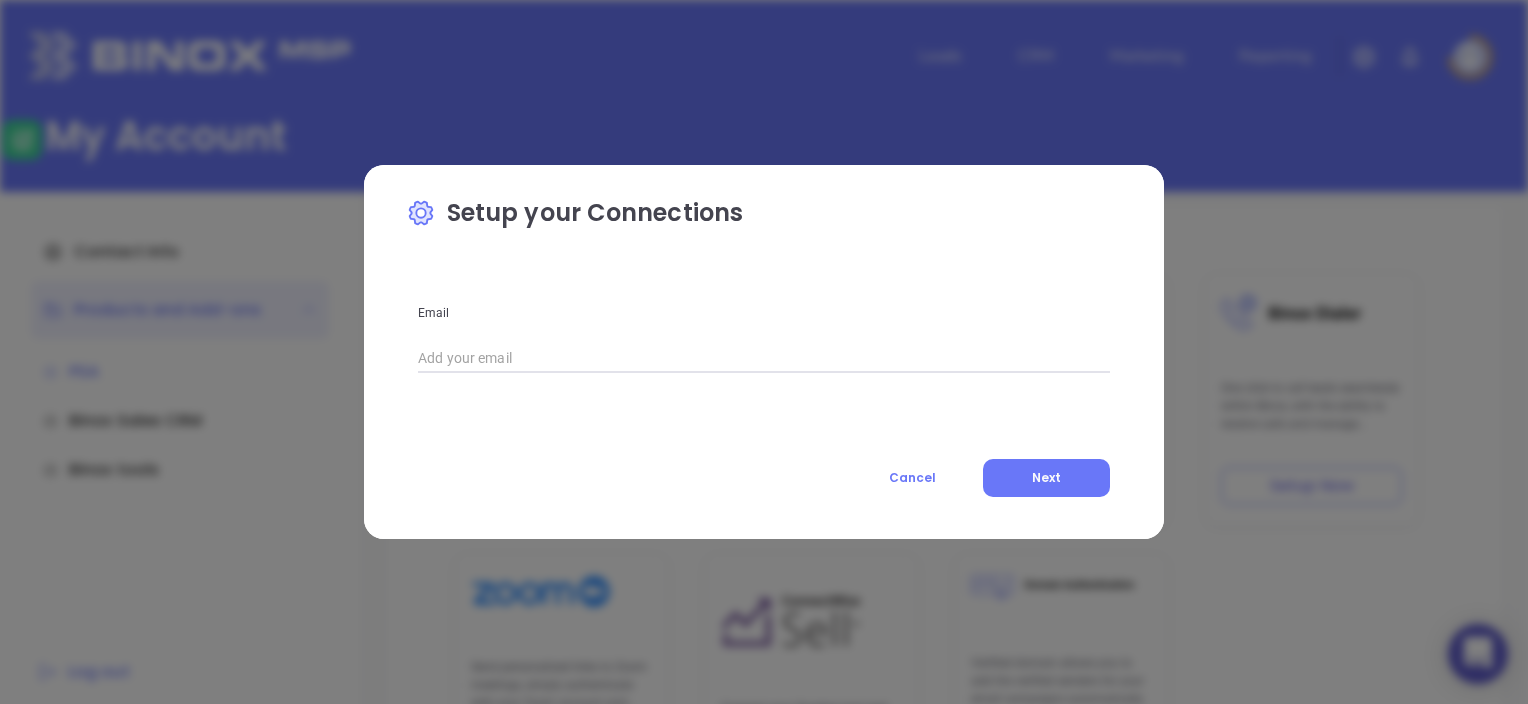 click at bounding box center (764, 358) 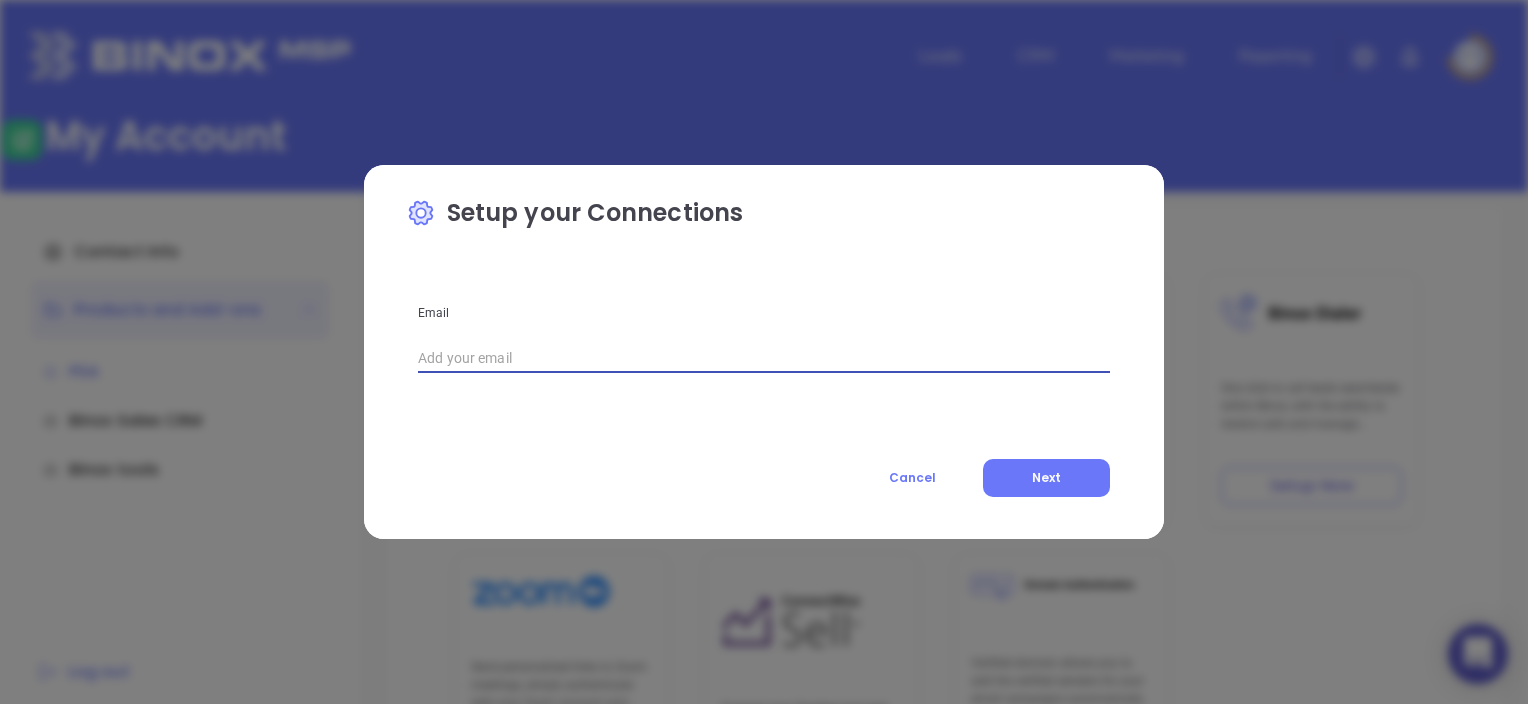 type on "michael@motiva.net" 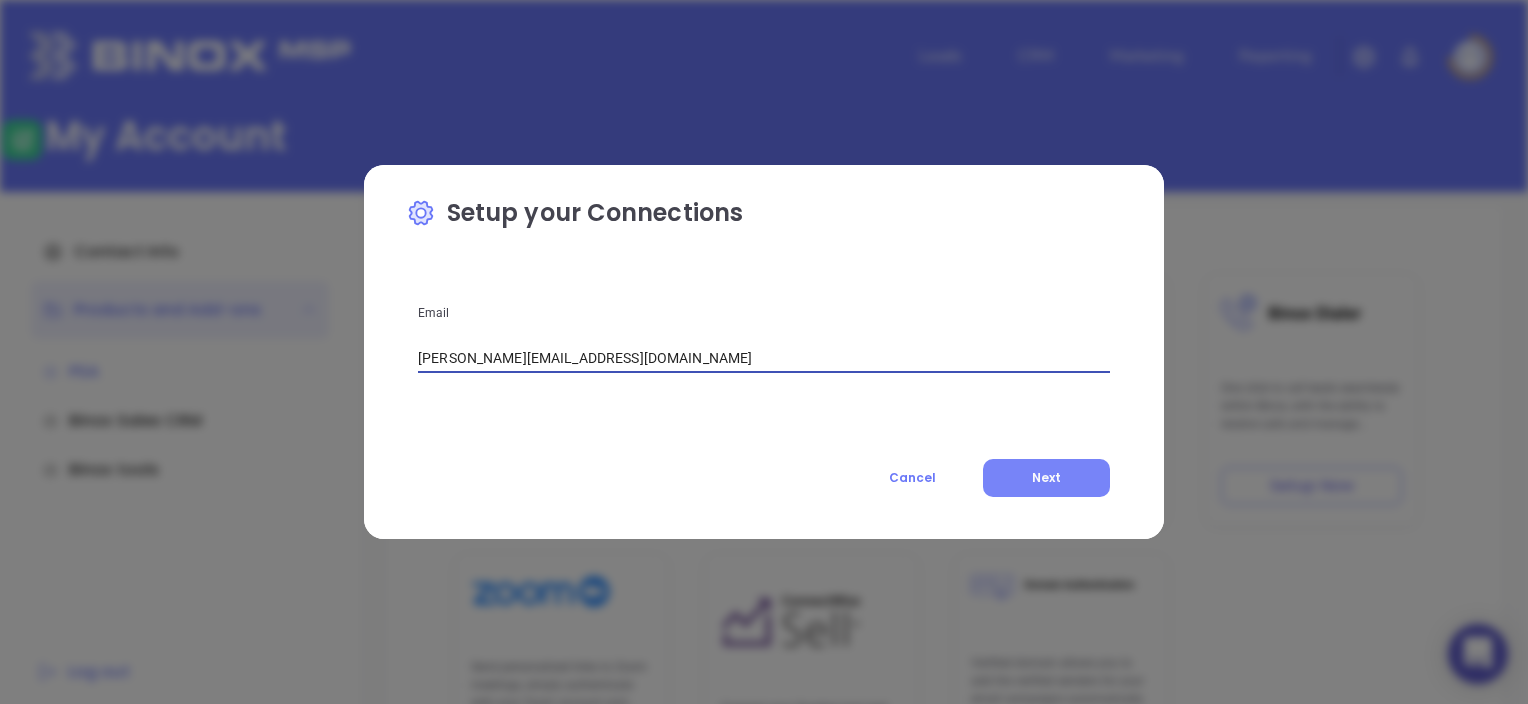 click on "Next" at bounding box center [1046, 477] 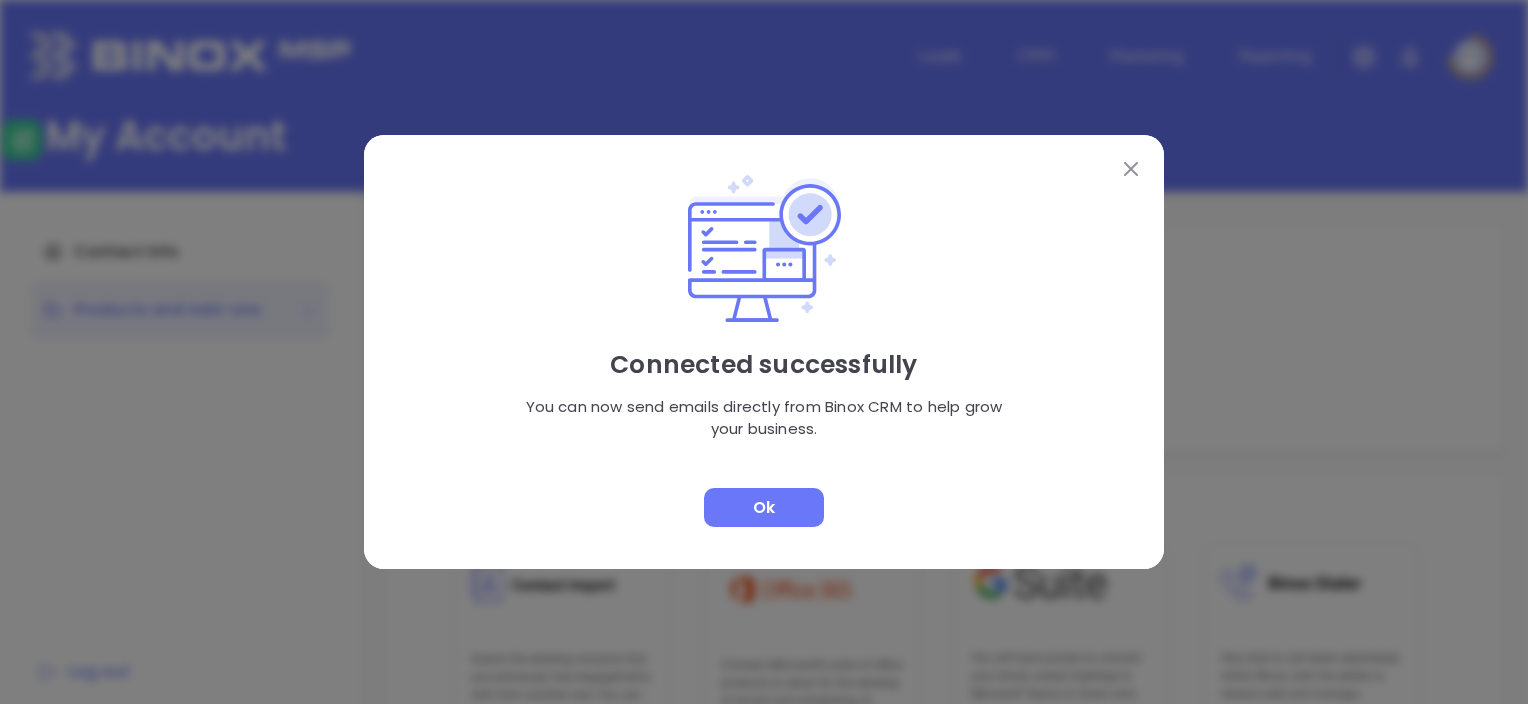 scroll, scrollTop: 0, scrollLeft: 0, axis: both 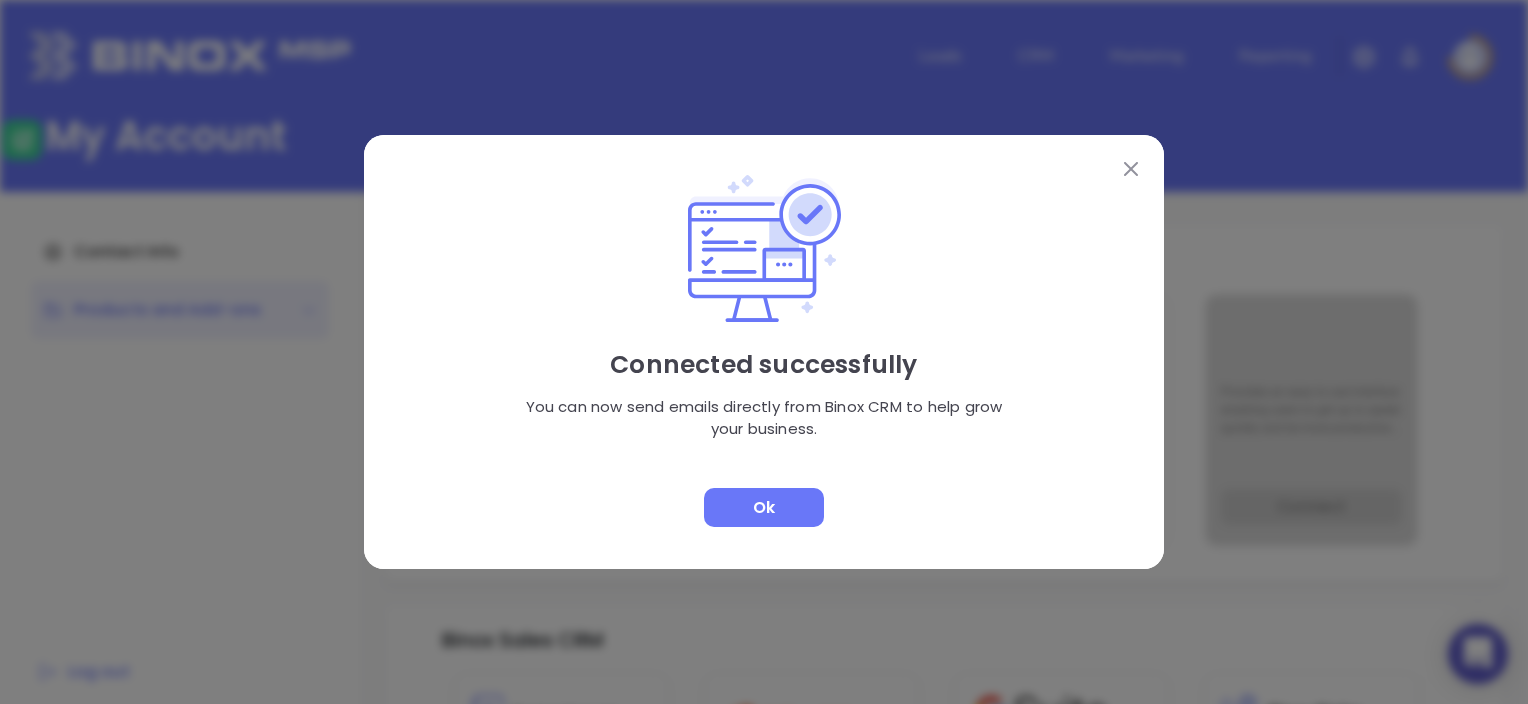 click on "Ok" at bounding box center (764, 507) 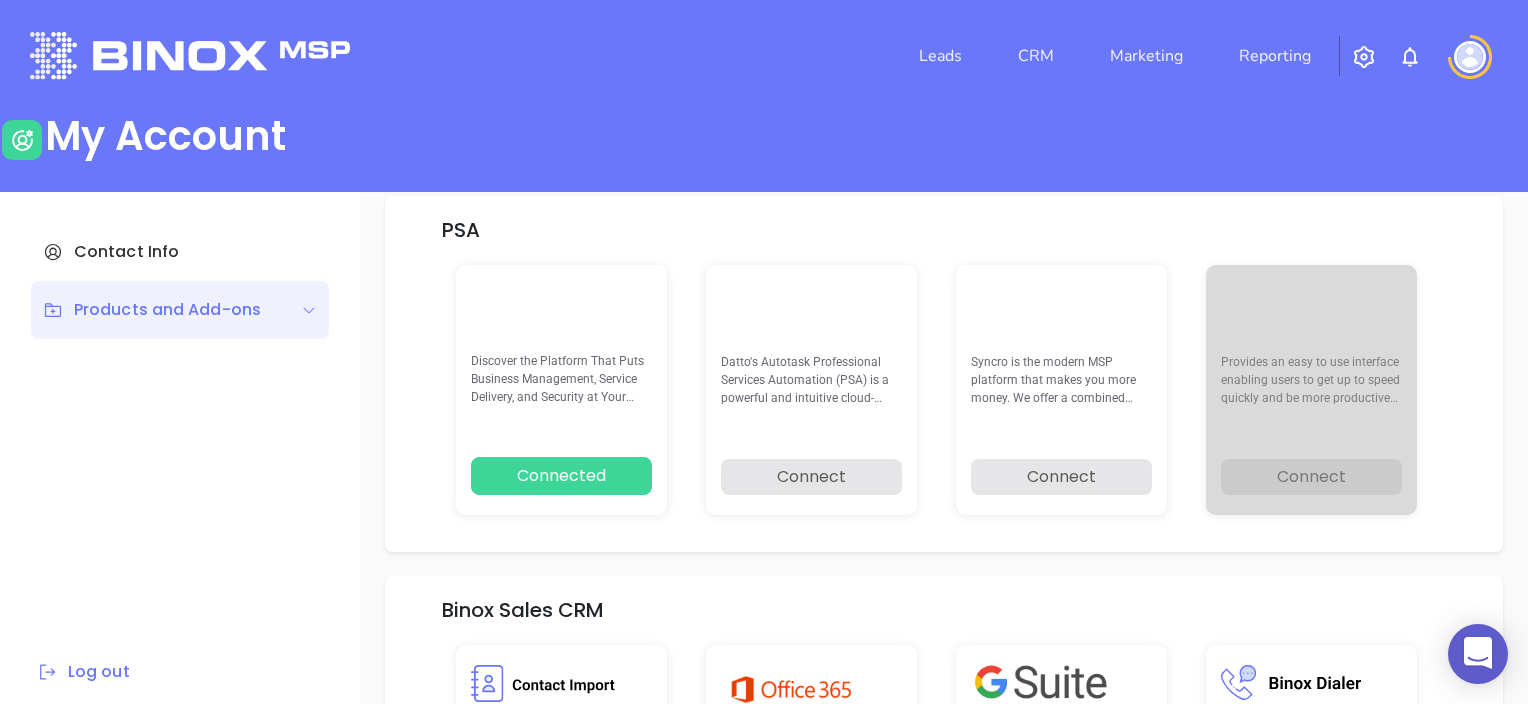 scroll, scrollTop: 0, scrollLeft: 0, axis: both 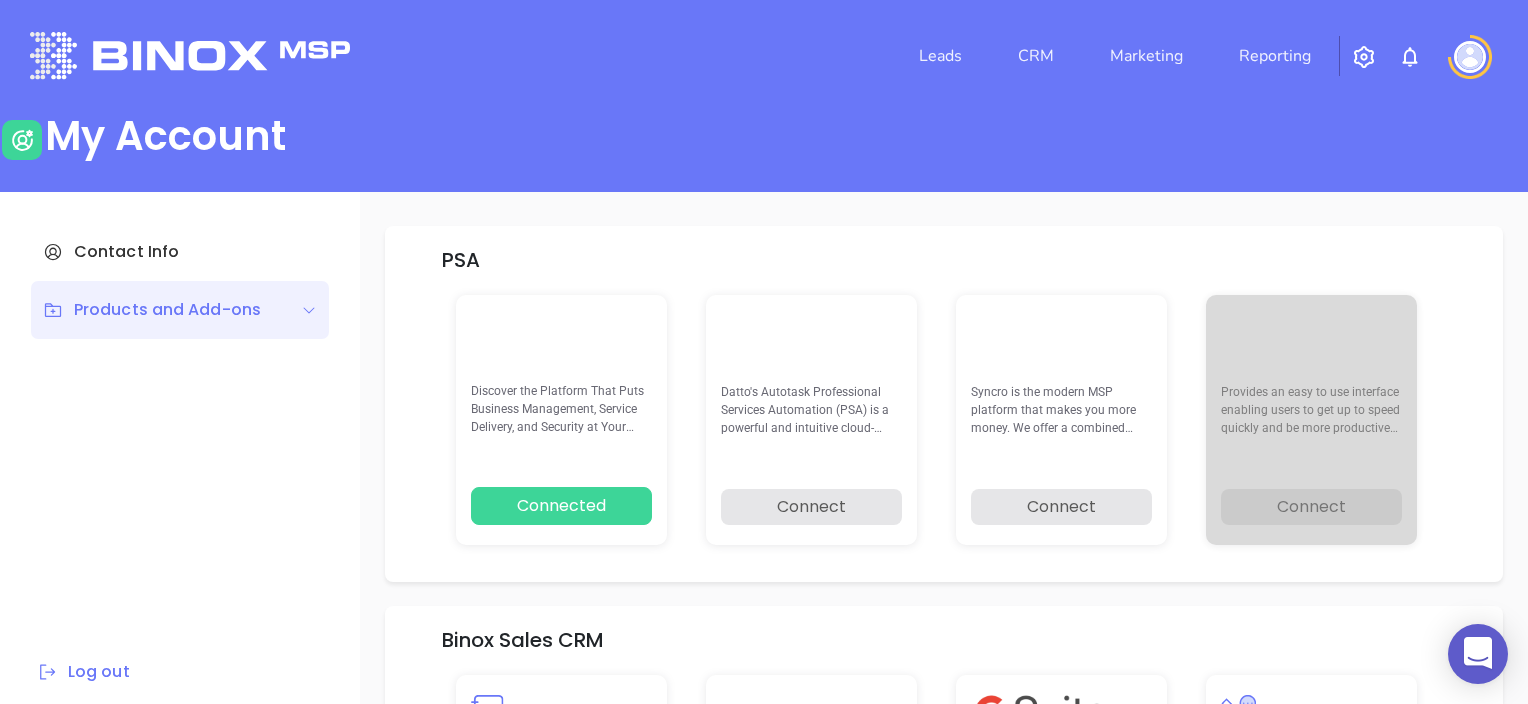 click on "Products and Add-ons" at bounding box center (180, 310) 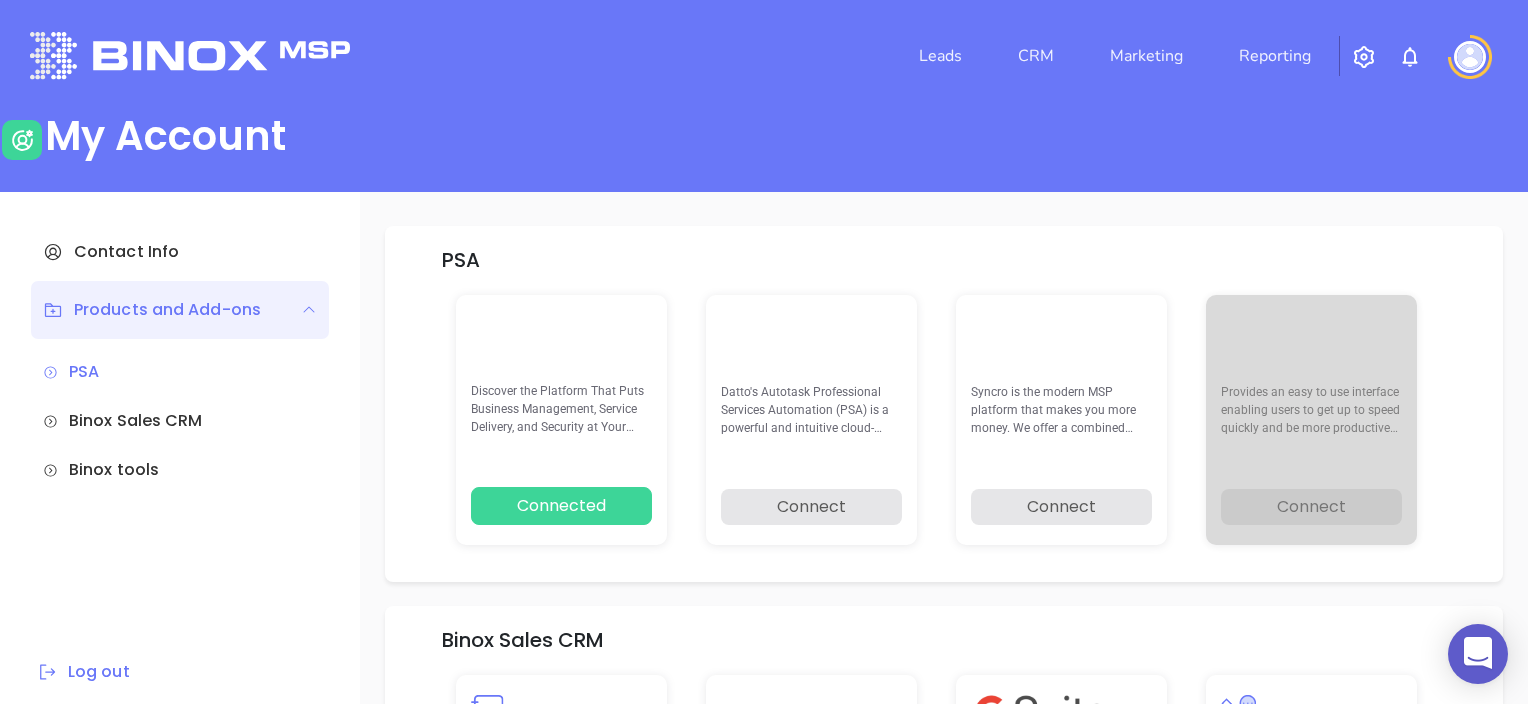 click on "Binox Sales CRM" at bounding box center (180, 421) 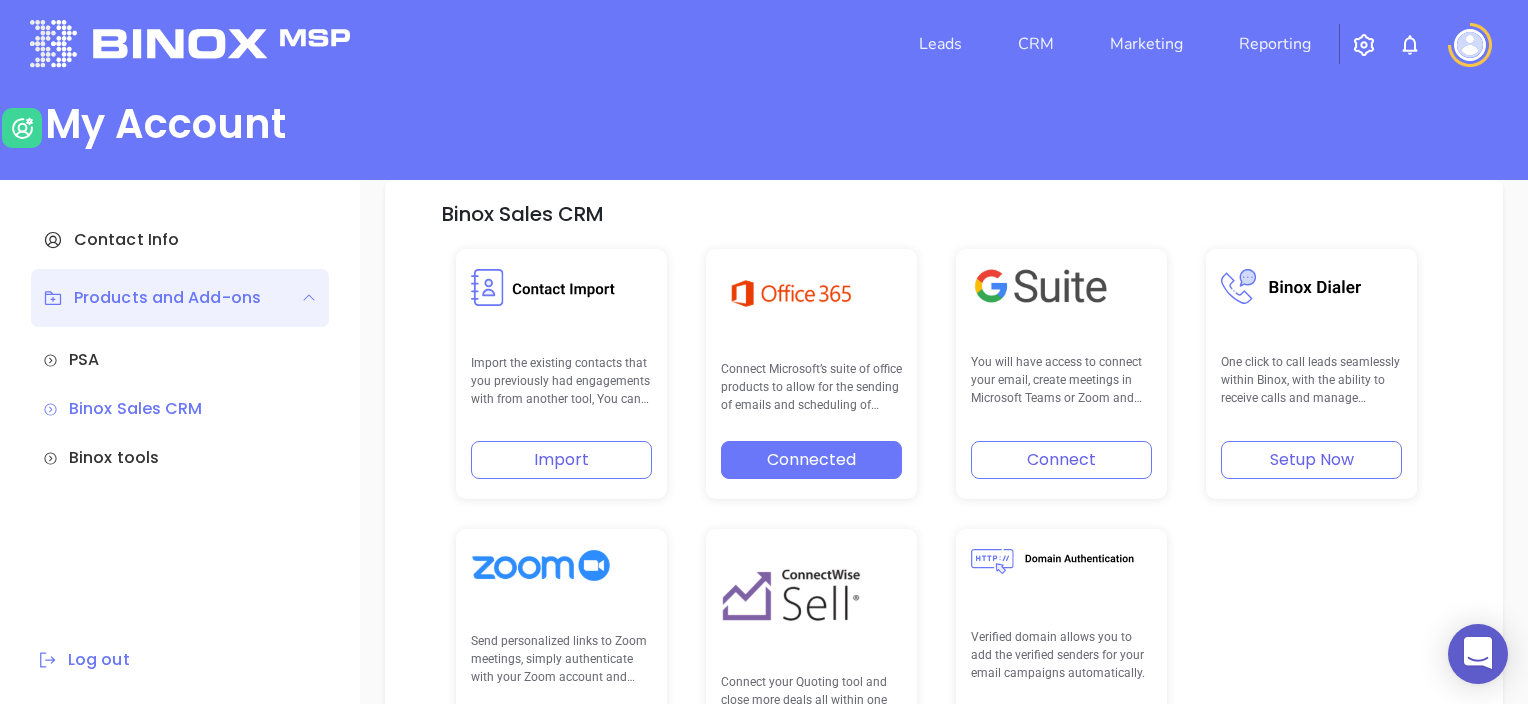 click on "Binox Sales CRM" at bounding box center [180, 409] 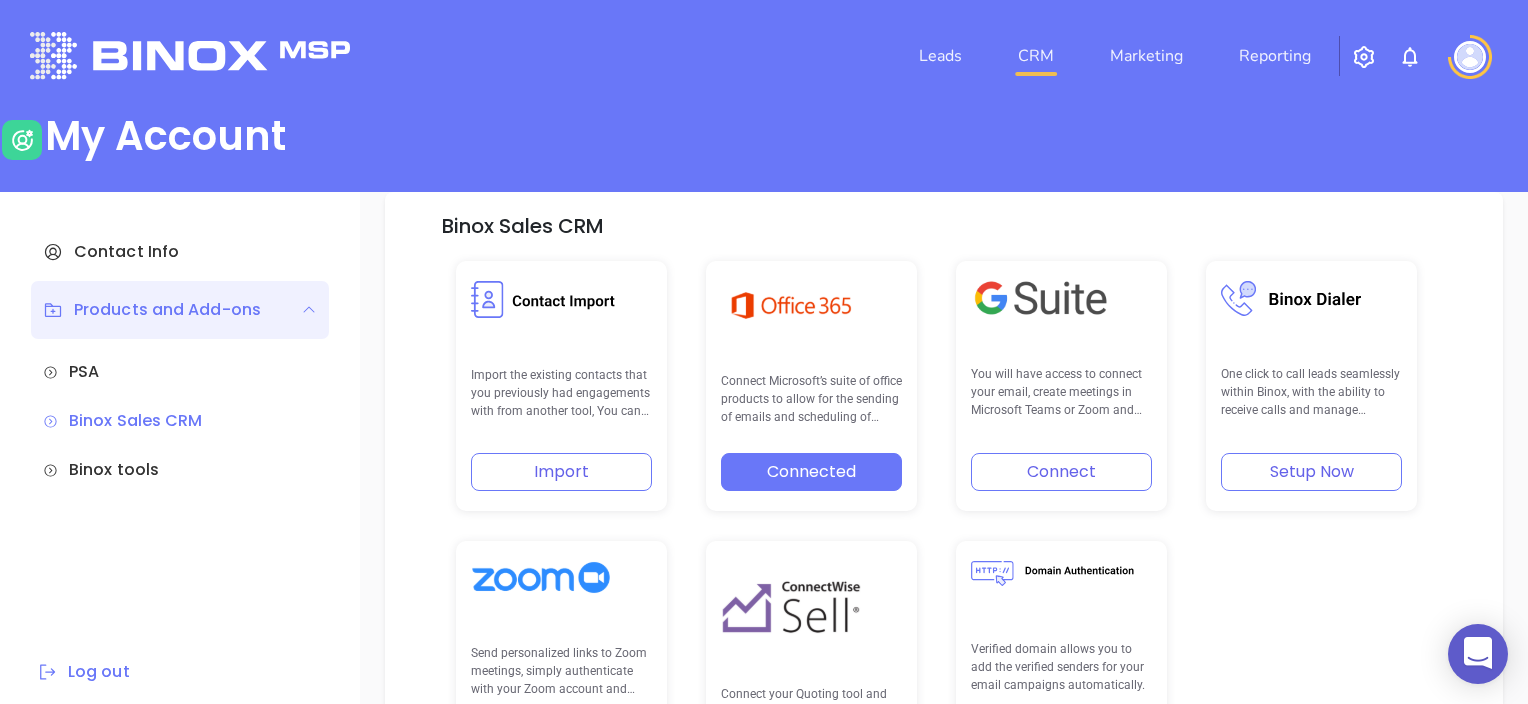 click on "CRM" at bounding box center (1036, 56) 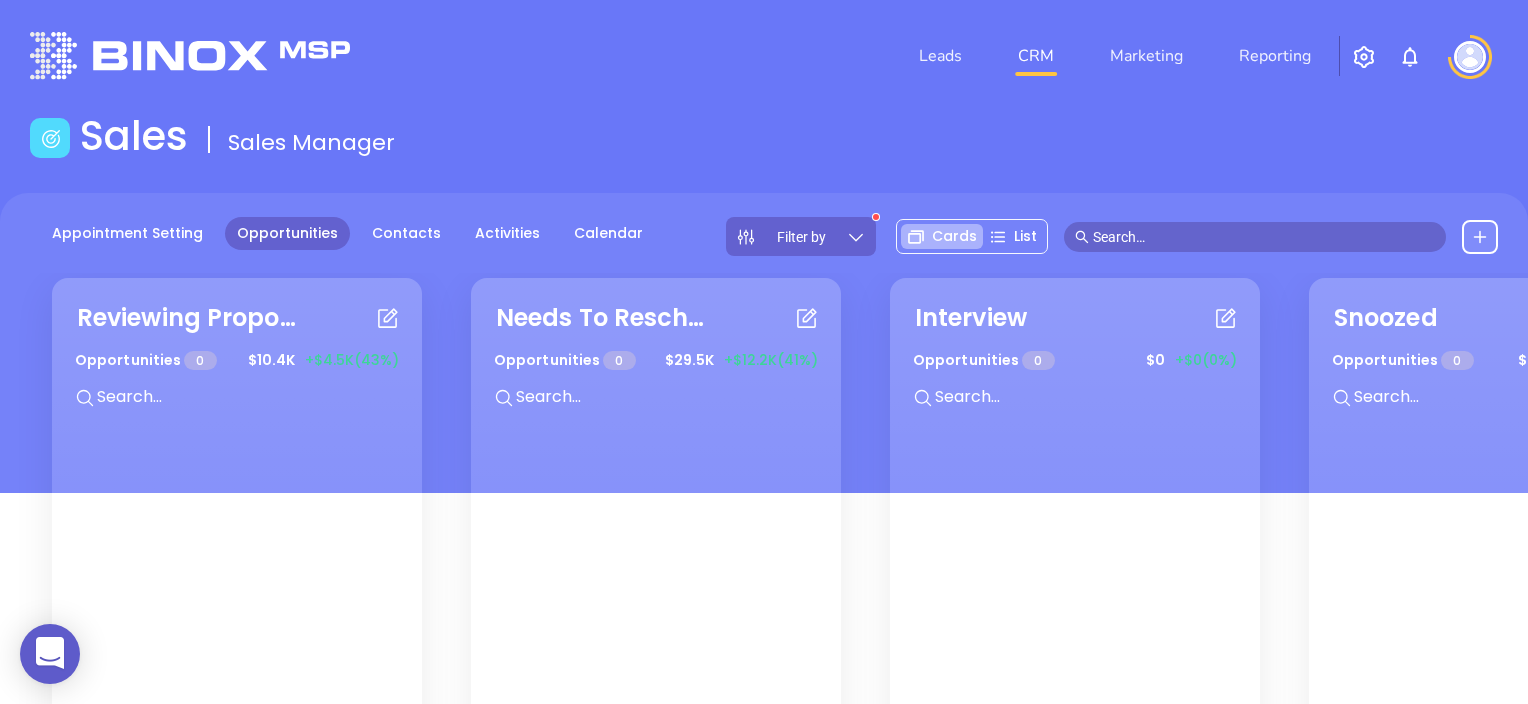click on "Opportunities" at bounding box center [287, 233] 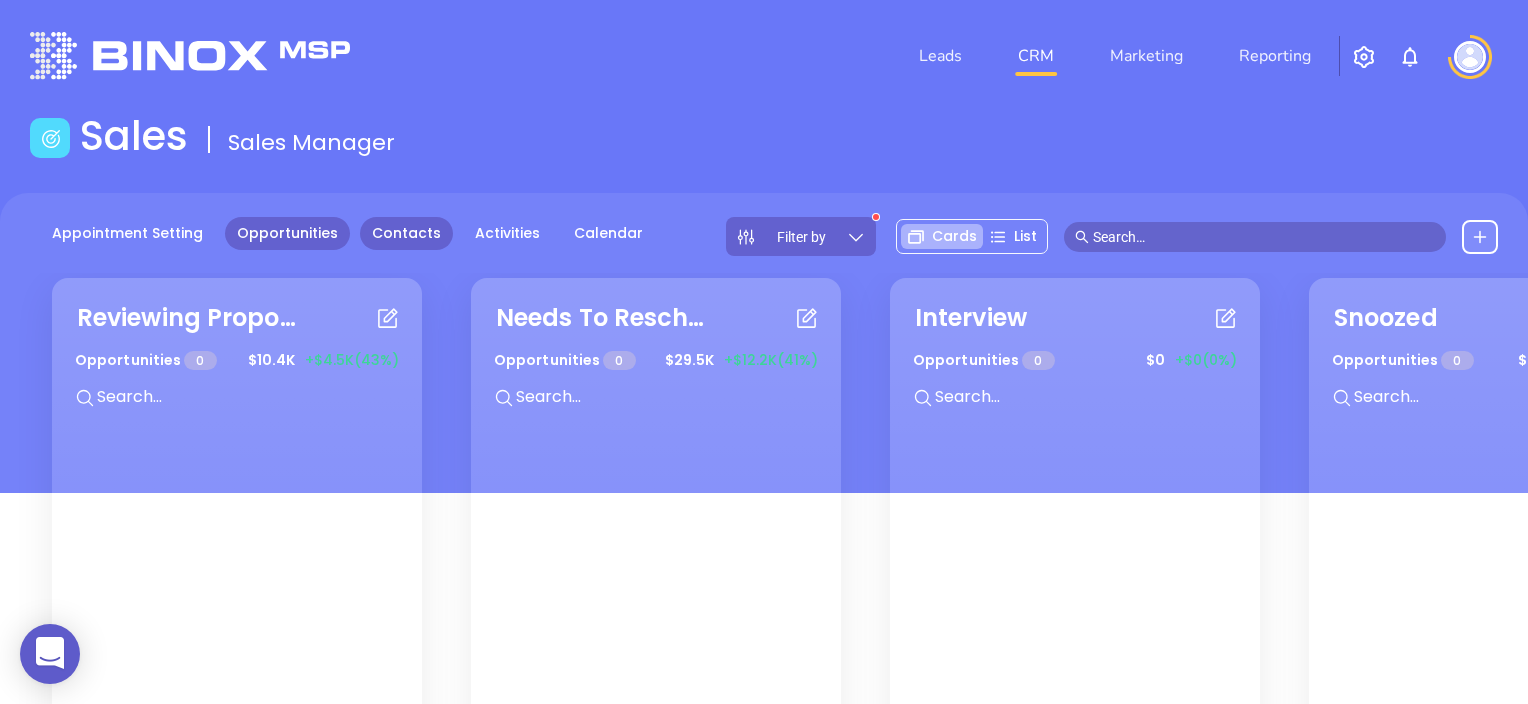 click on "Contacts" at bounding box center (406, 233) 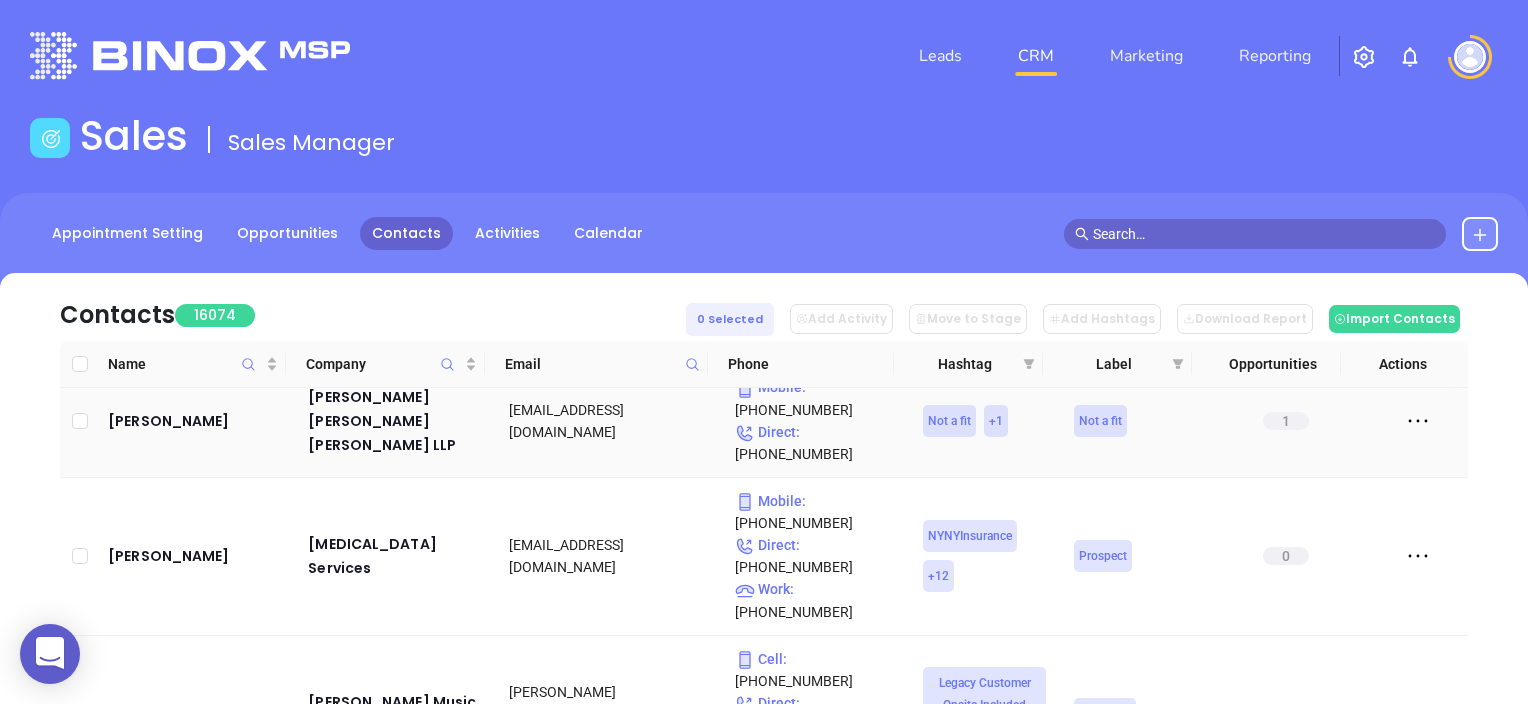scroll, scrollTop: 0, scrollLeft: 0, axis: both 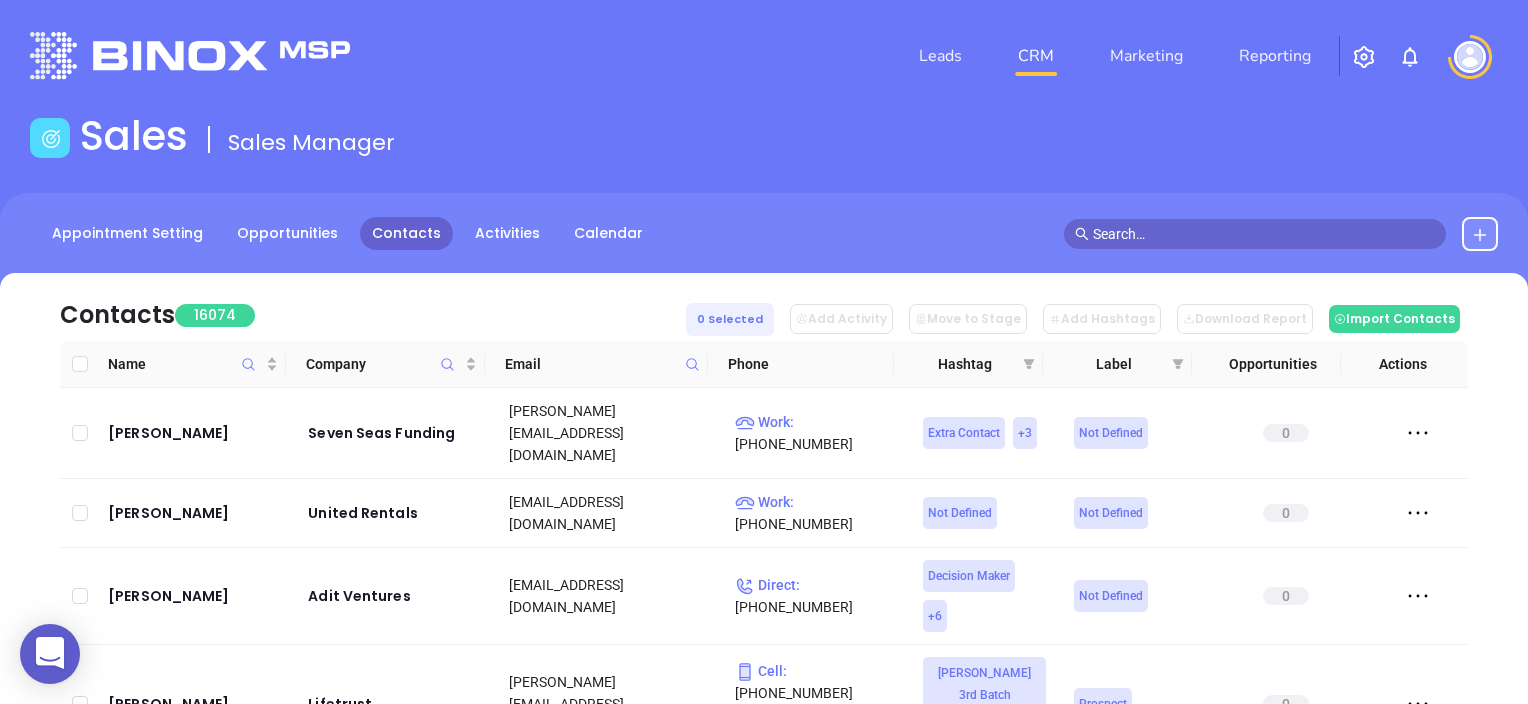 click on "Appointment Setting Opportunities Contacts Activities Calendar" at bounding box center [764, 243] 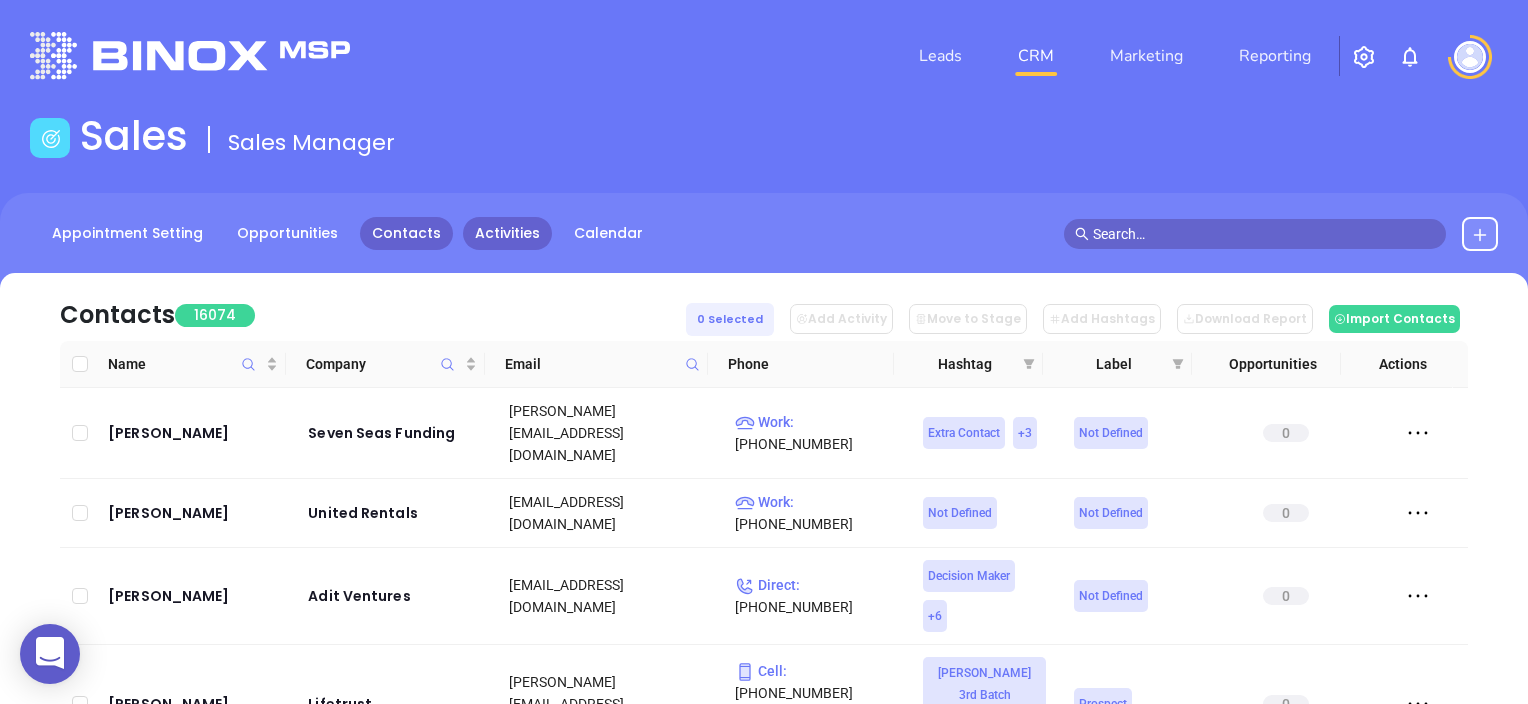 click on "Activities" at bounding box center [507, 233] 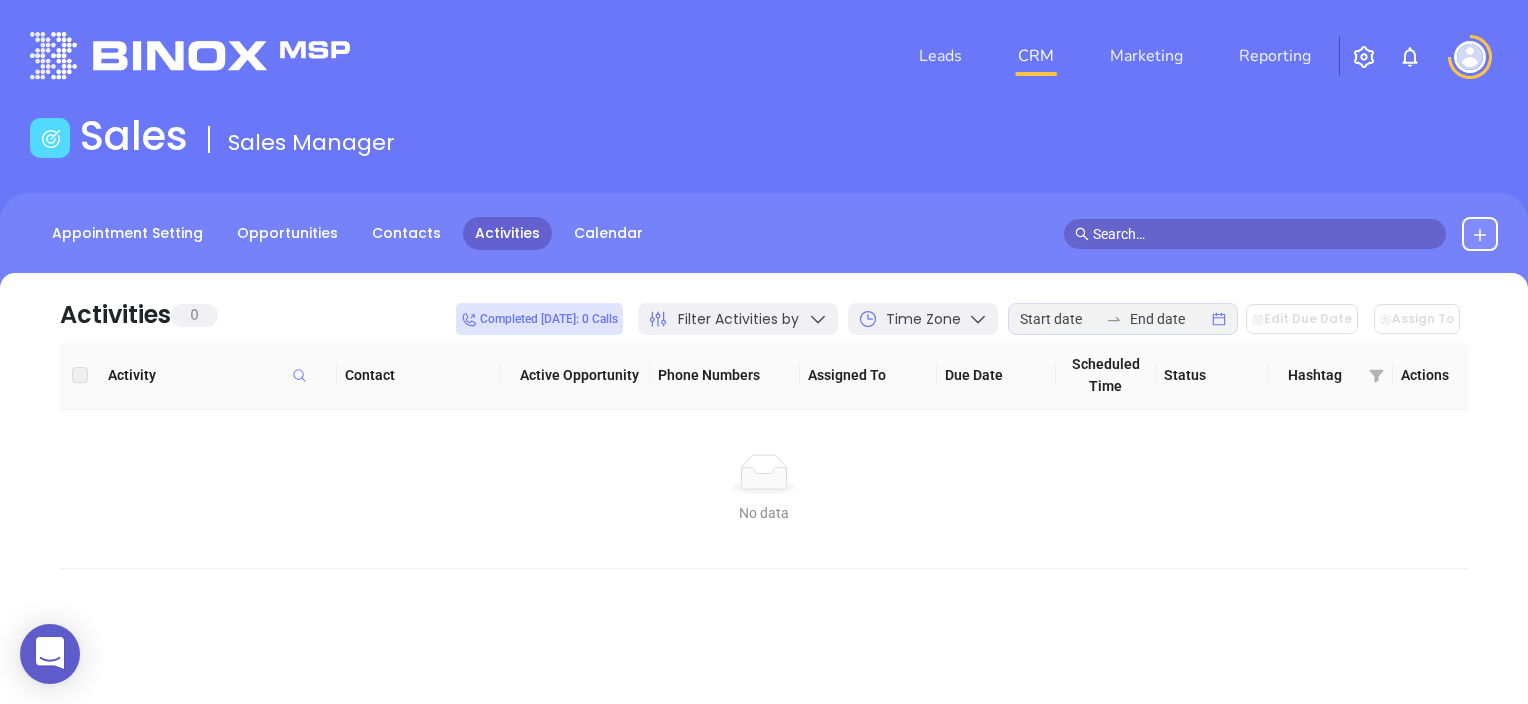 click 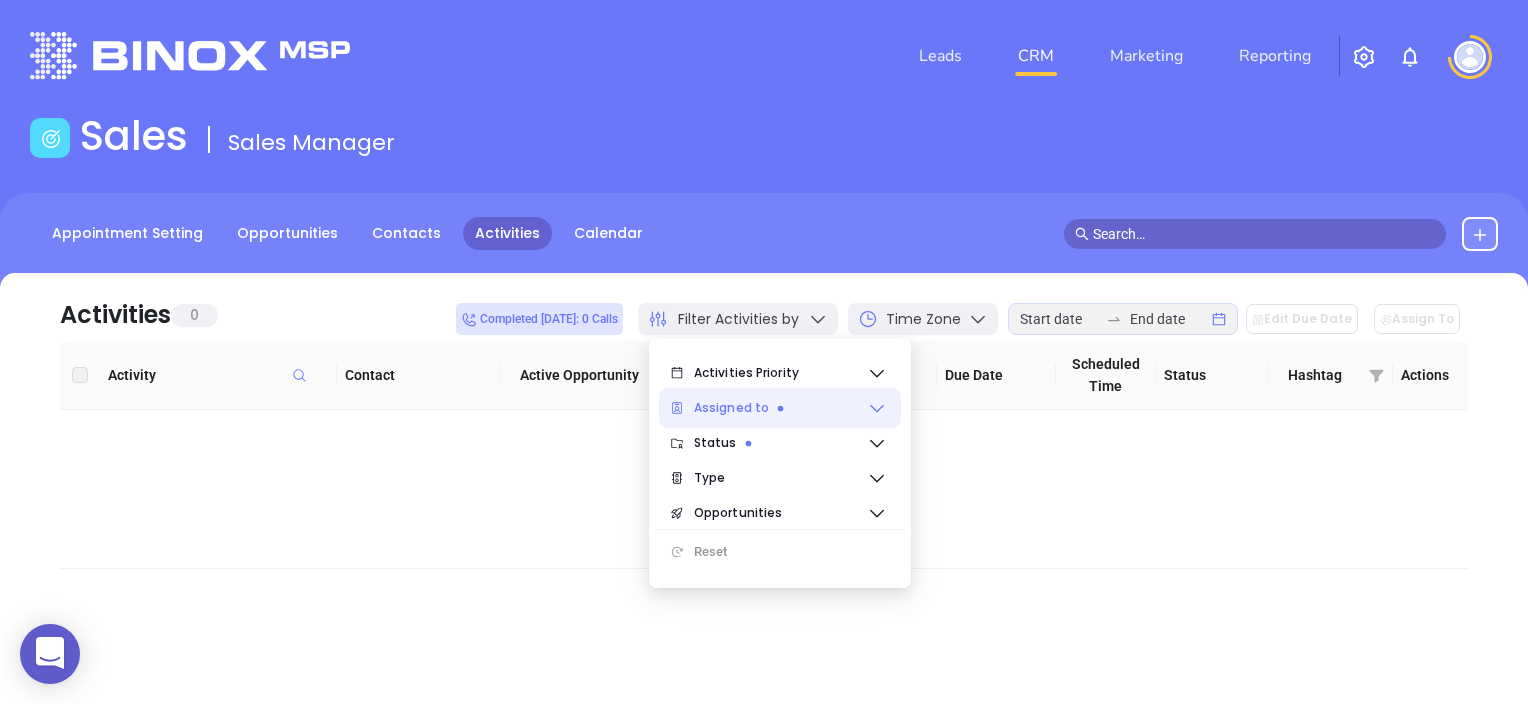 click on "Assigned to" at bounding box center (780, 408) 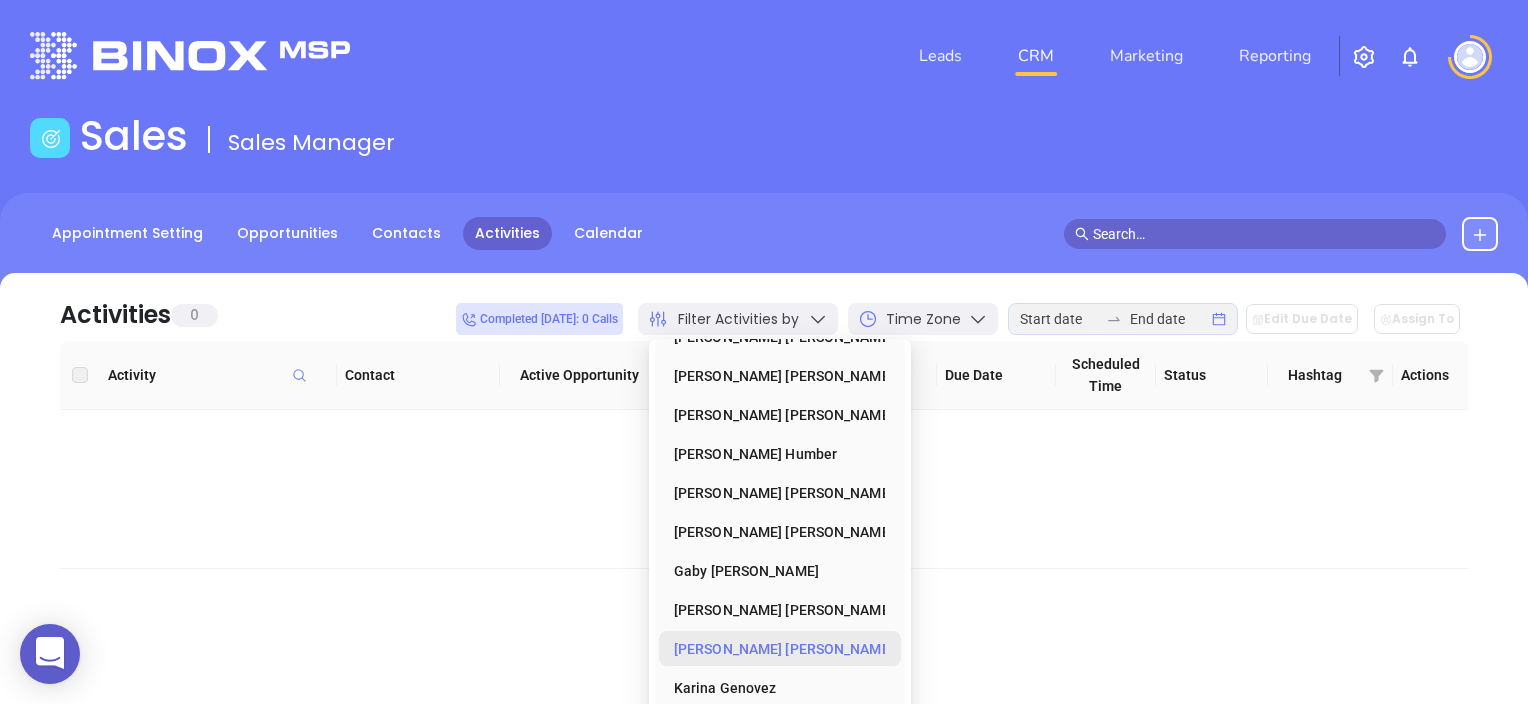 scroll, scrollTop: 8, scrollLeft: 0, axis: vertical 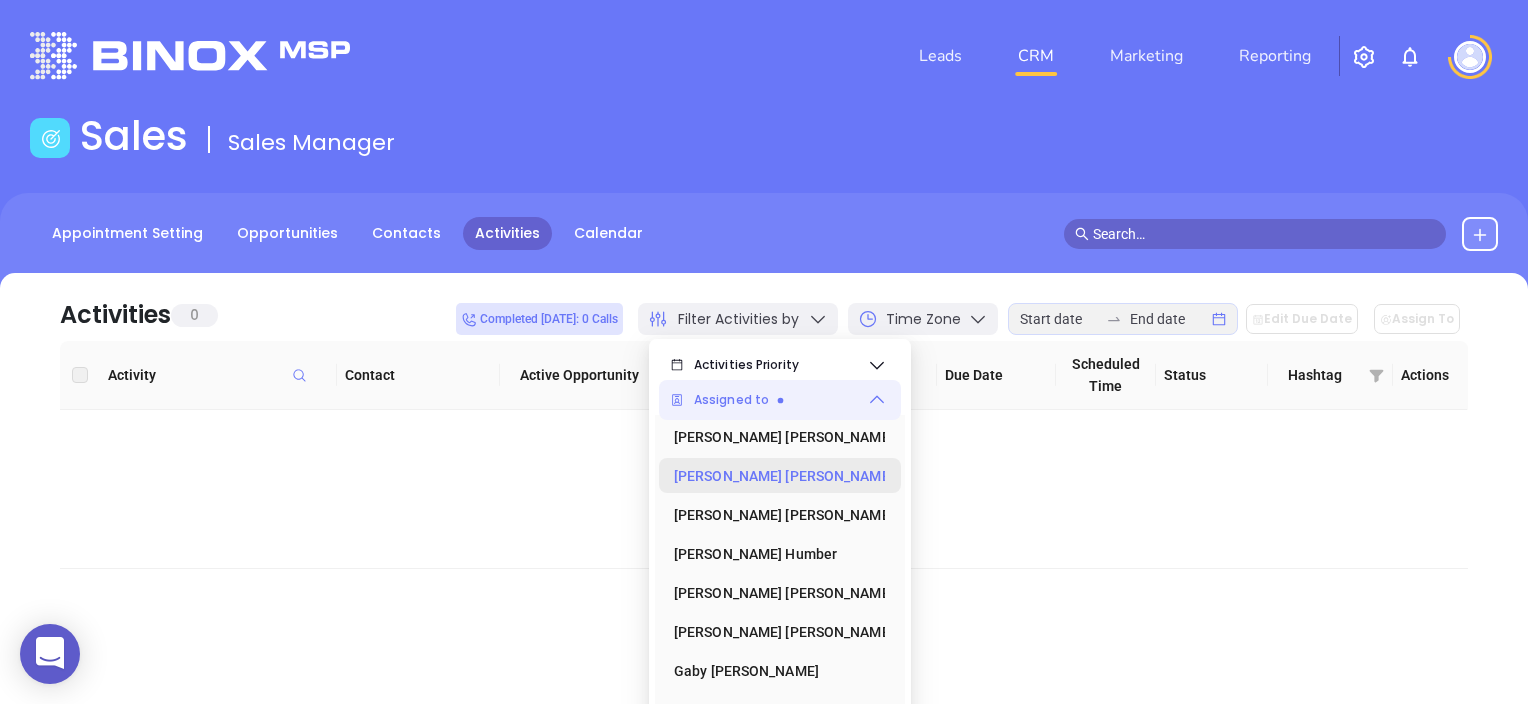 click on "Anabell   Dominguez" at bounding box center [774, 476] 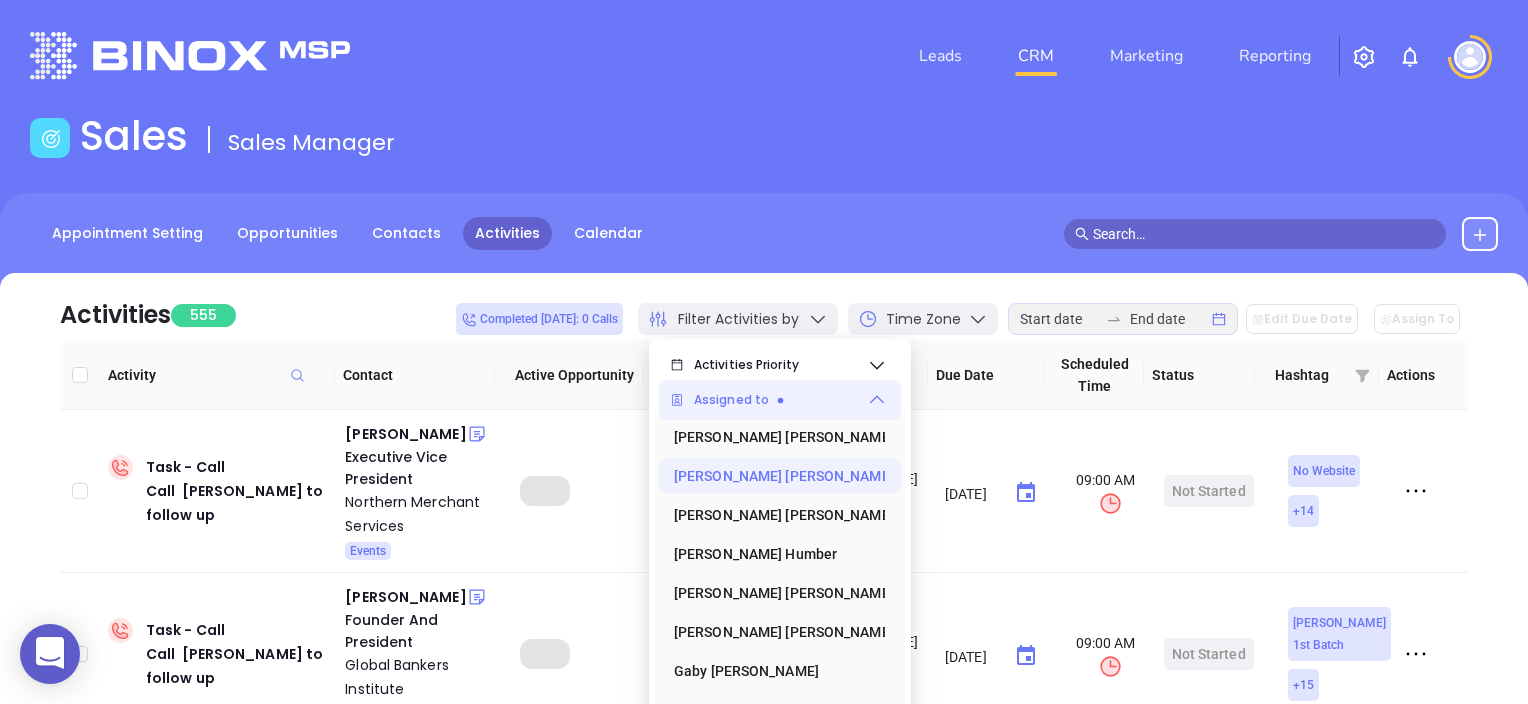 click on "Activities 555 Completed today: 0 Calls Filter Activities by Time Zone Edit Due Date Assign To" at bounding box center (764, 307) 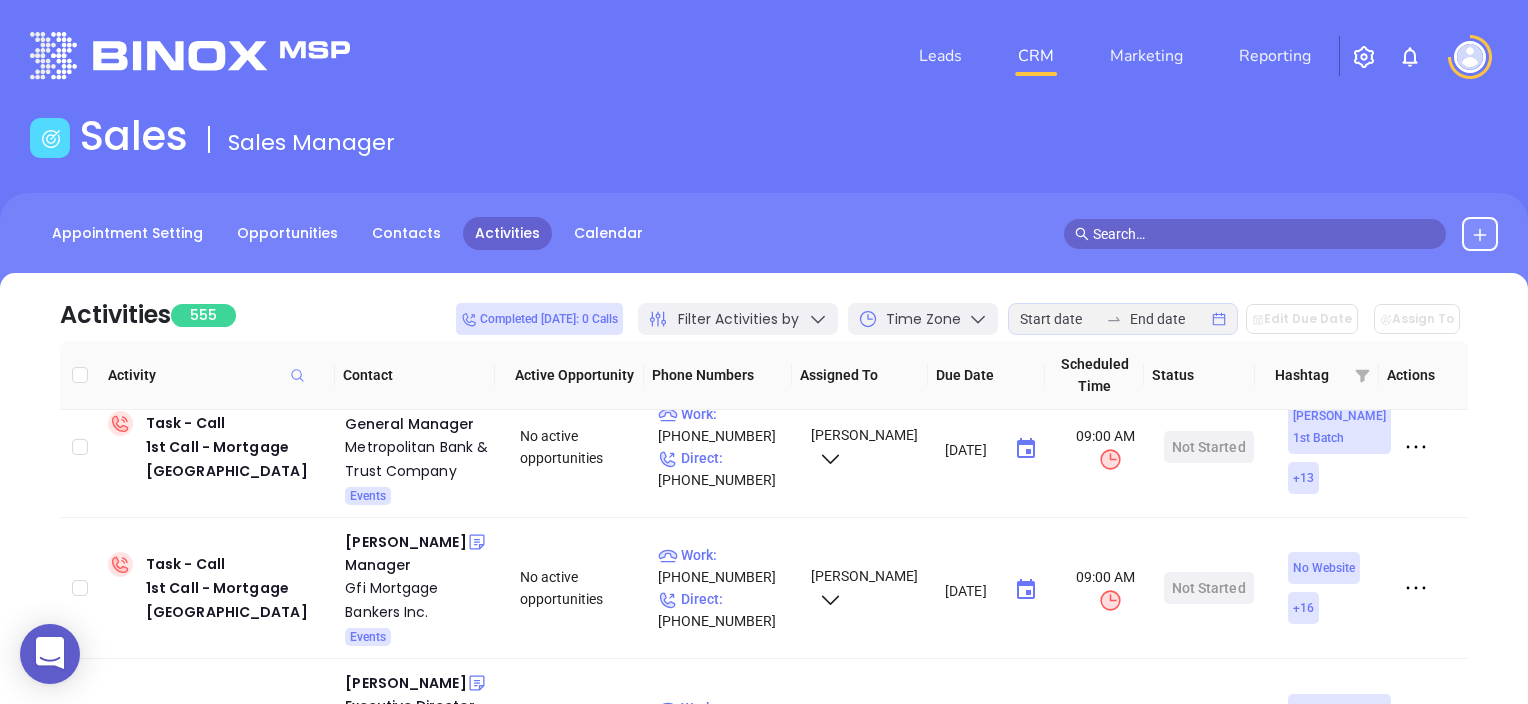 scroll, scrollTop: 0, scrollLeft: 0, axis: both 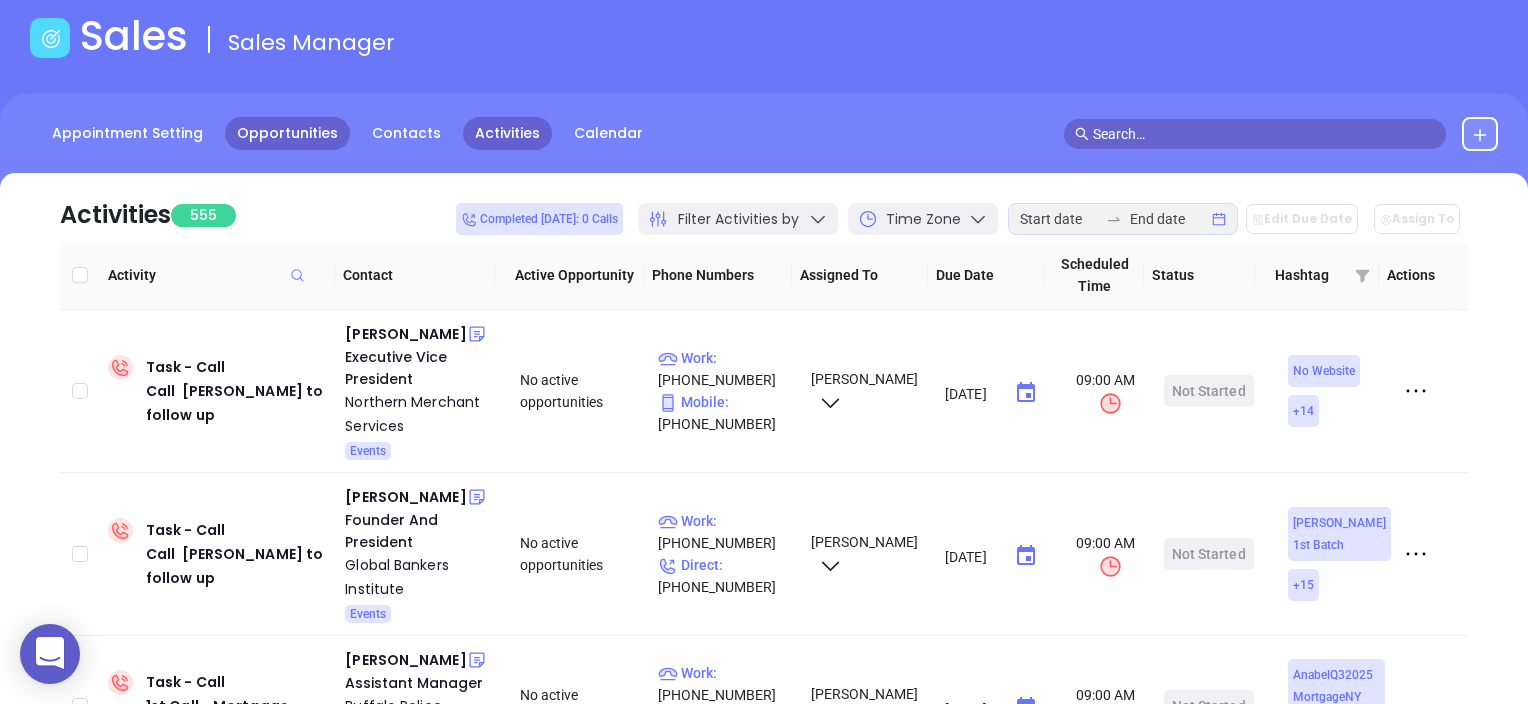 click on "Opportunities" at bounding box center (287, 133) 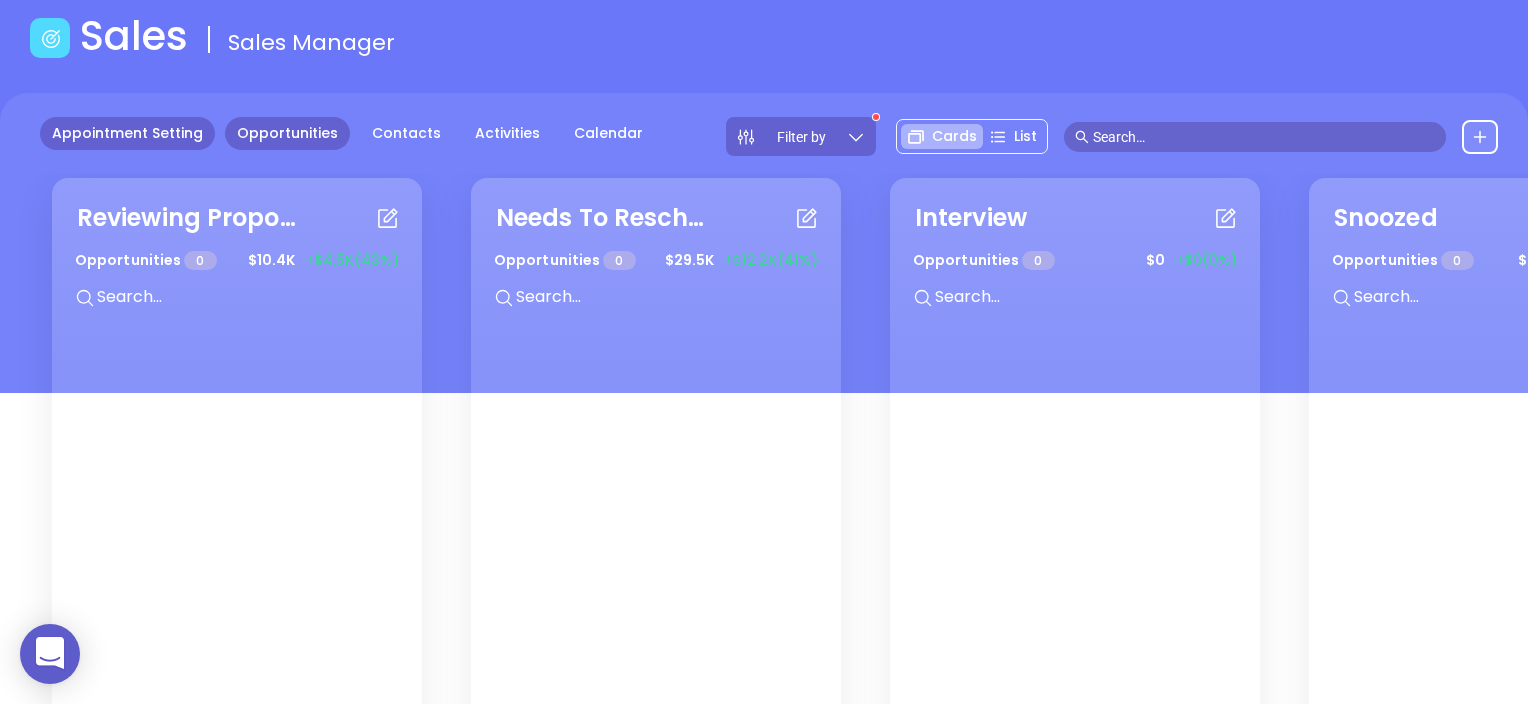 click on "Appointment Setting" at bounding box center [127, 133] 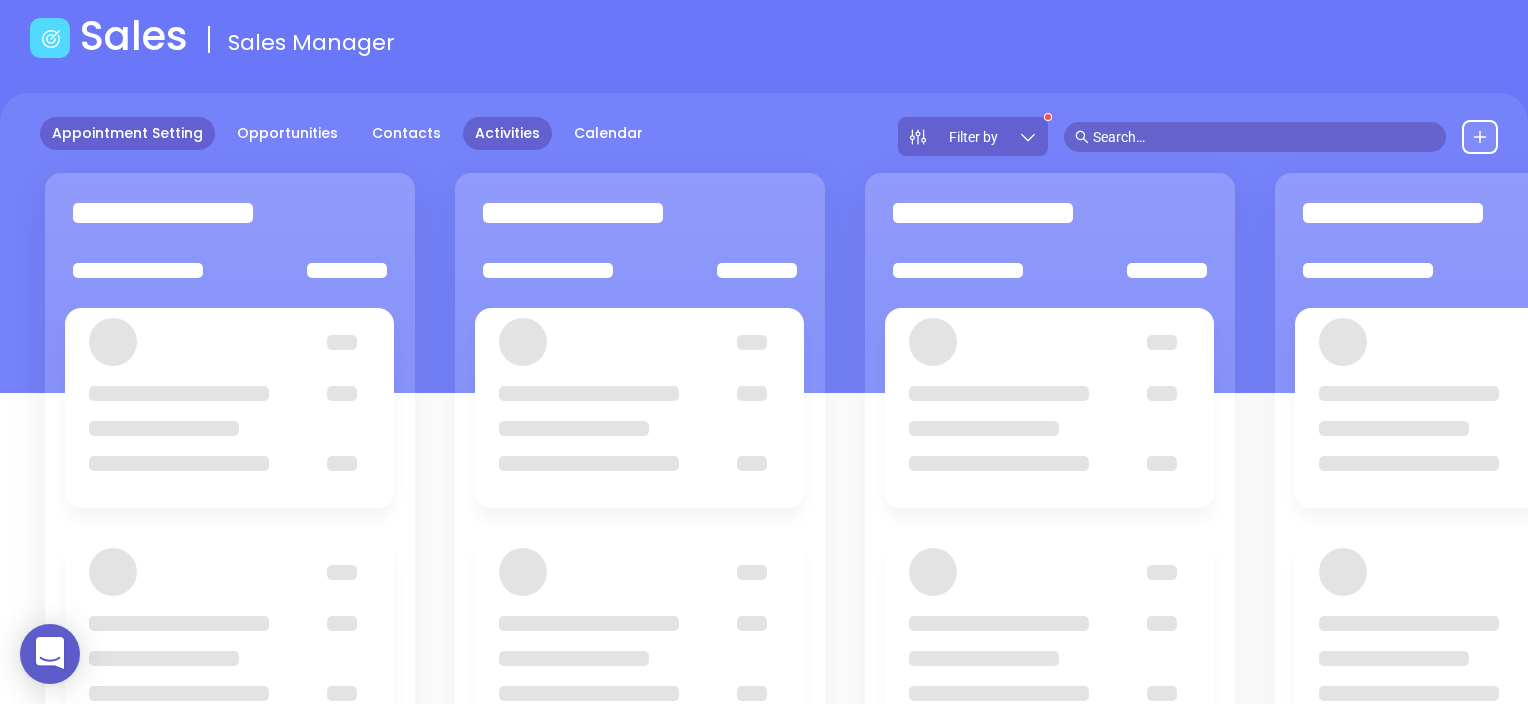 click on "Activities" at bounding box center [507, 133] 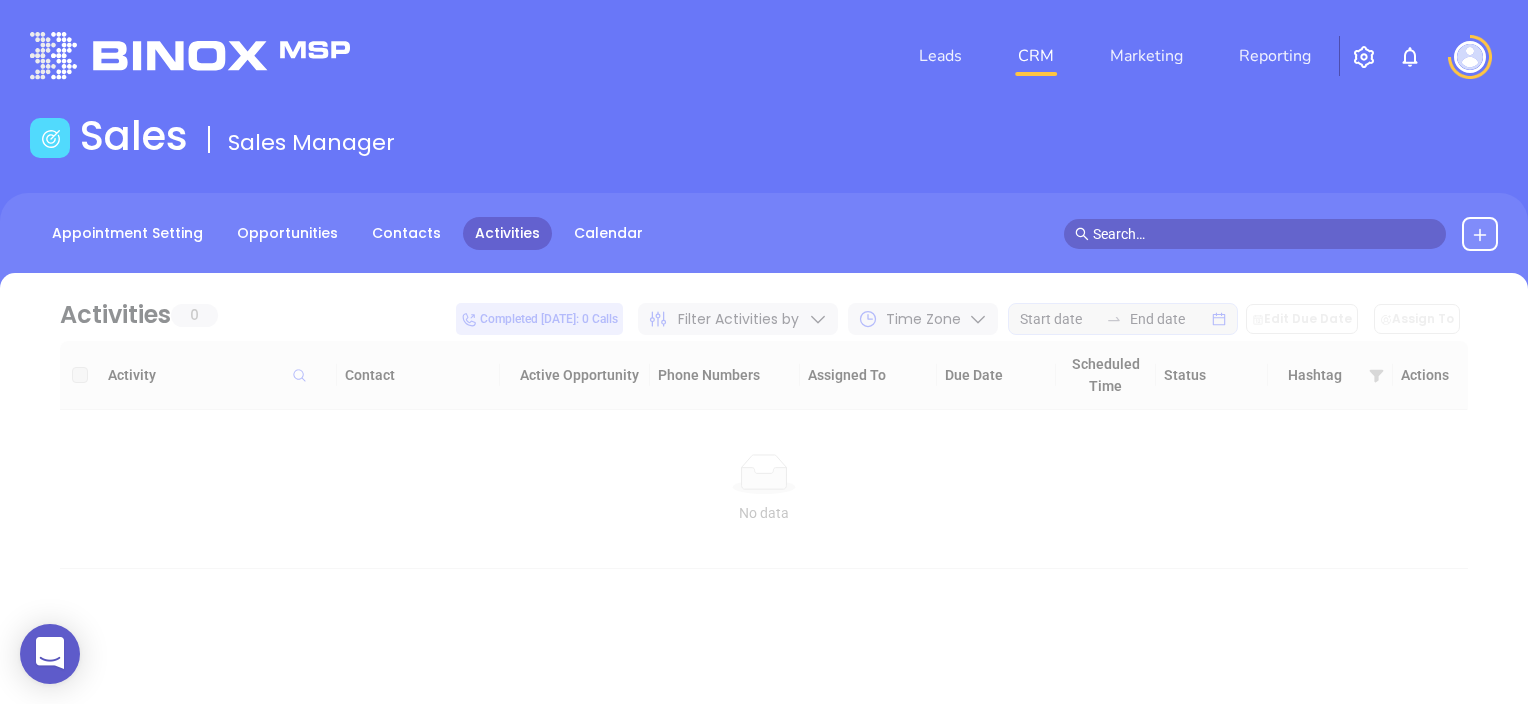 scroll, scrollTop: 0, scrollLeft: 0, axis: both 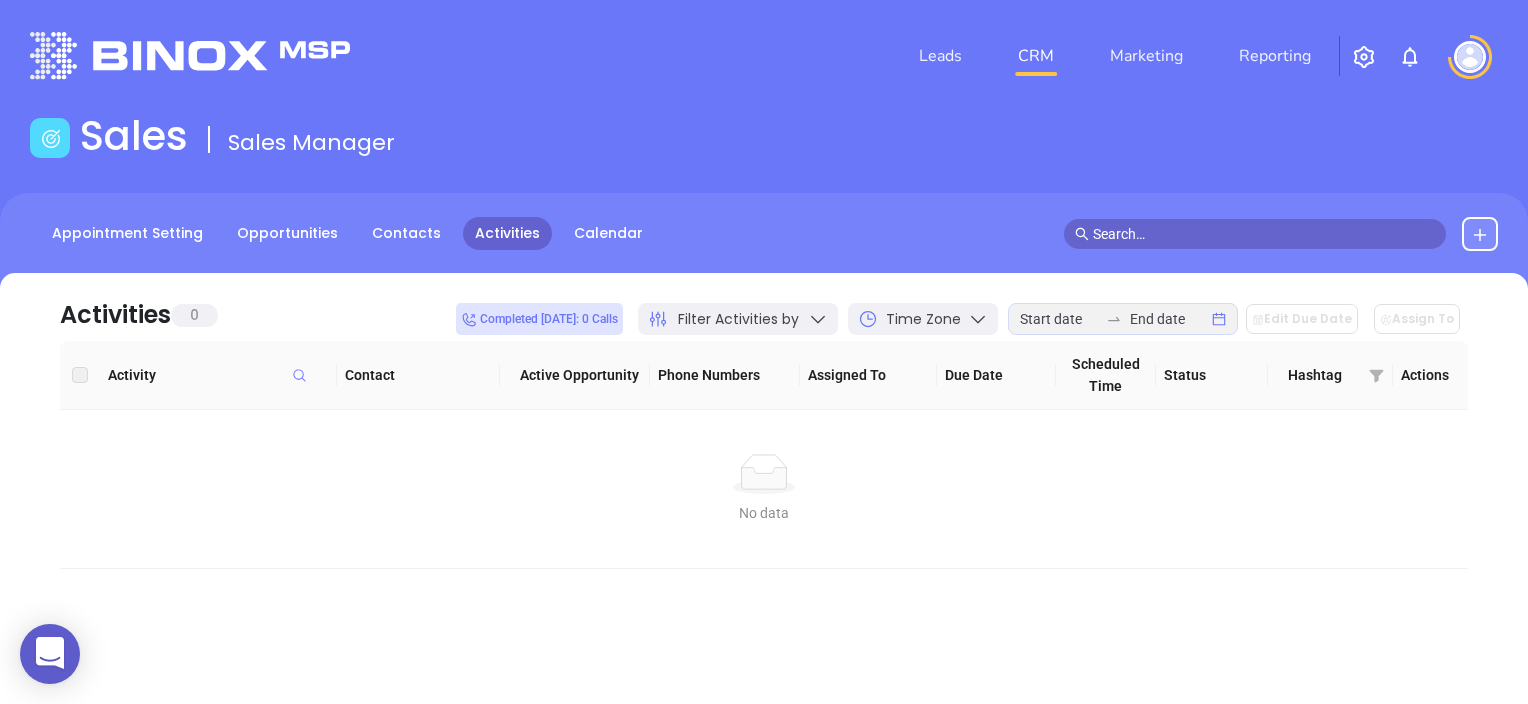 click 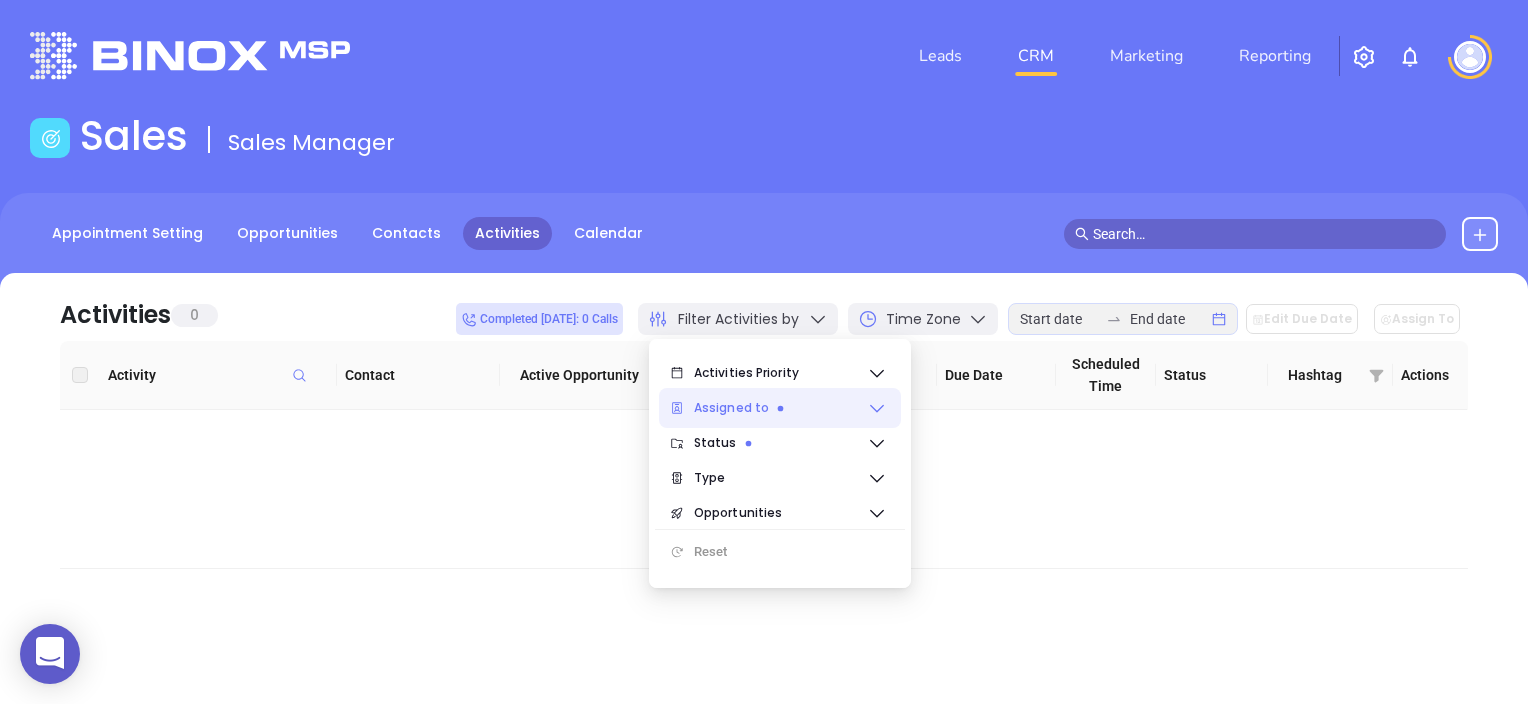 click on "Assigned to" at bounding box center [780, 408] 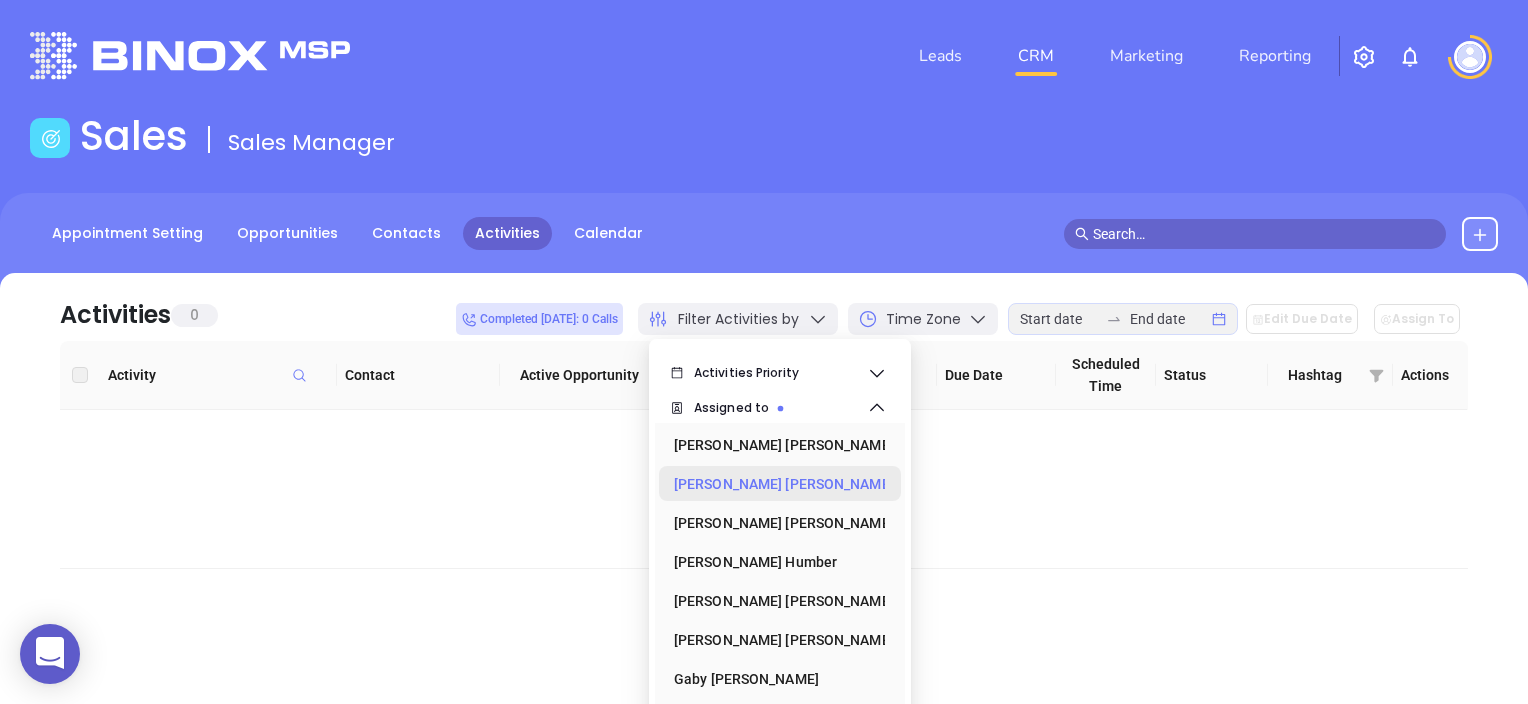 click on "Anabell   Dominguez" at bounding box center [774, 484] 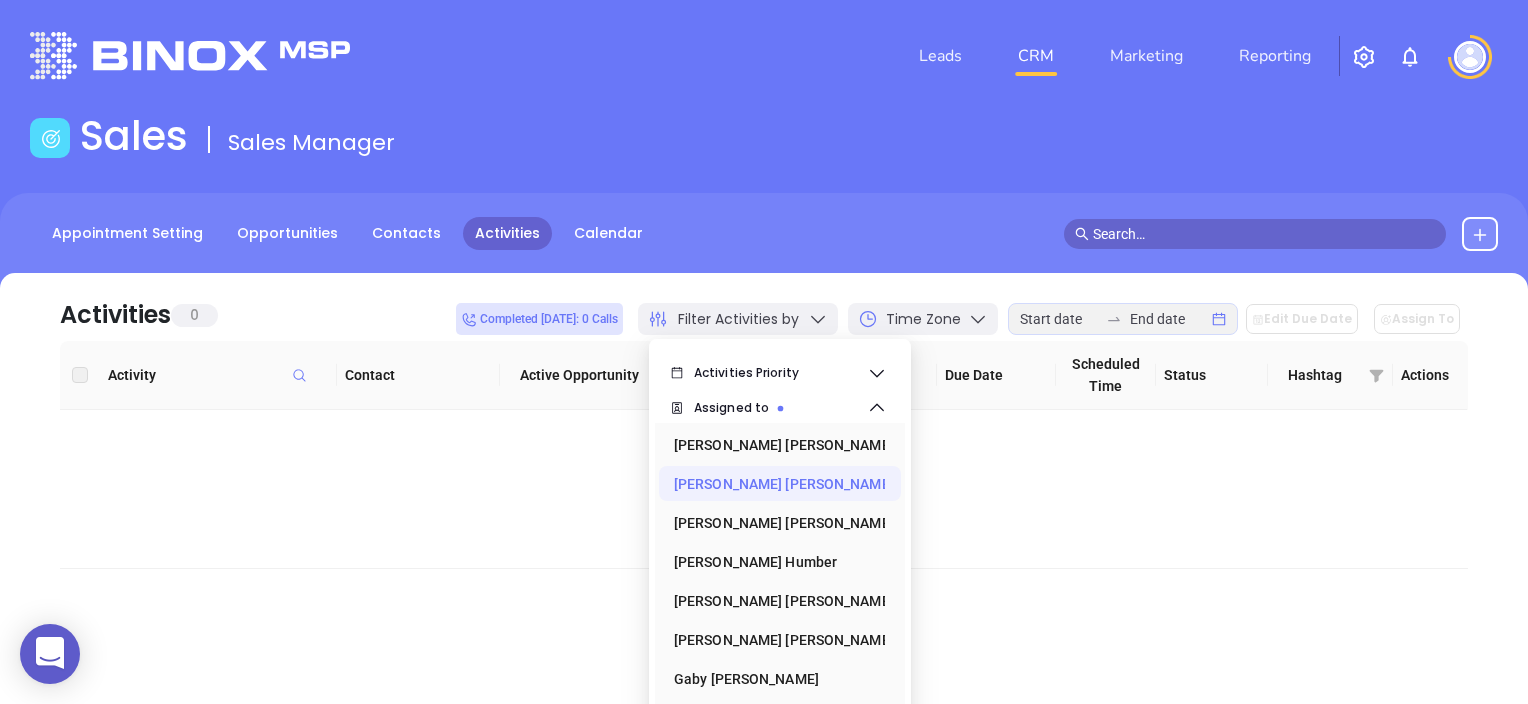 scroll, scrollTop: 208, scrollLeft: 0, axis: vertical 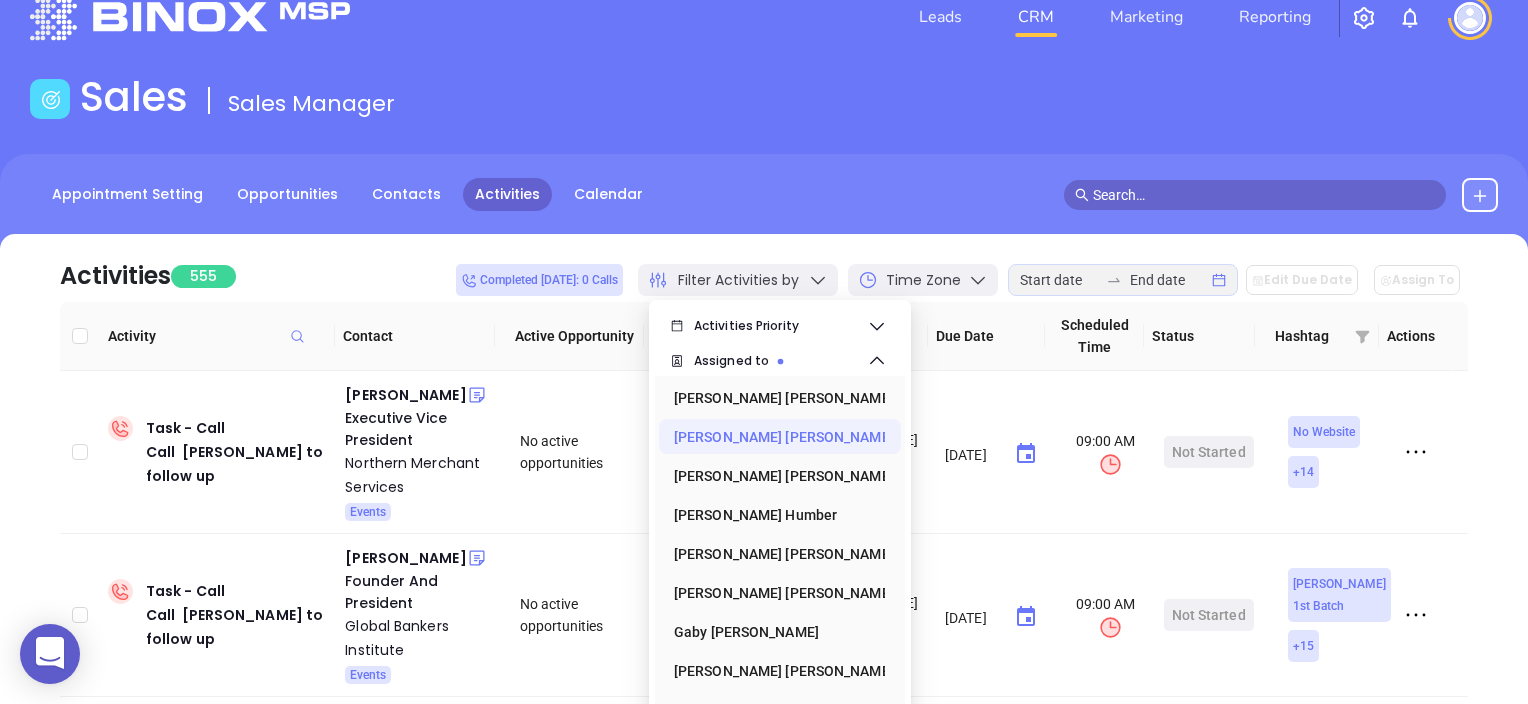 click on "Activities 555 Completed today: 0 Calls Filter Activities by Time Zone Edit Due Date Assign To" at bounding box center (764, 268) 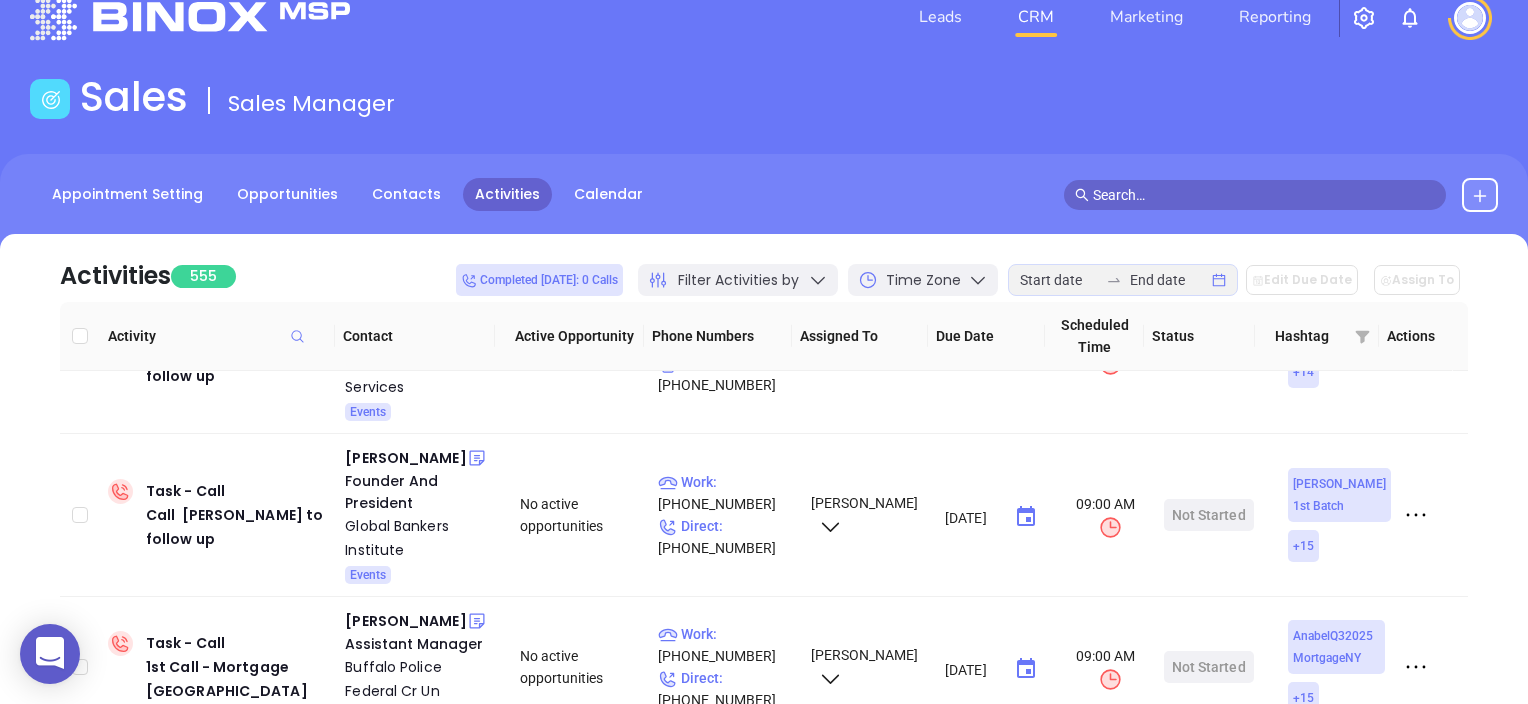 scroll, scrollTop: 0, scrollLeft: 0, axis: both 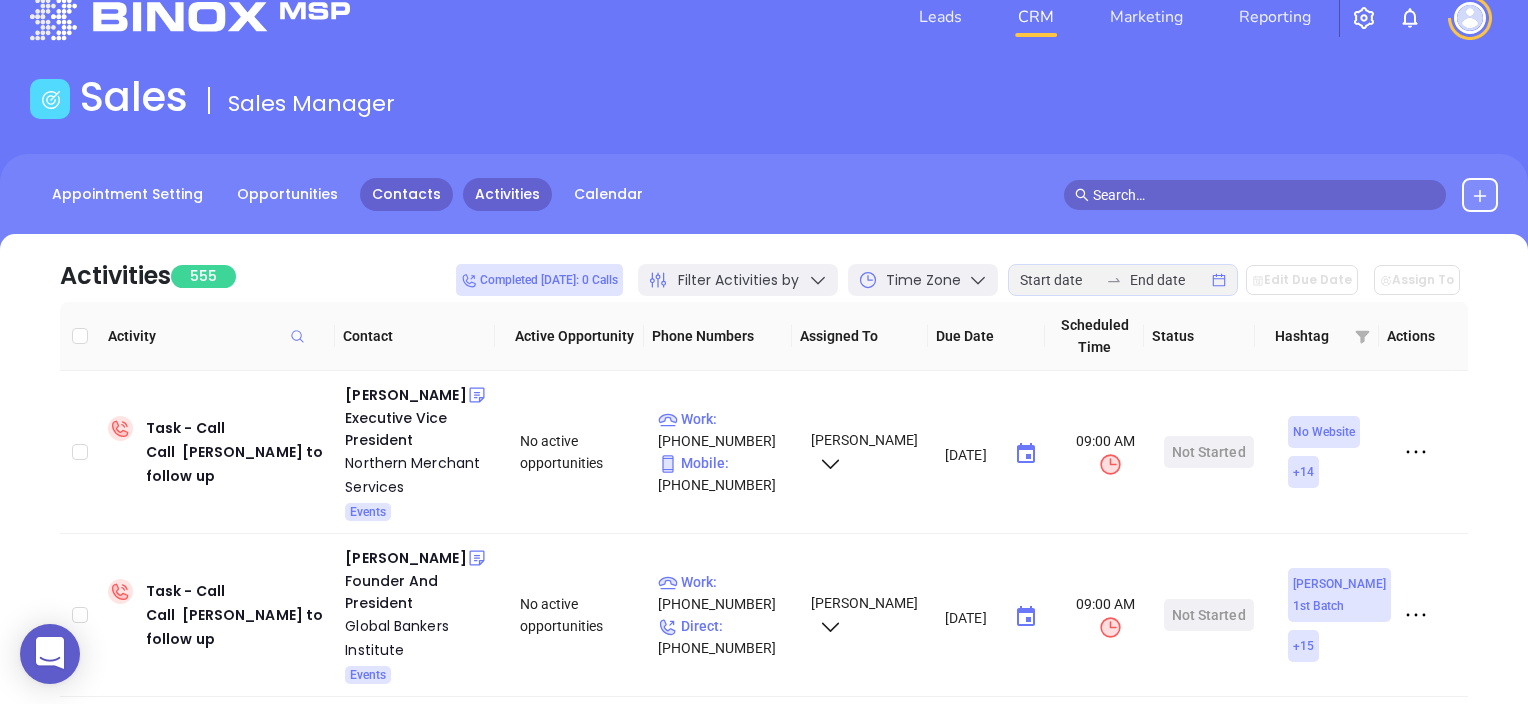click on "Contacts" at bounding box center (406, 194) 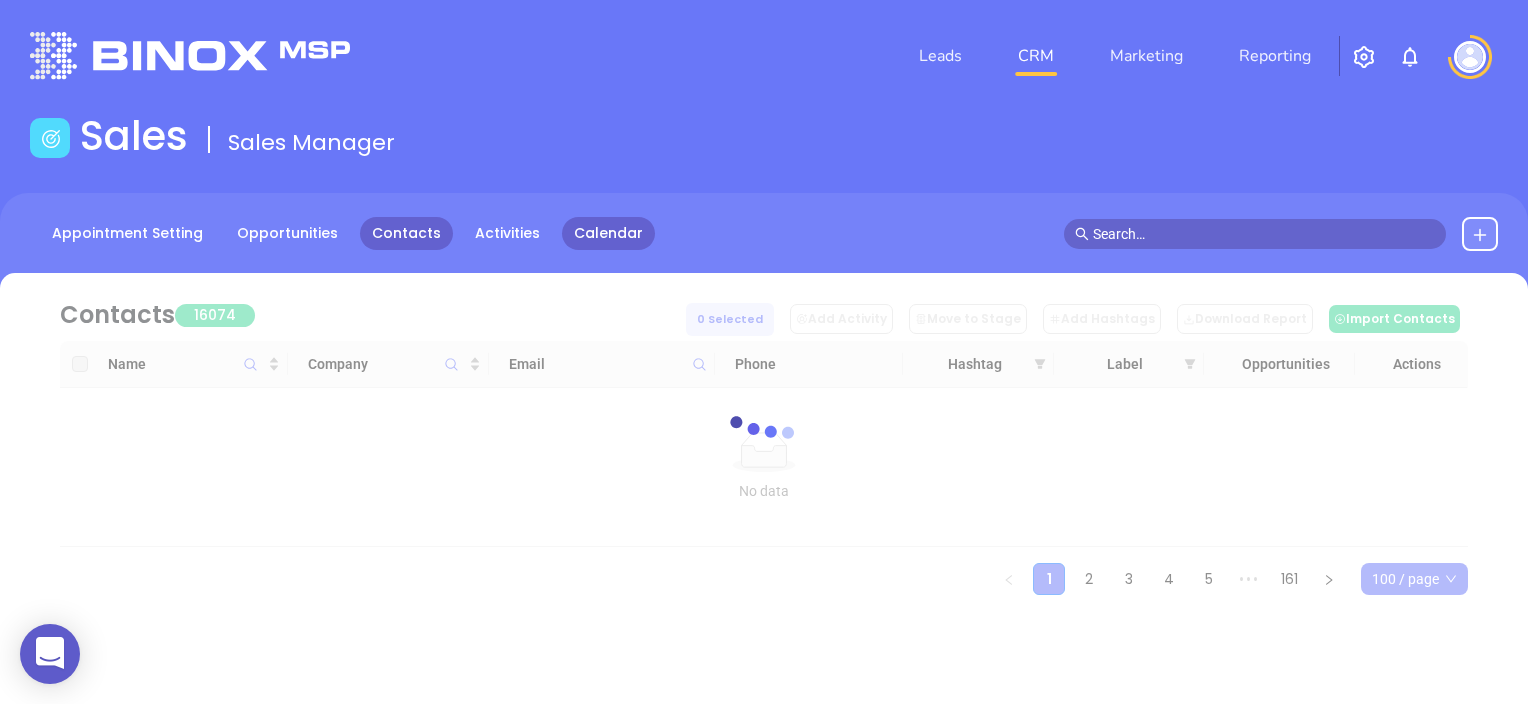click on "Calendar" at bounding box center [608, 233] 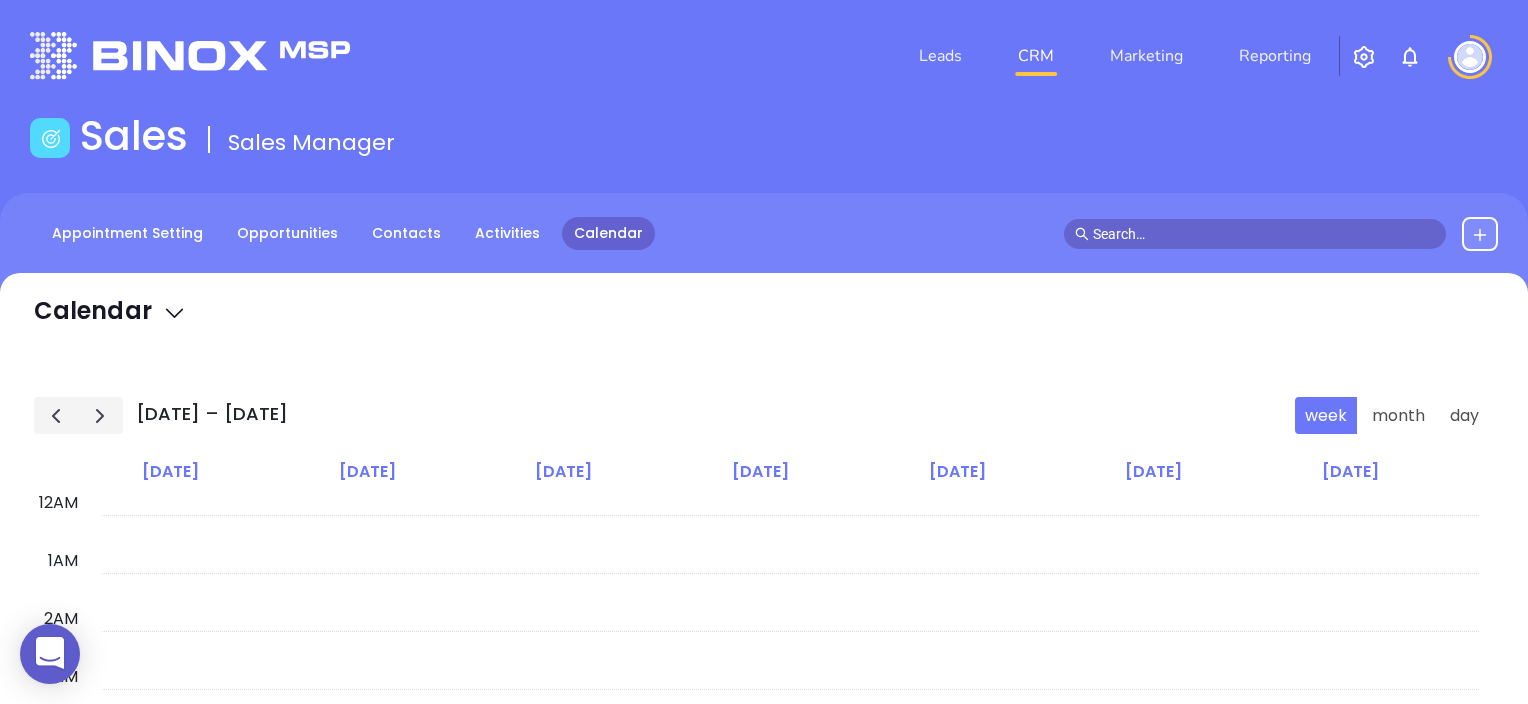 scroll, scrollTop: 348, scrollLeft: 0, axis: vertical 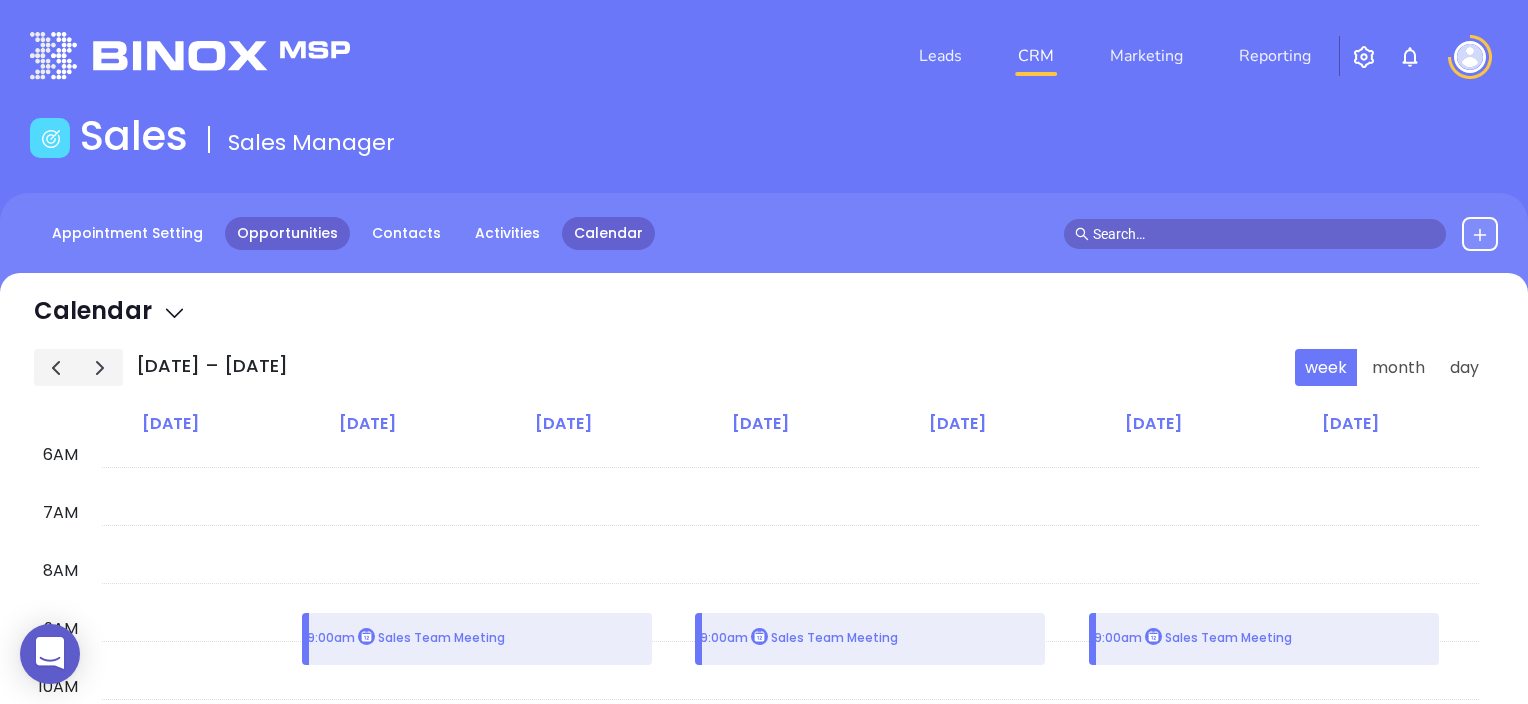 click on "Opportunities" at bounding box center [287, 233] 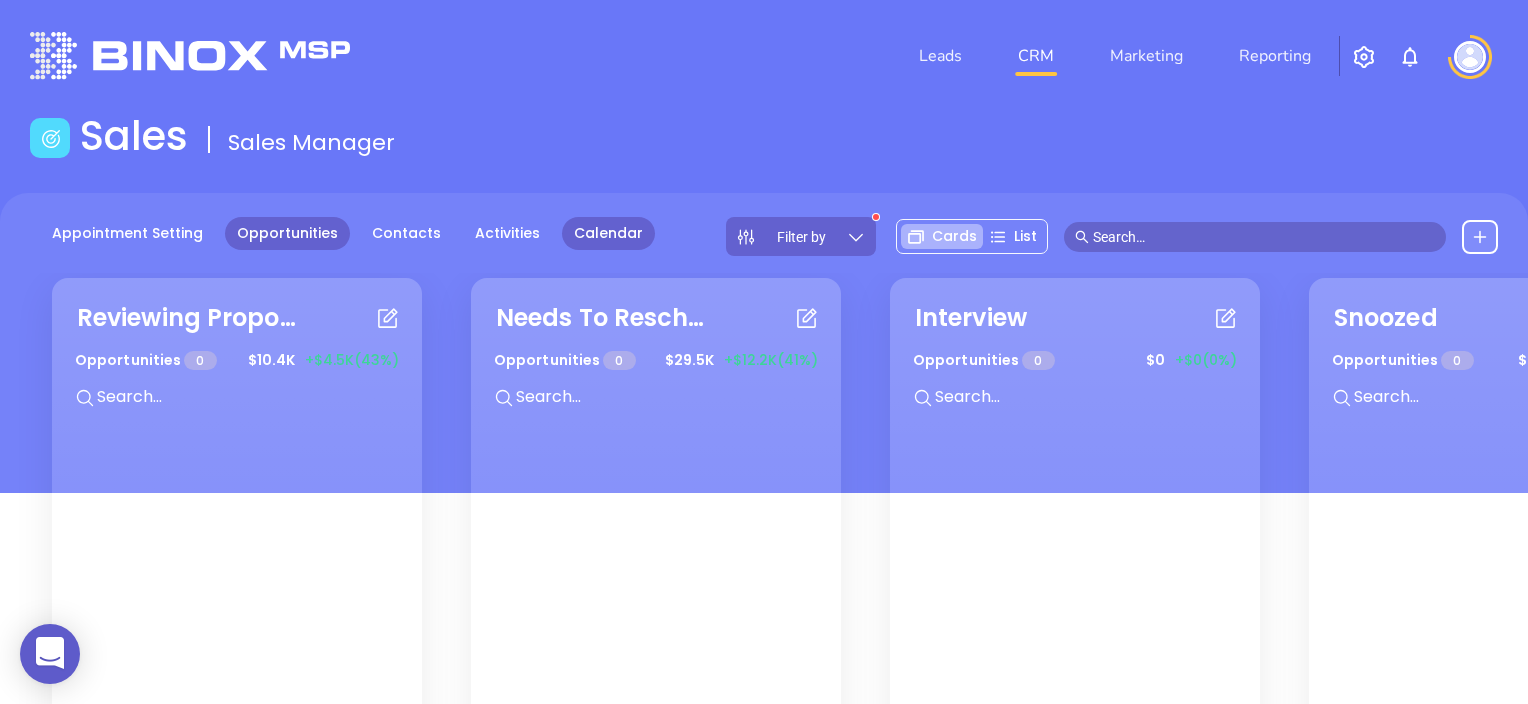 click on "Calendar" at bounding box center [608, 233] 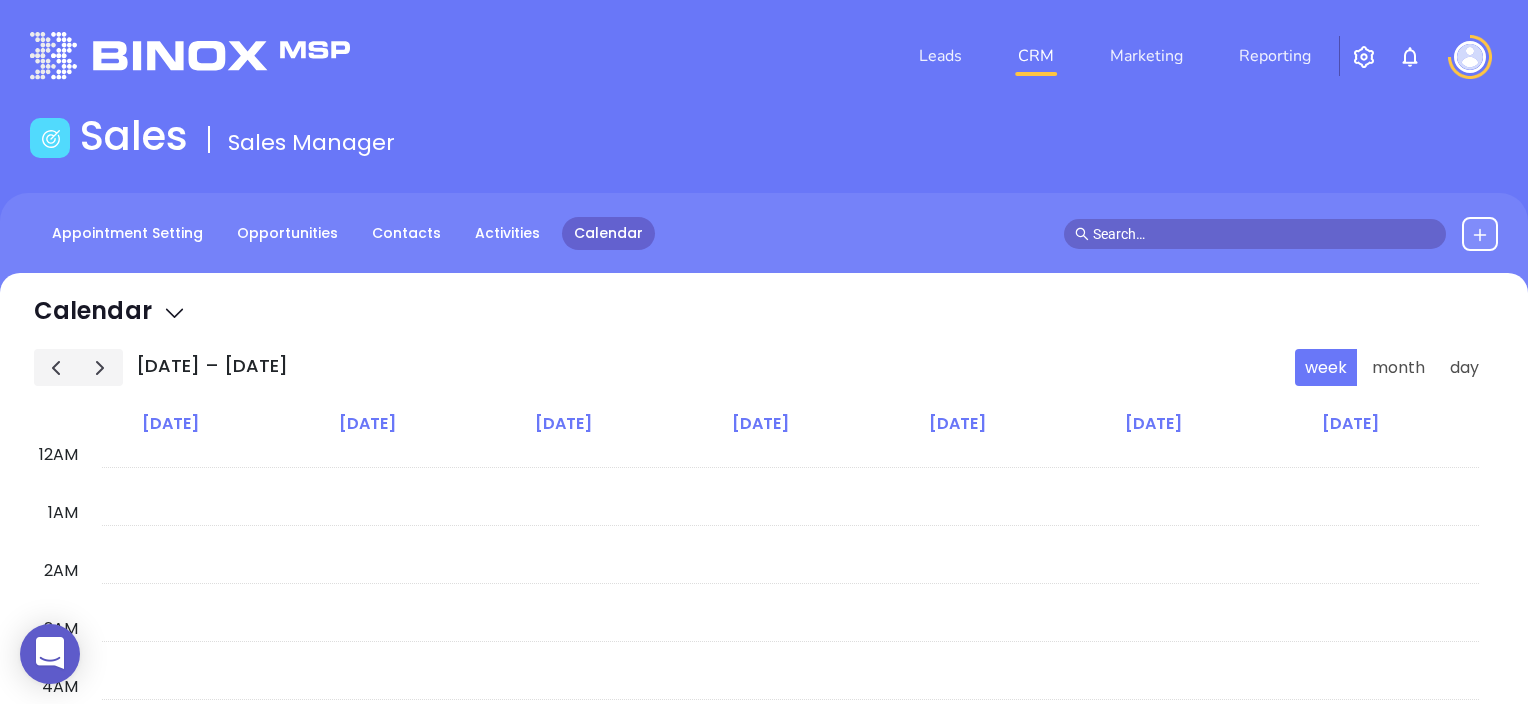 scroll, scrollTop: 348, scrollLeft: 0, axis: vertical 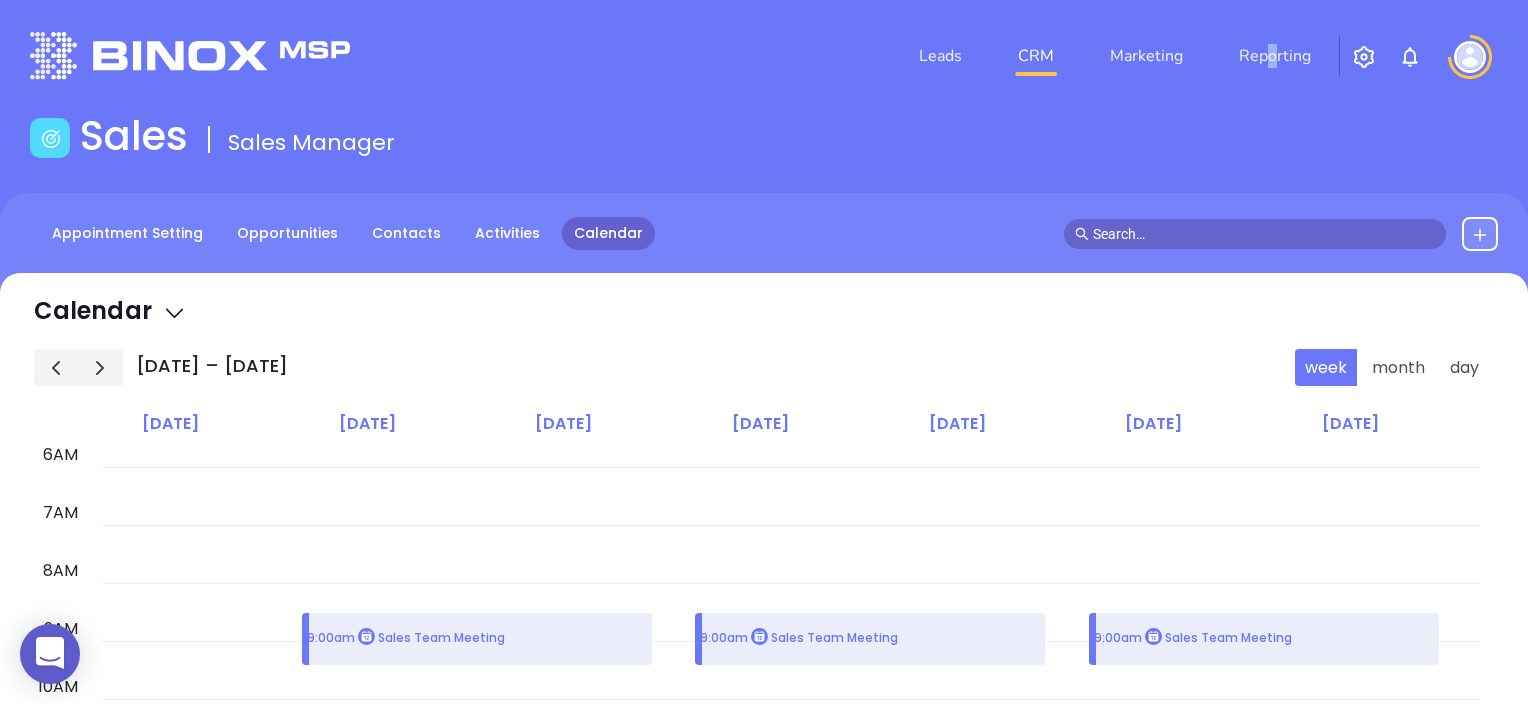 click on "Leads CRM Marketing   Reporting" at bounding box center (1115, 56) 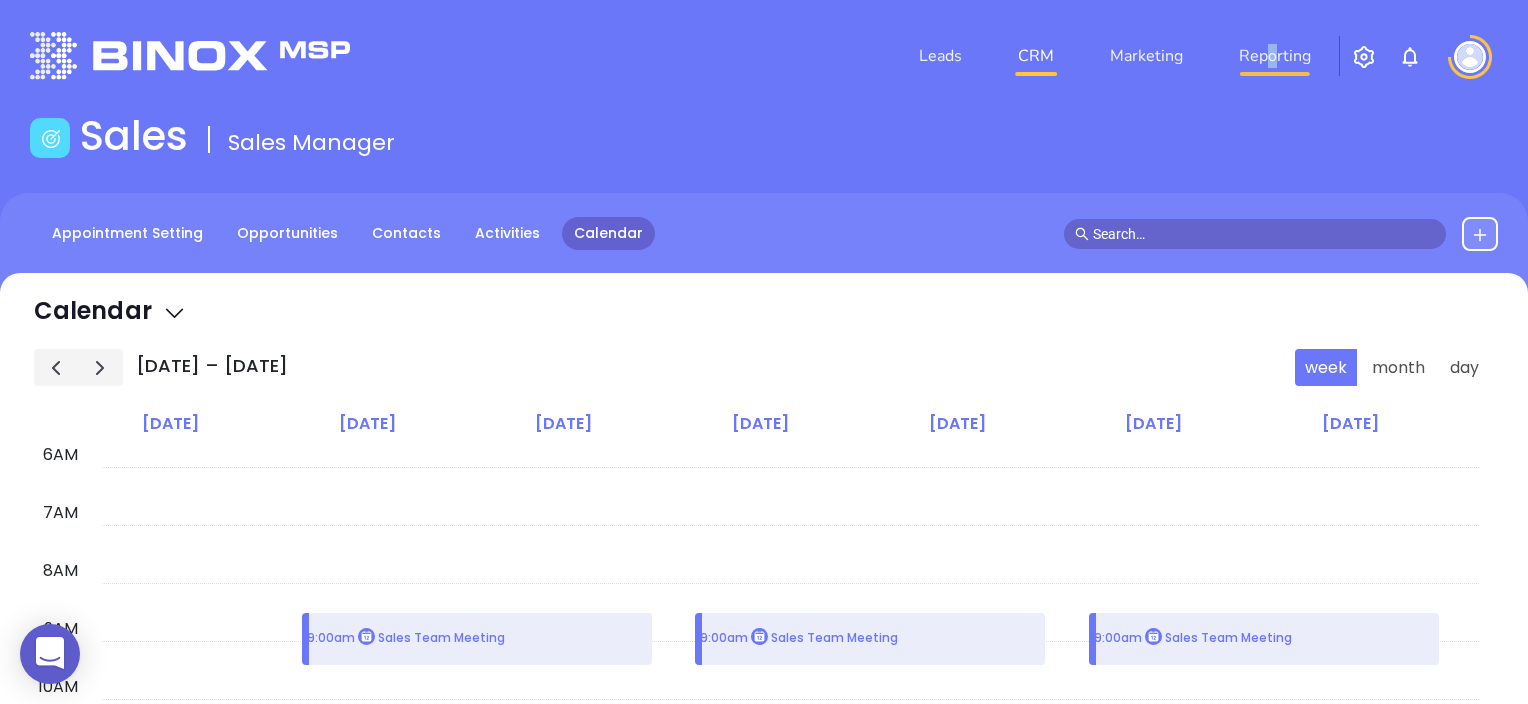 drag, startPoint x: 1272, startPoint y: 33, endPoint x: 1276, endPoint y: 63, distance: 30.265491 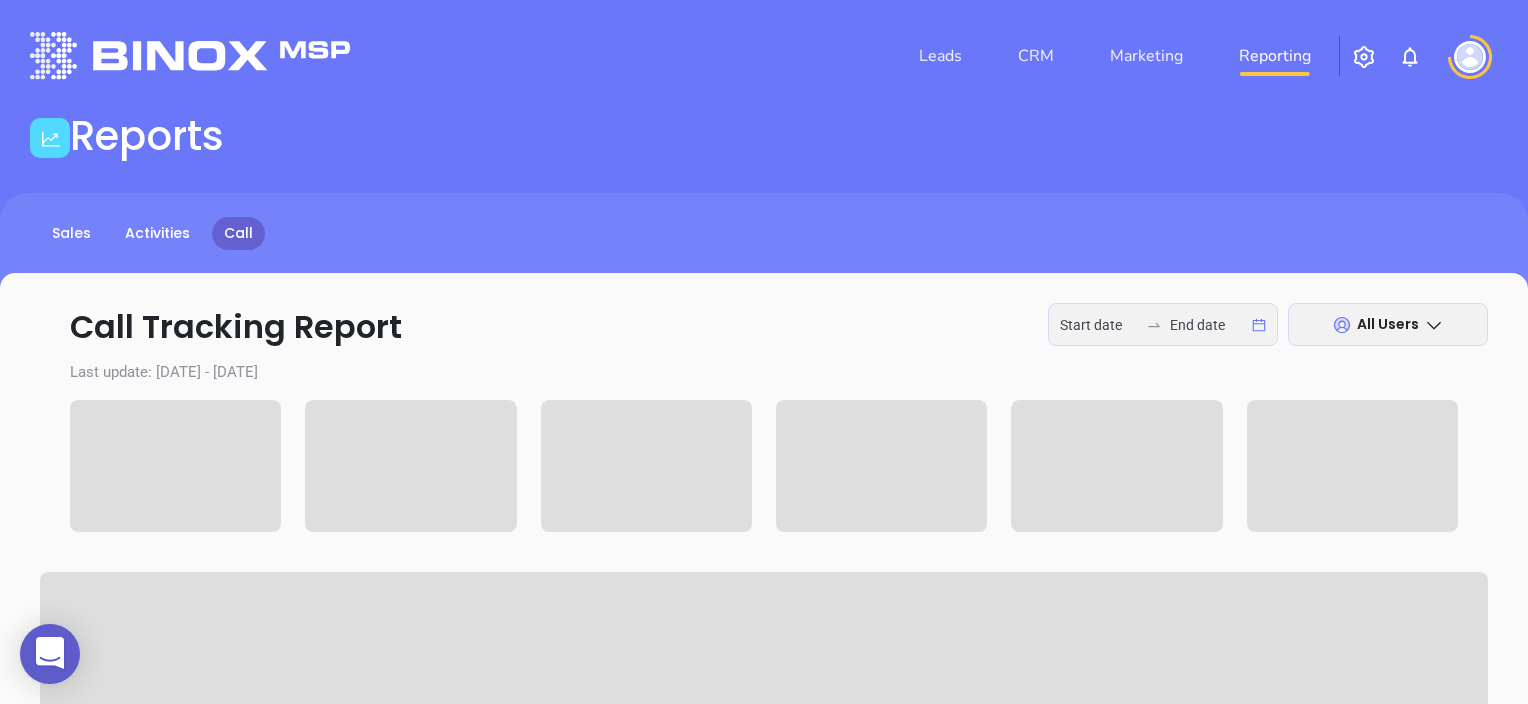 type on "2025-07-21" 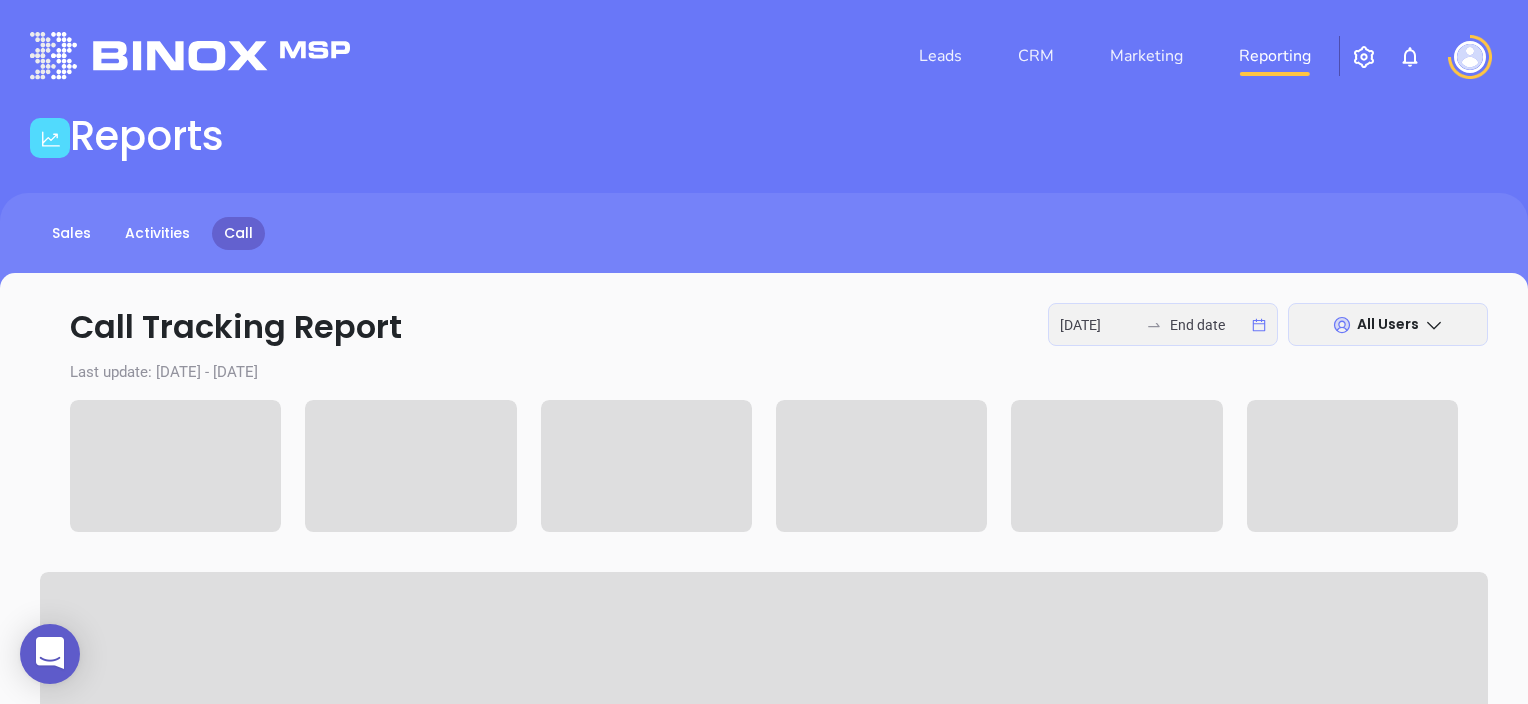 type on "2025-07-22" 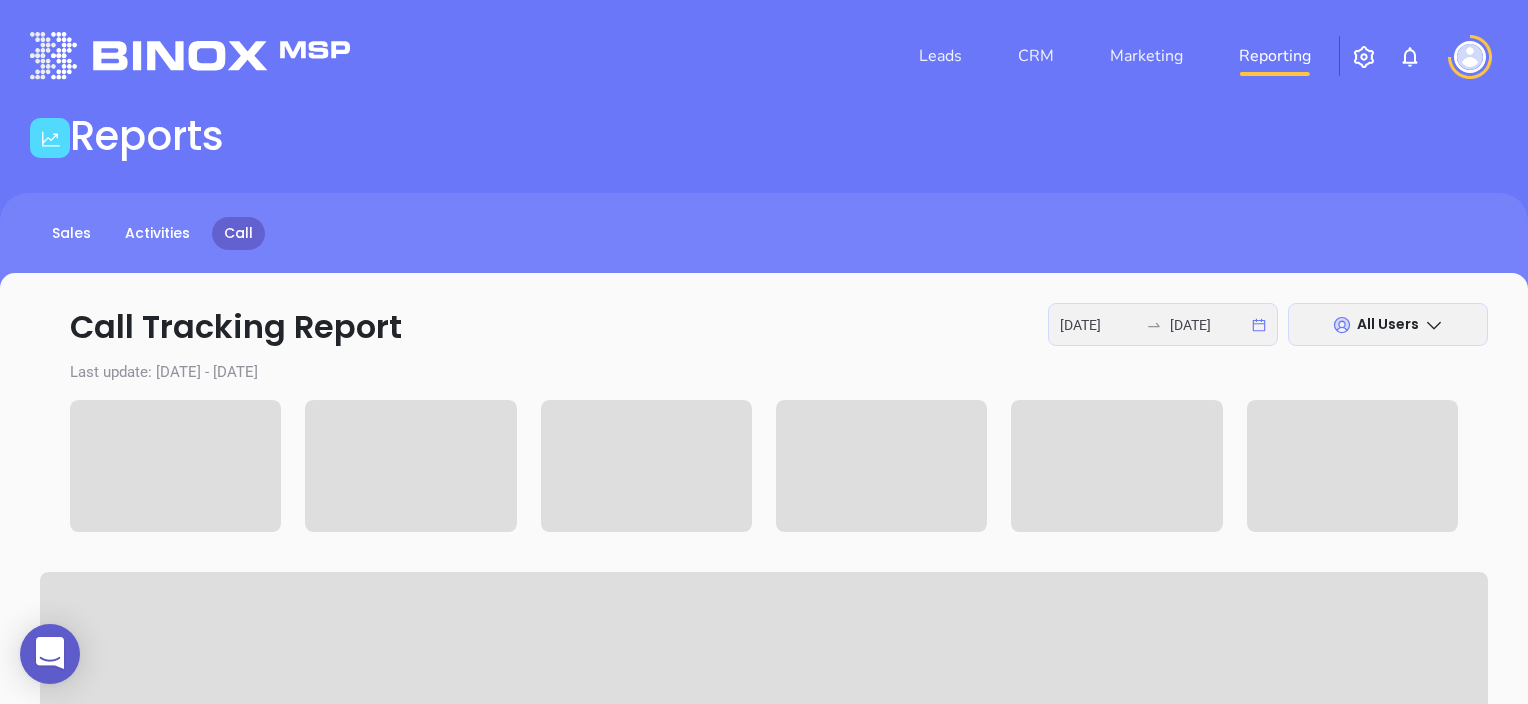 click on "All Users" at bounding box center [1388, 324] 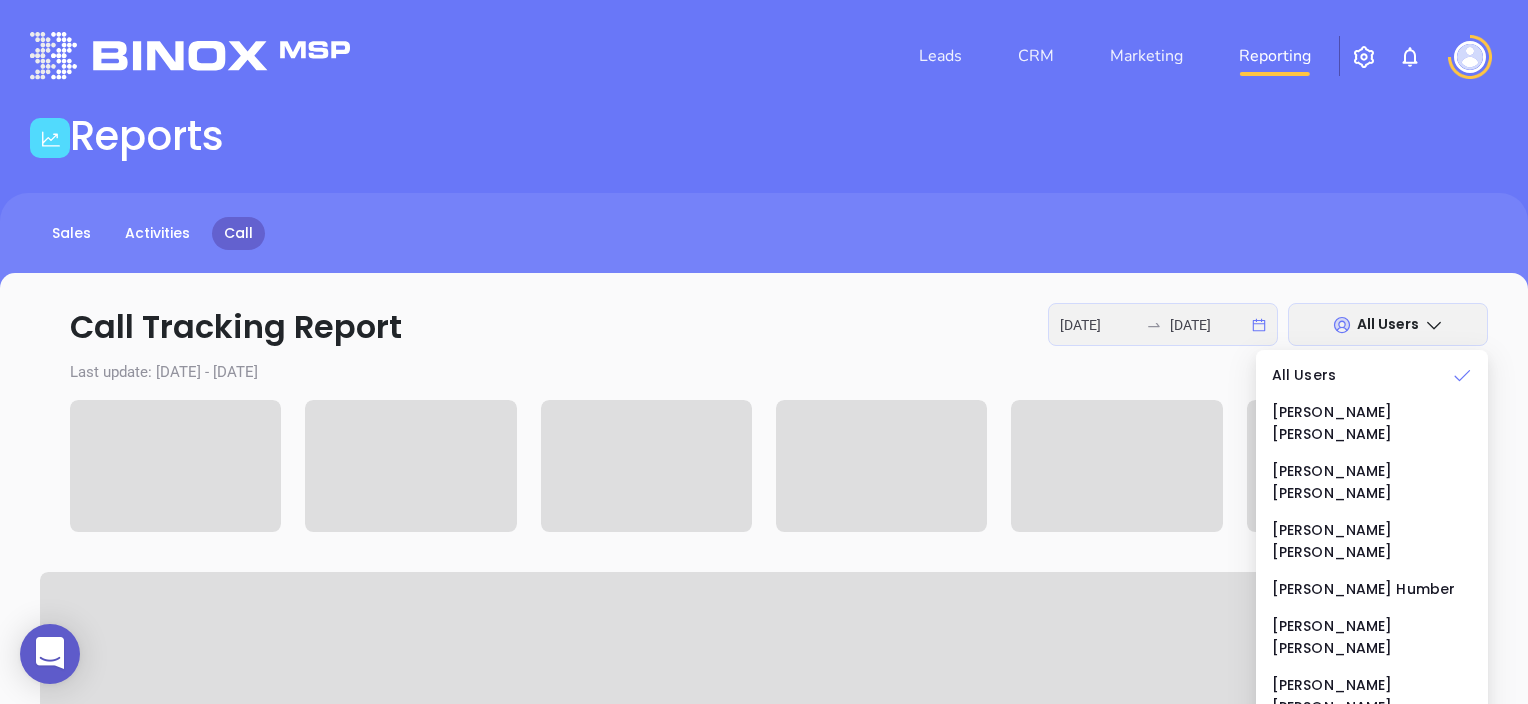 click 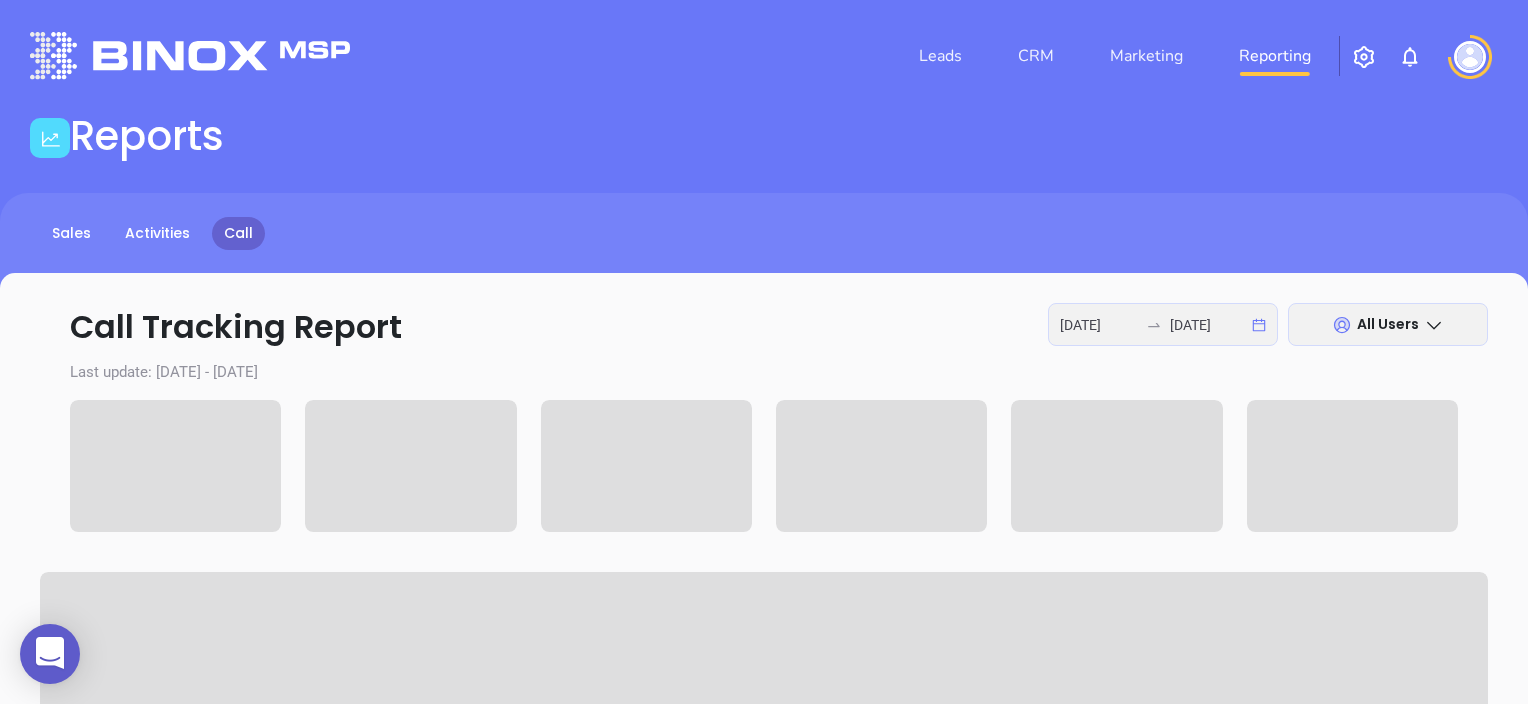 click on "All Users" at bounding box center (1388, 324) 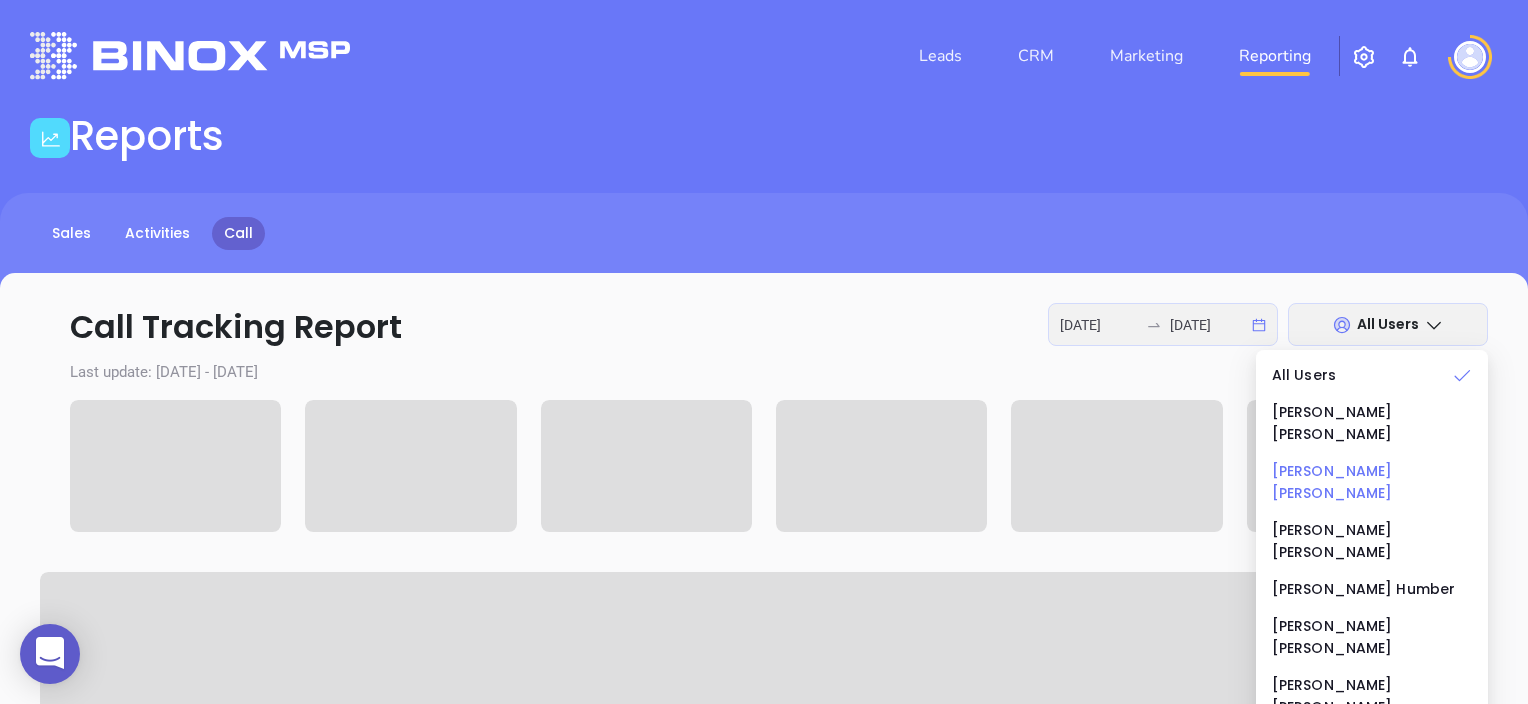 click on "Anabell   Dominguez" at bounding box center (1372, 482) 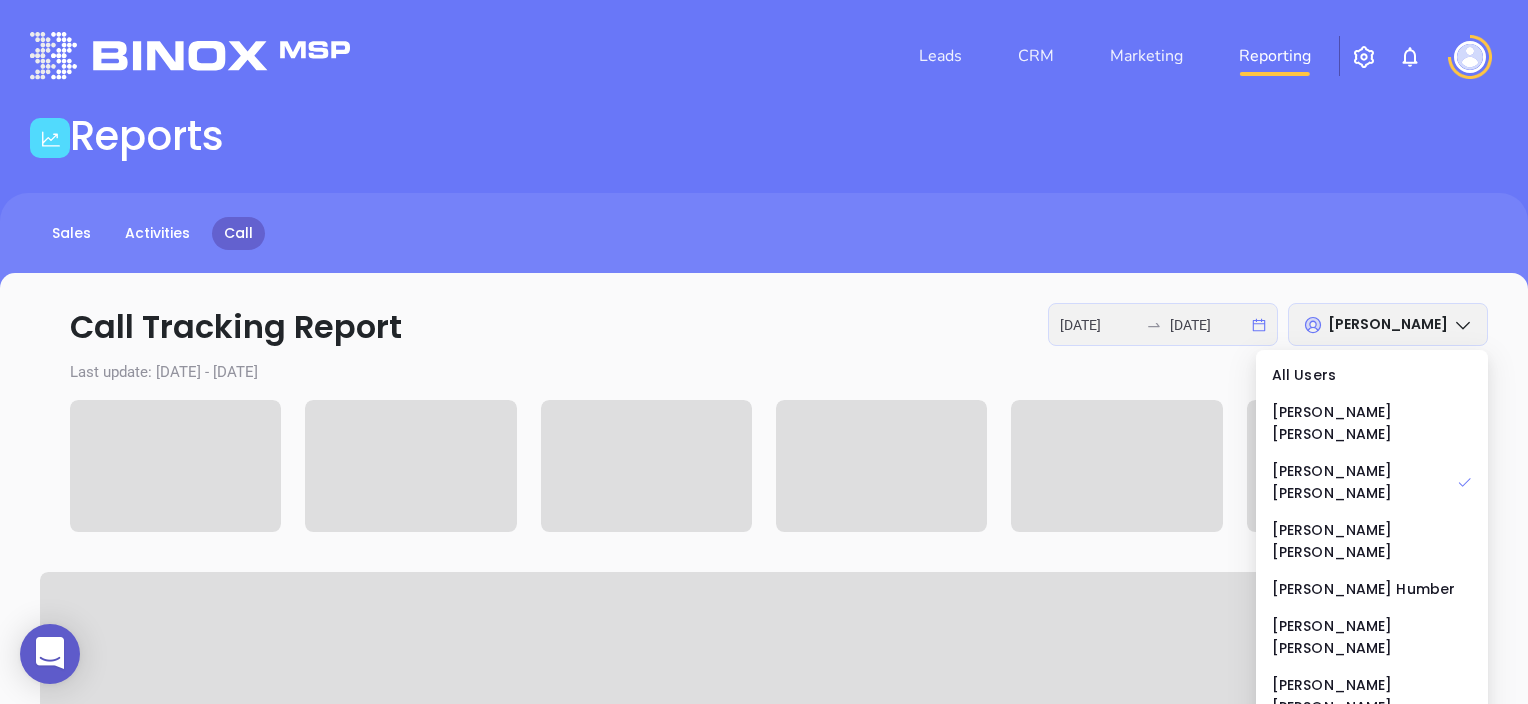 click on "2025-07-21 2025-07-22" at bounding box center [1163, 324] 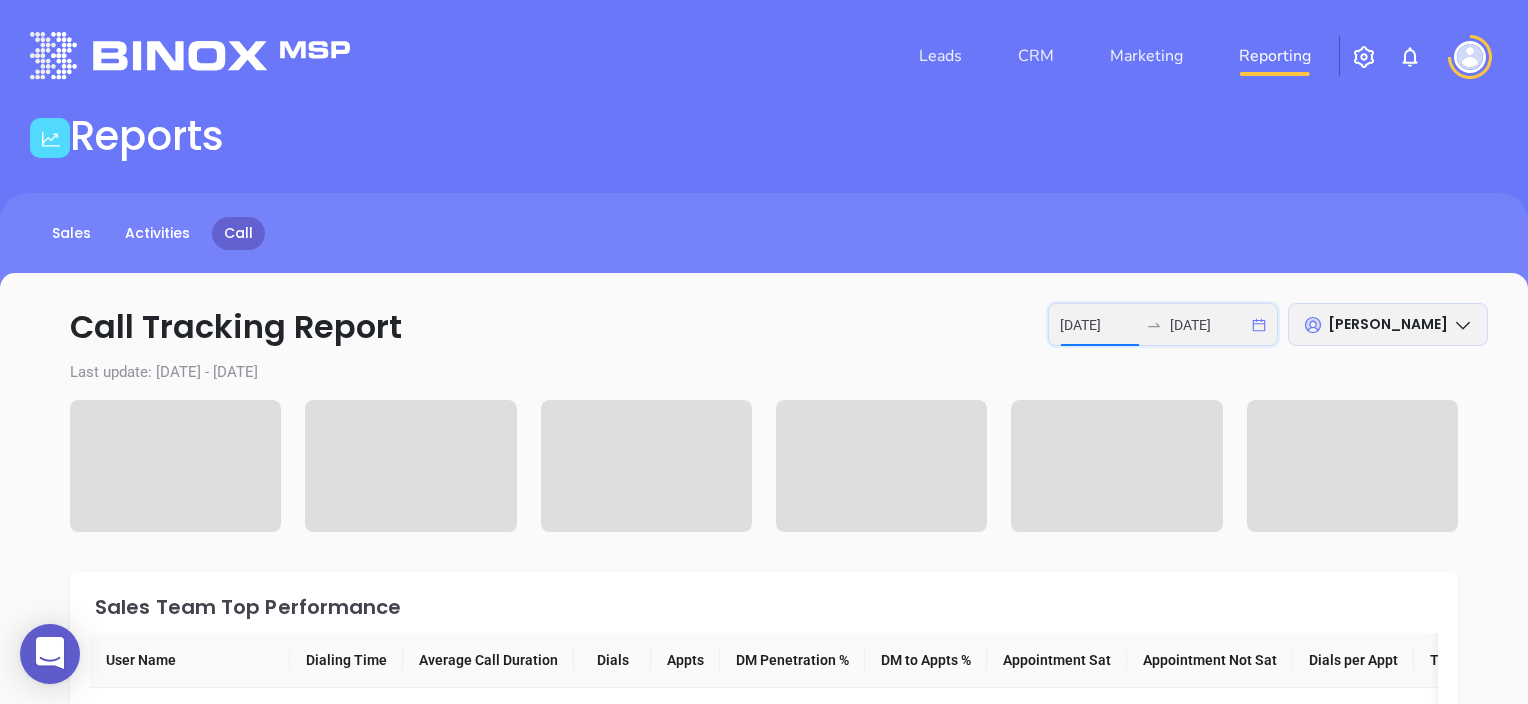 drag, startPoint x: 1160, startPoint y: 316, endPoint x: 1172, endPoint y: 321, distance: 13 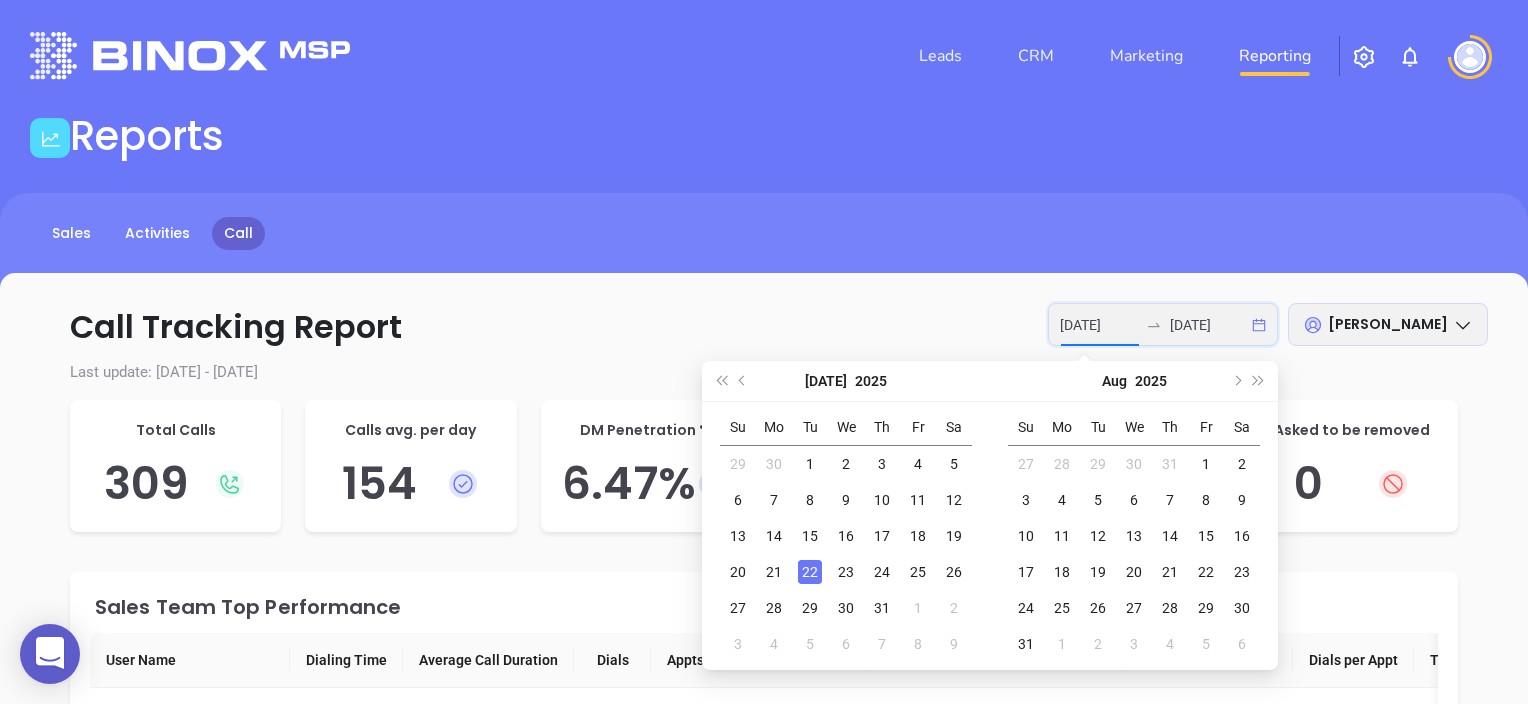 type on "2025-07-22" 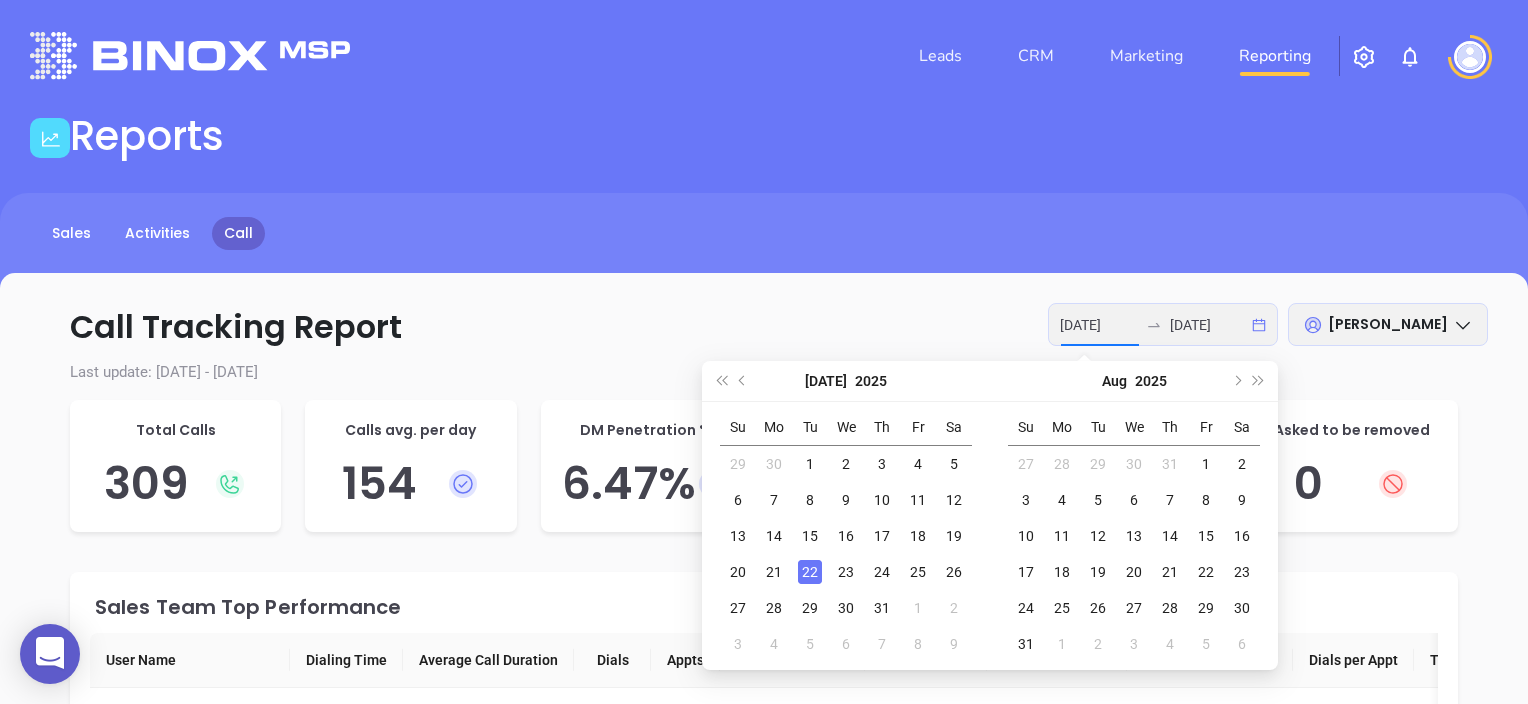 click on "22" at bounding box center [810, 572] 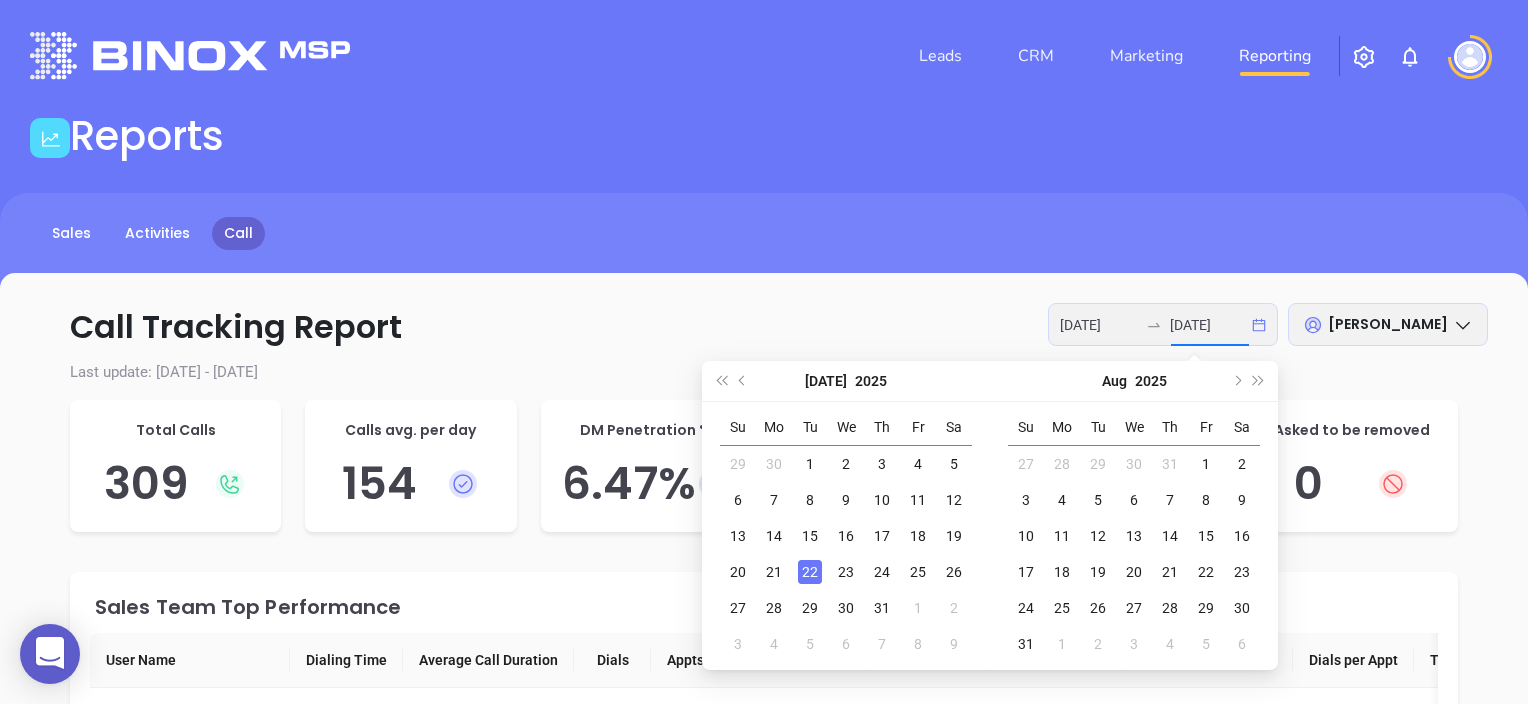 click on "22" at bounding box center (810, 572) 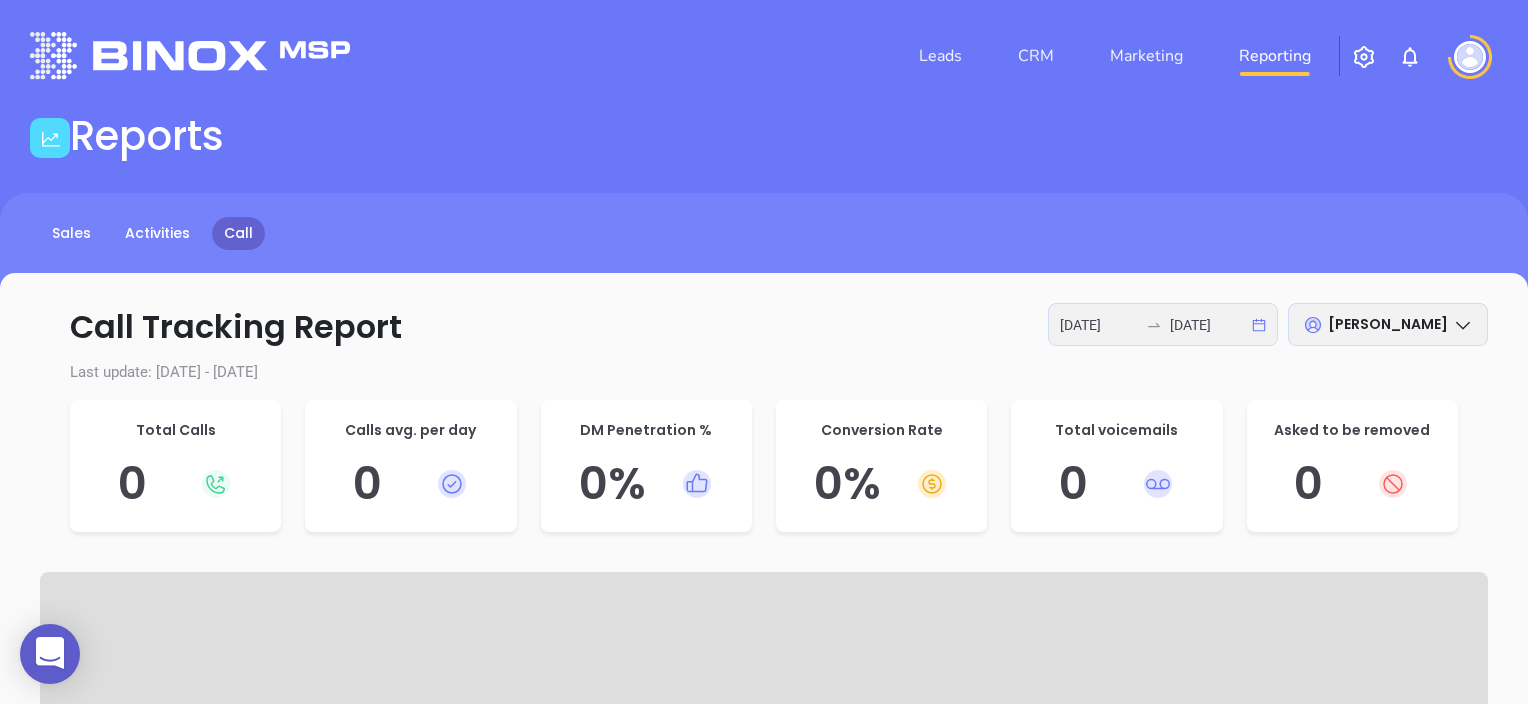 click on "Anabell Dominguez" at bounding box center [1388, 324] 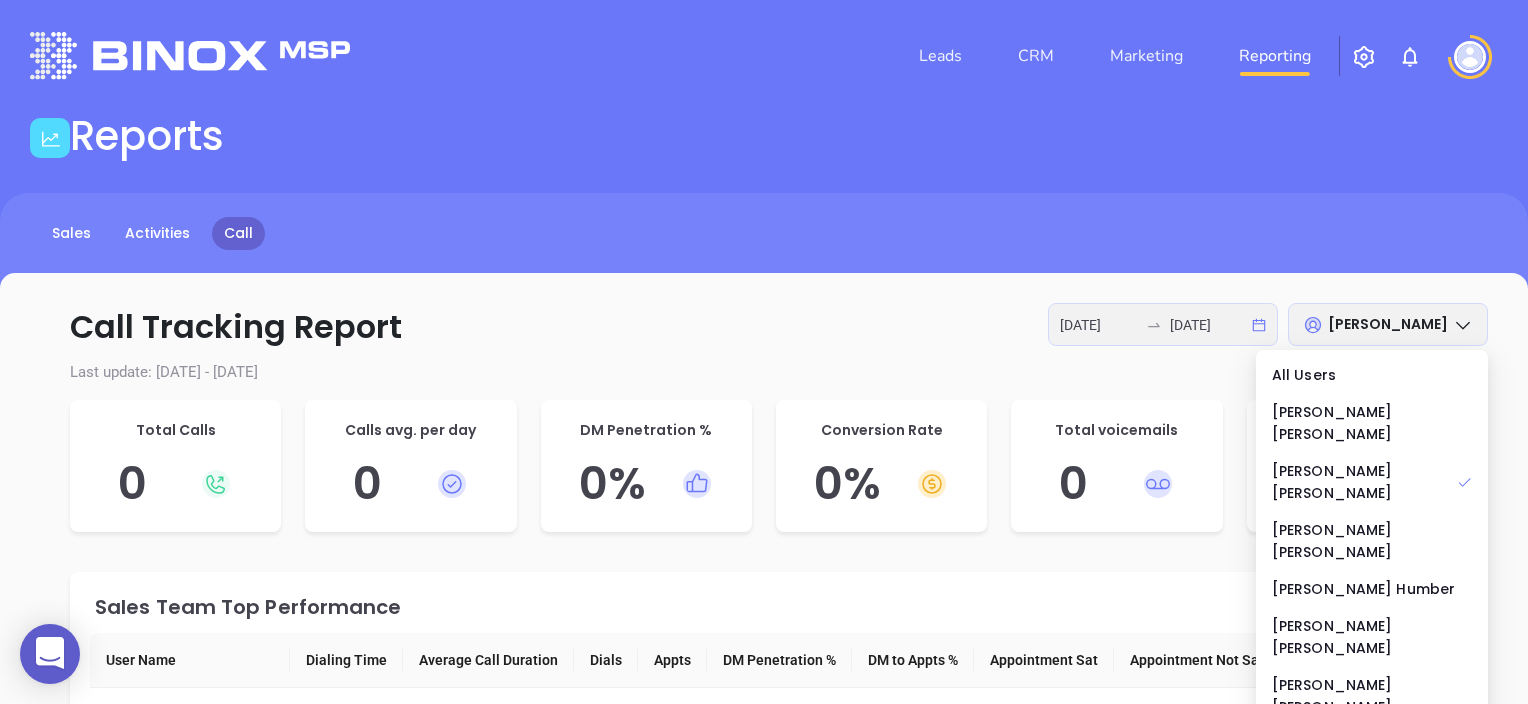 click on "Anabell Dominguez" at bounding box center (1388, 324) 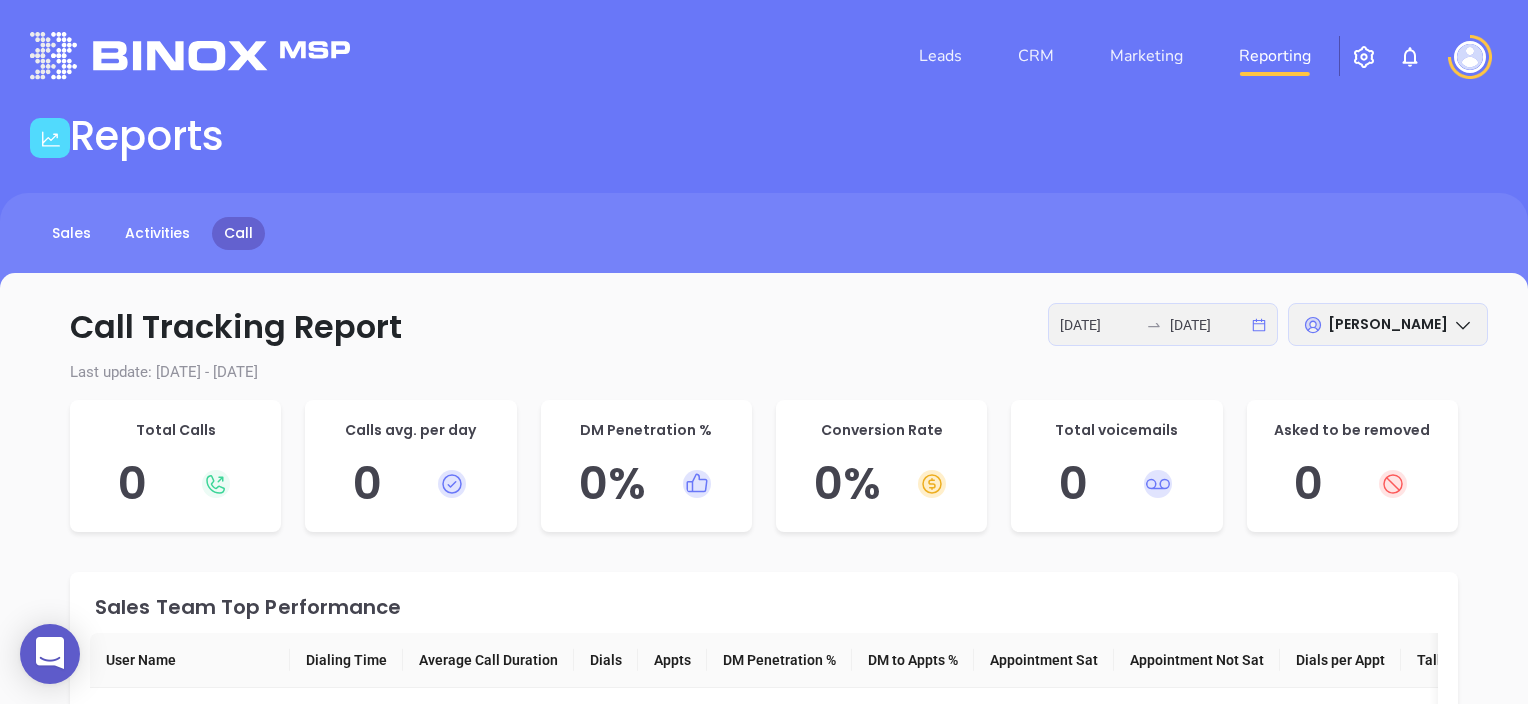 click on "Anabell Dominguez" at bounding box center [1388, 324] 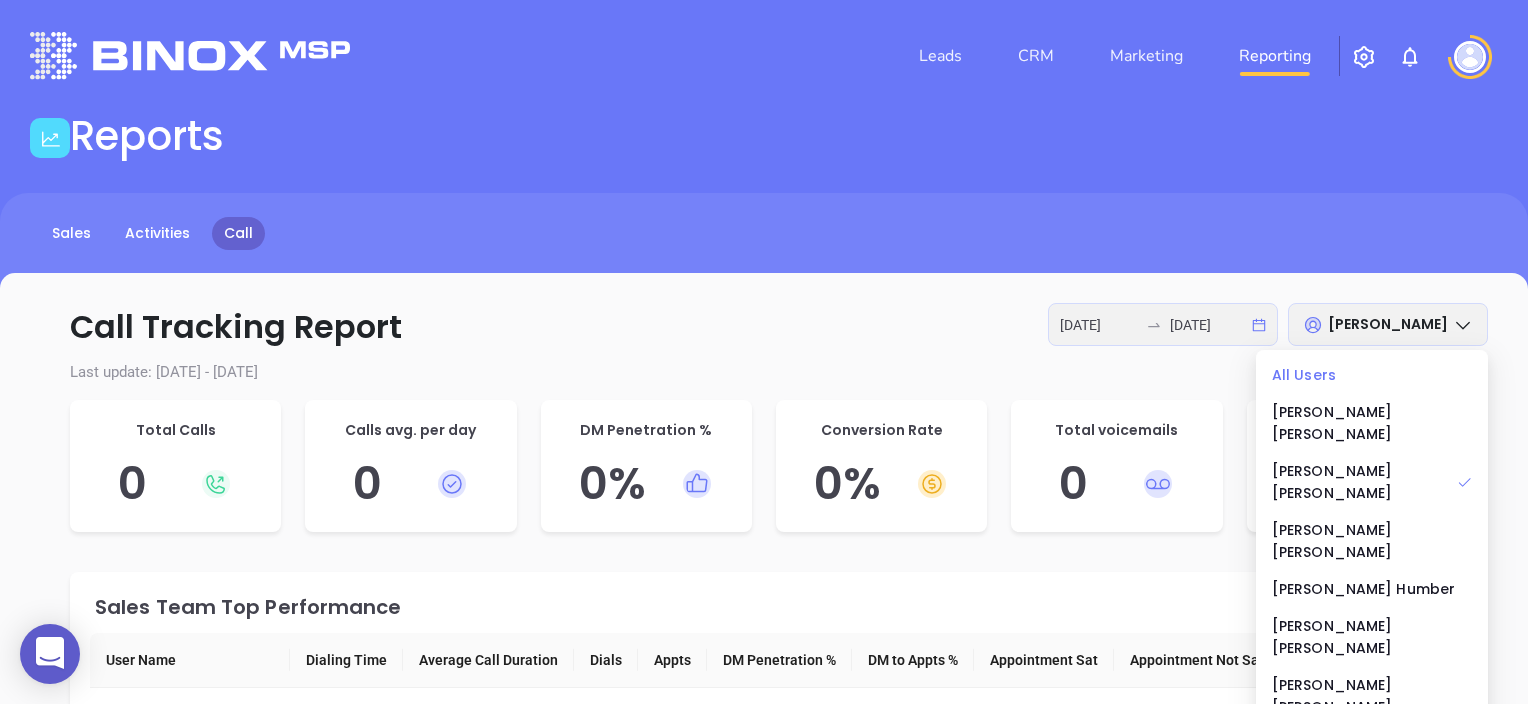 click on "All Users" at bounding box center (1372, 375) 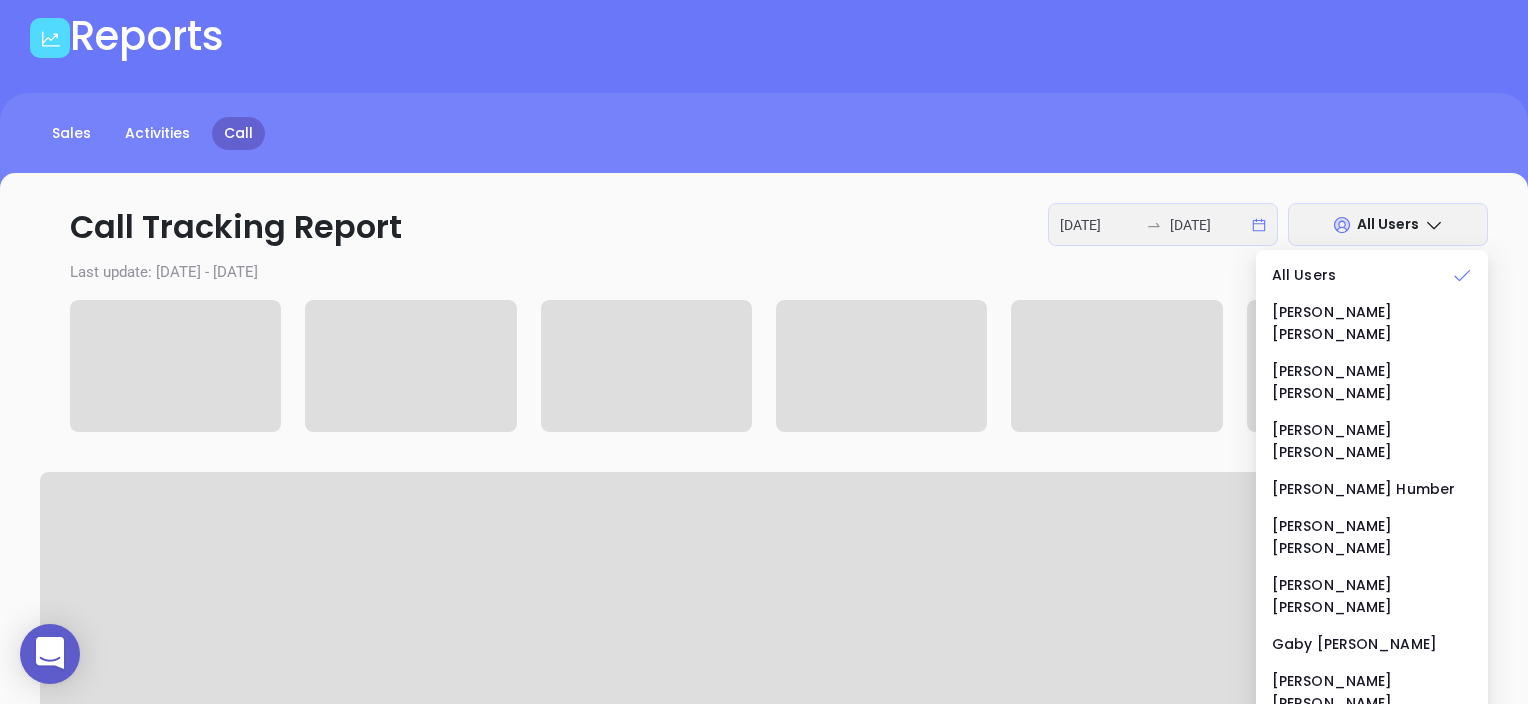 scroll, scrollTop: 200, scrollLeft: 0, axis: vertical 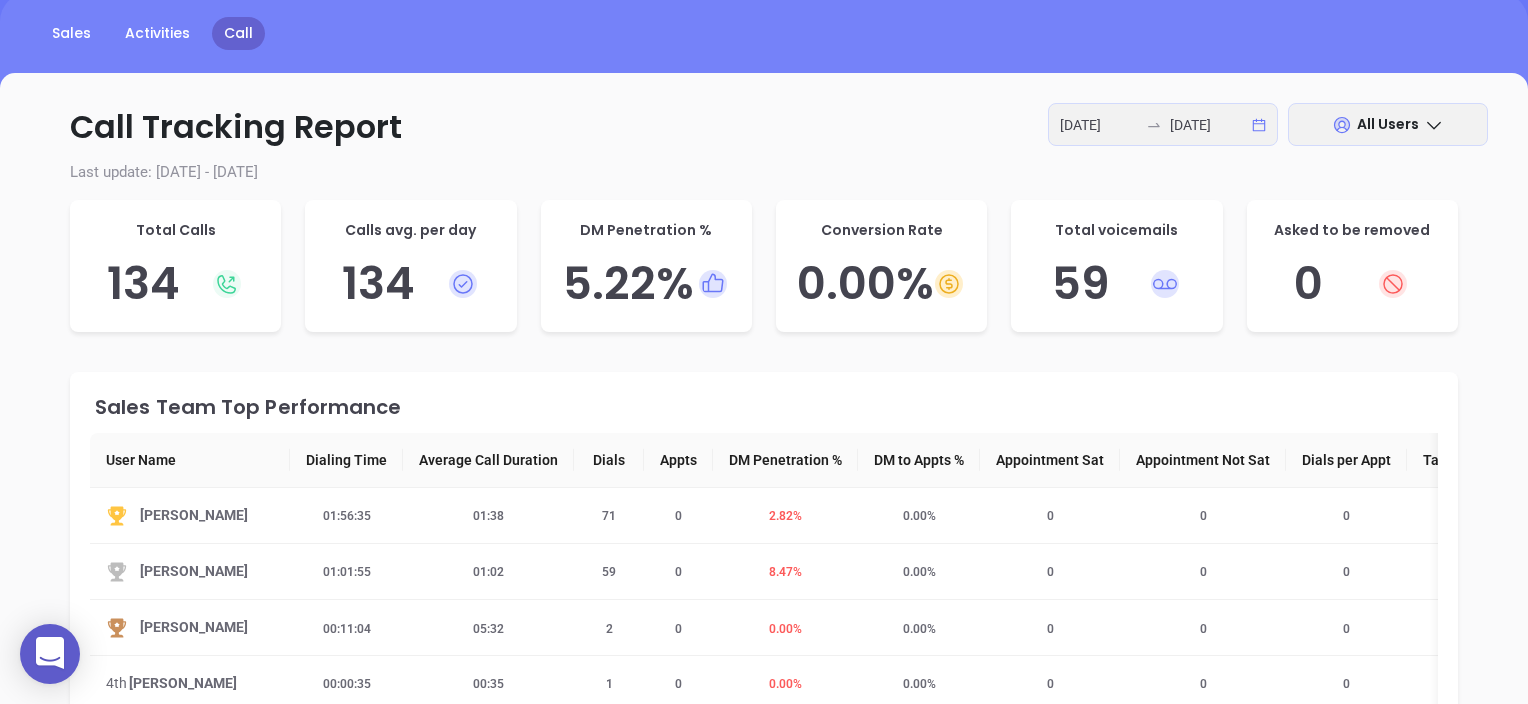 click on "Call Tracking Report 2025-07-22 2025-07-22 All Users Last update:   2025-07-22 - 2025-07-22   Total Calls 134 Calls avg. per day 134 DM Penetration % 5.22 % Conversion Rate 0.00 % Total voicemails 59 Asked to be removed 0 Sales Team Top Performance User Name Dialing Time Average Call Duration Dials Appts DM Penetration % DM to Appts % Appointment Sat Appointment Not Sat Dials per Appt Talked to DM Talked to GK No Answer Not Interested Left VM No VM Remove                                   Karina Genovez 01:56:35 01:38 71 0 2.82 % 0.00 % 0 0 0 2 19 0 0 29 0 0 Vicky Mendoza 01:01:55 01:02 59 0 8.47 % 0.00 % 0 0 0 5 16 0 6 29 0 0 Walter Contreras 00:11:04 05:32 2 0 0.00 % 0.00 % 0 0 0 0 0 0 0 0 0 0 4th Carla Humber 00:00:35 00:35 1 0 0.00 % 0.00 % 0 0 0 0 0 0 0 0 0 0 5th Carmen Galdamez 00:00:00 00:00 0 0 0.00 % 0.00 % 0 0 0 0 0 0 0 0 0 0 6th Megan Youmans 00:00:00 00:00 0 0 0.00 % 0.00 % 0 0 0 0 0 0 0 0 0 0 7th Andrea Cruz 00:00:00 00:00 0 0 0.00 % 0.00 % 0 0 0 0 0 0 0 0 0 0 8th 00:00:00 00:00" at bounding box center (764, 1112) 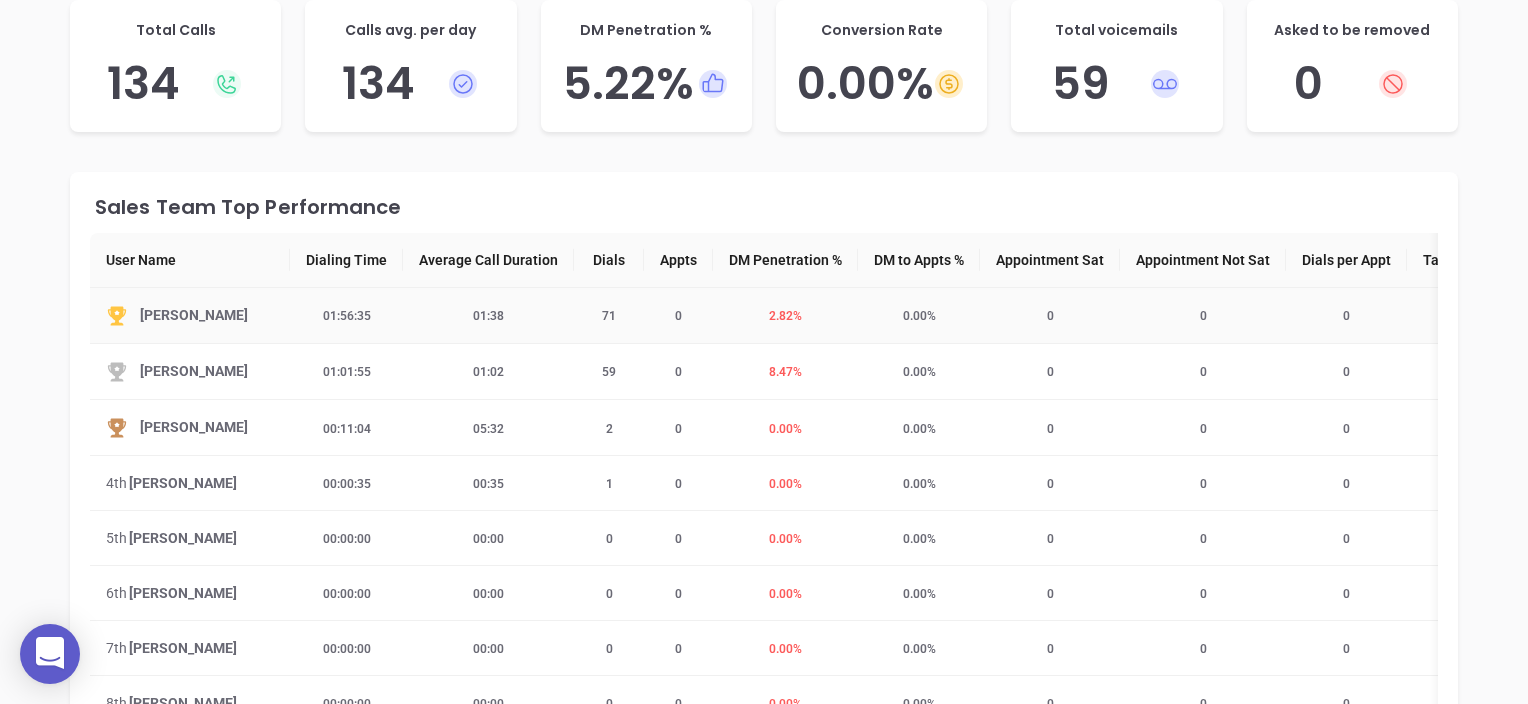 scroll, scrollTop: 500, scrollLeft: 0, axis: vertical 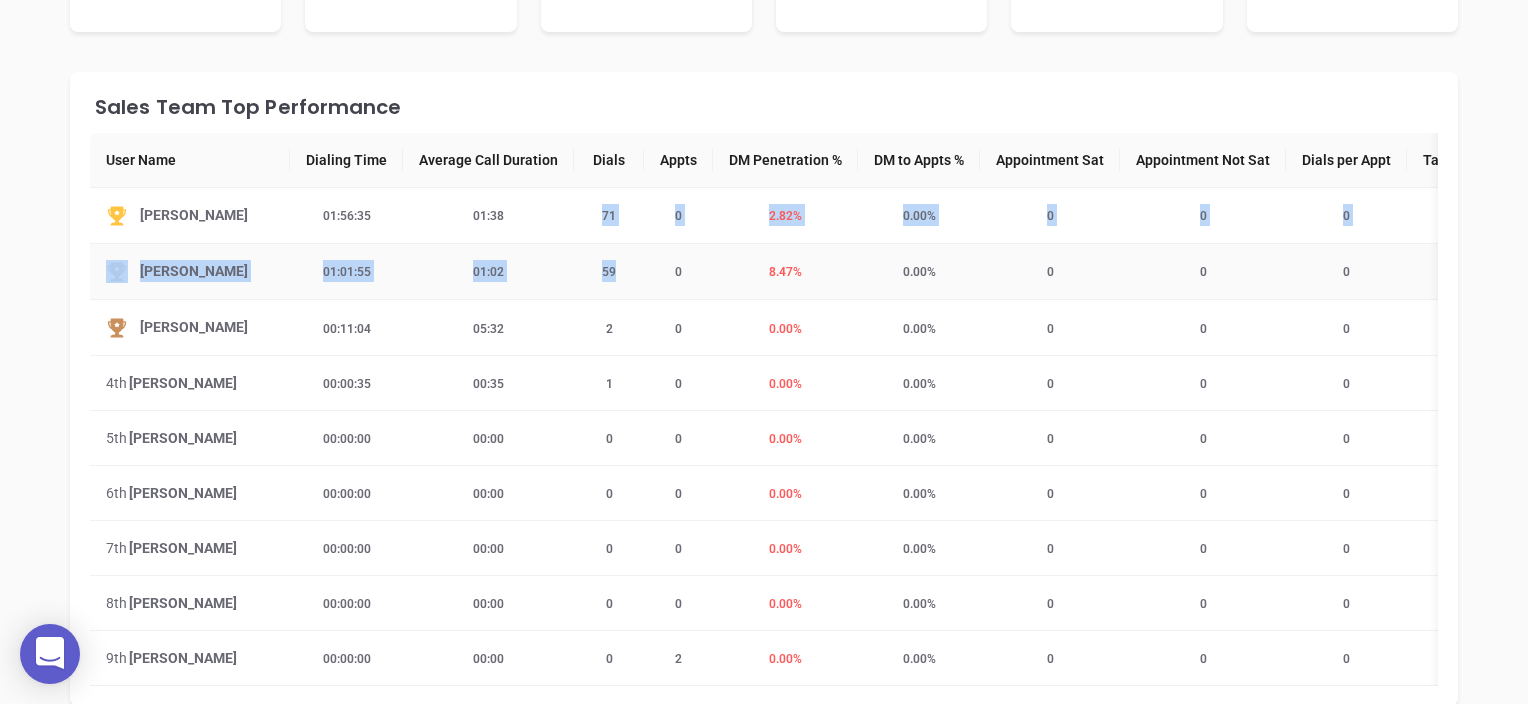 drag, startPoint x: 600, startPoint y: 212, endPoint x: 616, endPoint y: 260, distance: 50.596443 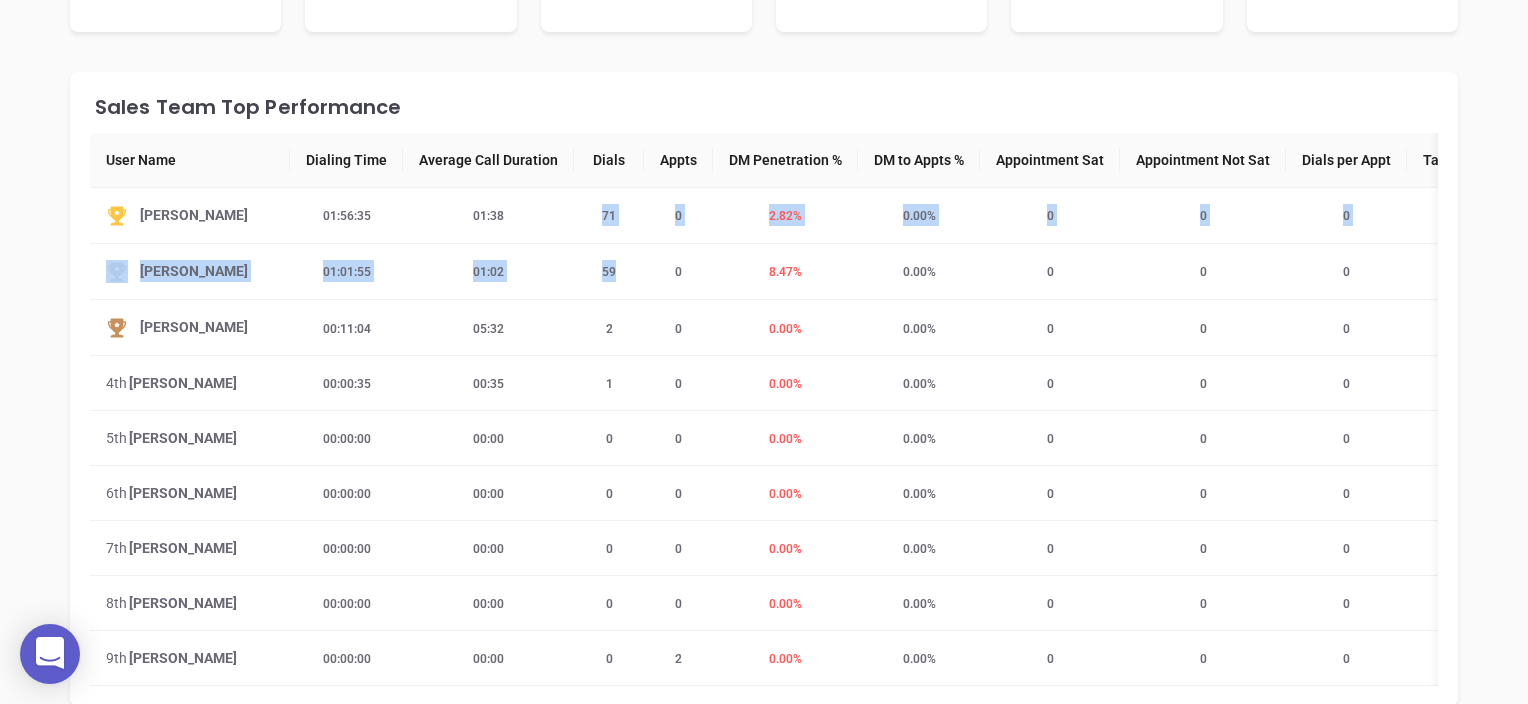 drag, startPoint x: 616, startPoint y: 260, endPoint x: 618, endPoint y: 272, distance: 12.165525 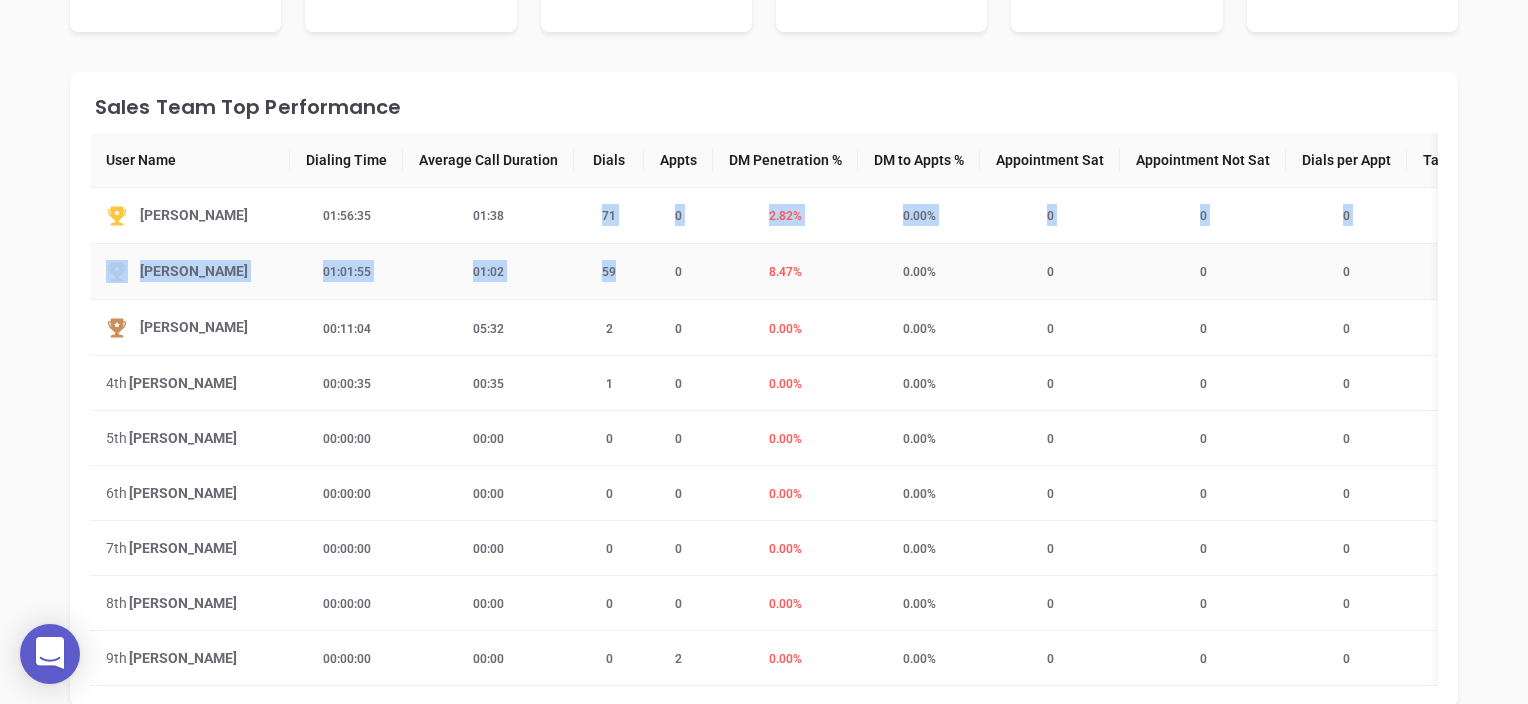 click on "59" at bounding box center [609, 272] 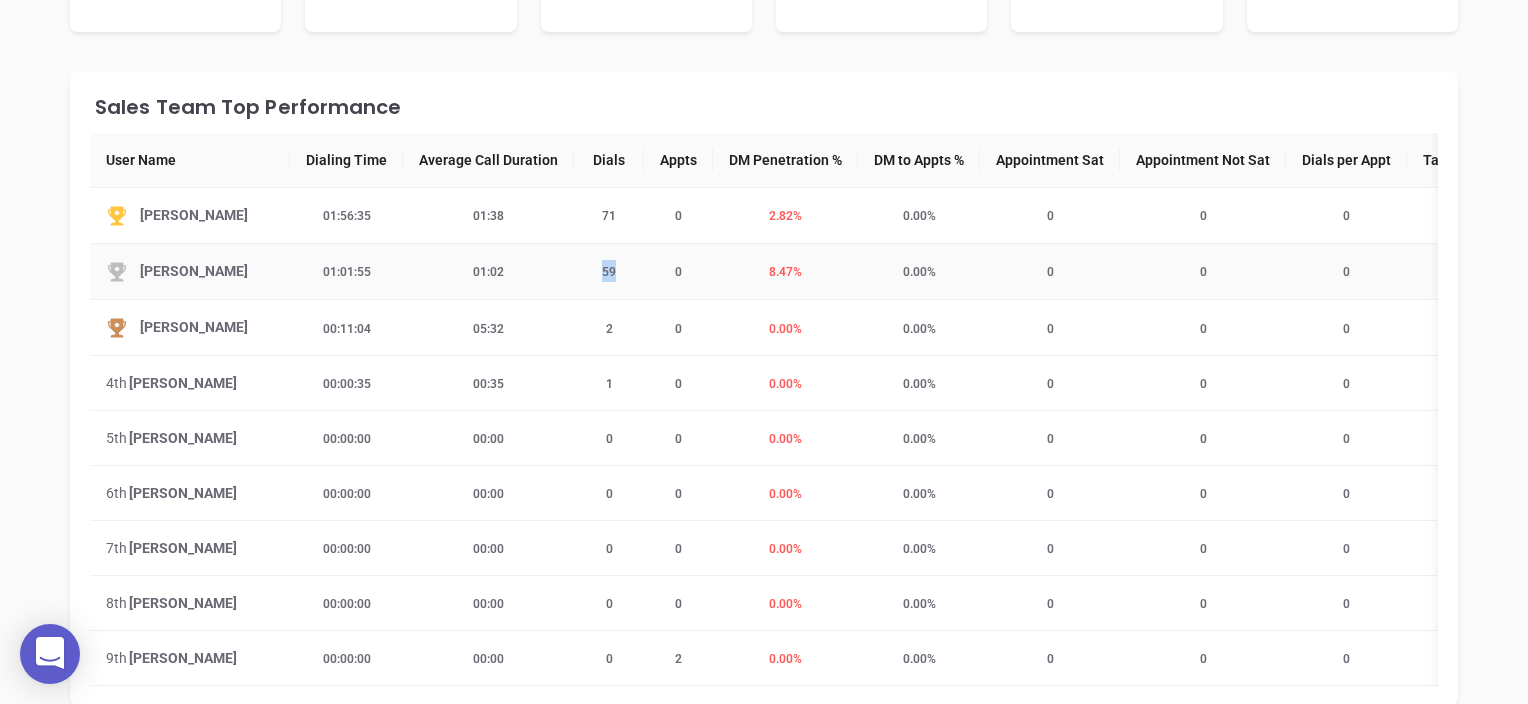 drag, startPoint x: 606, startPoint y: 277, endPoint x: 616, endPoint y: 282, distance: 11.18034 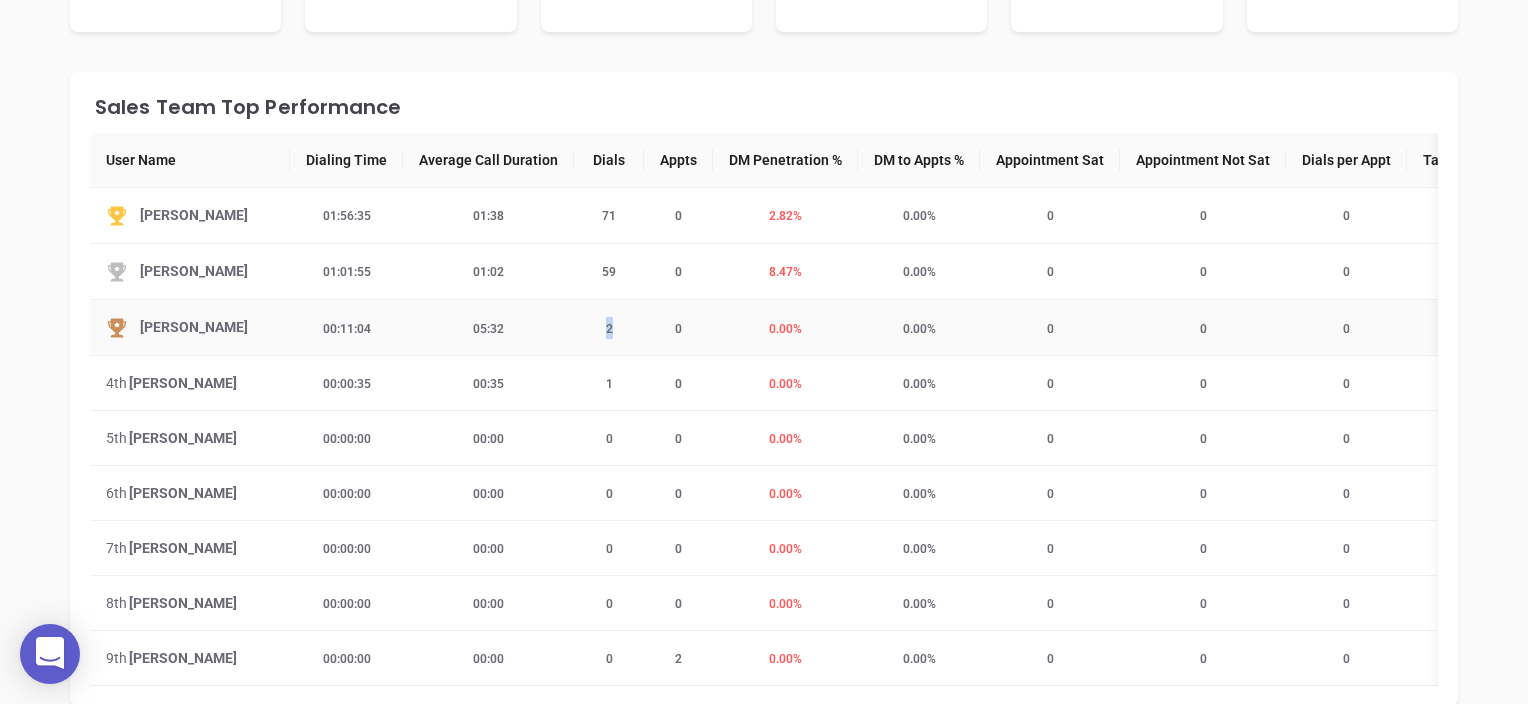 drag, startPoint x: 616, startPoint y: 282, endPoint x: 620, endPoint y: 345, distance: 63.126858 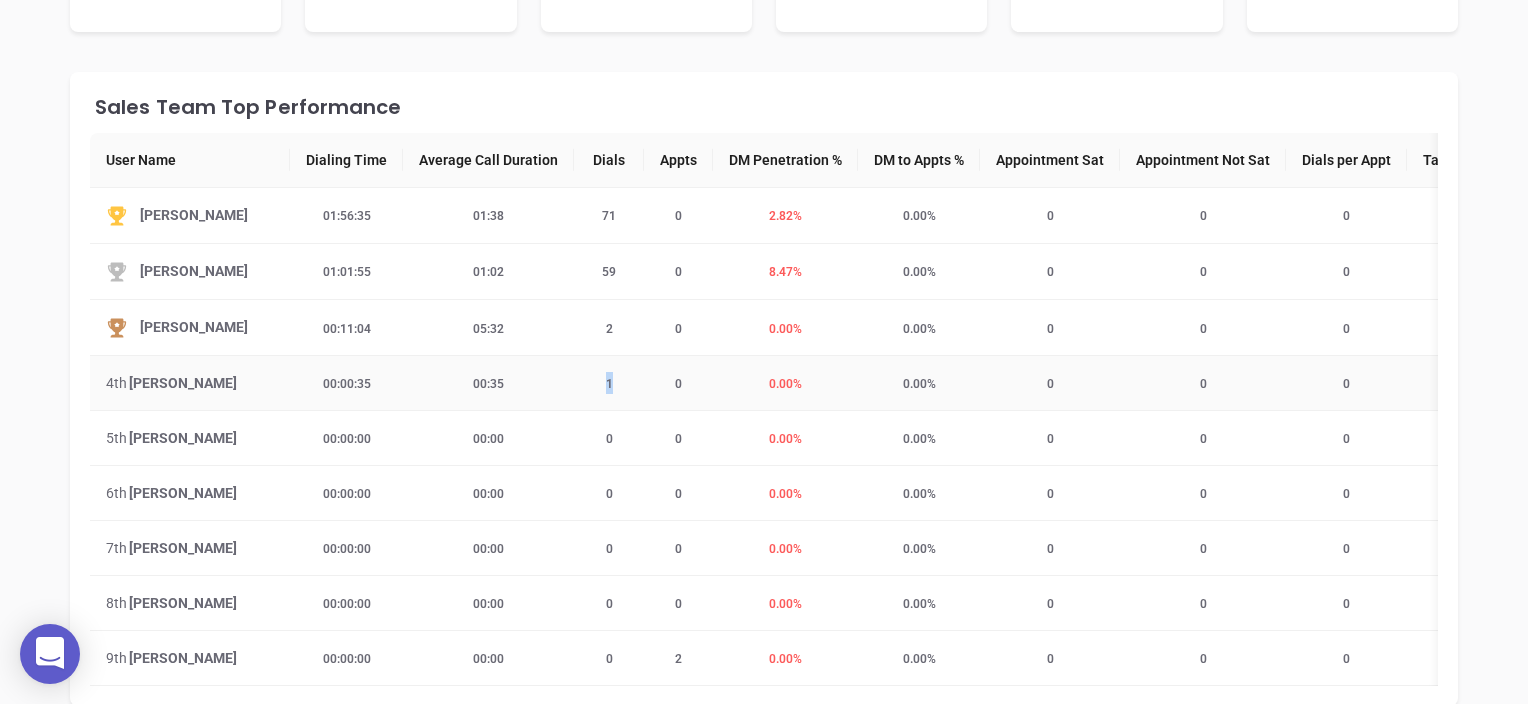 drag, startPoint x: 620, startPoint y: 345, endPoint x: 604, endPoint y: 380, distance: 38.483765 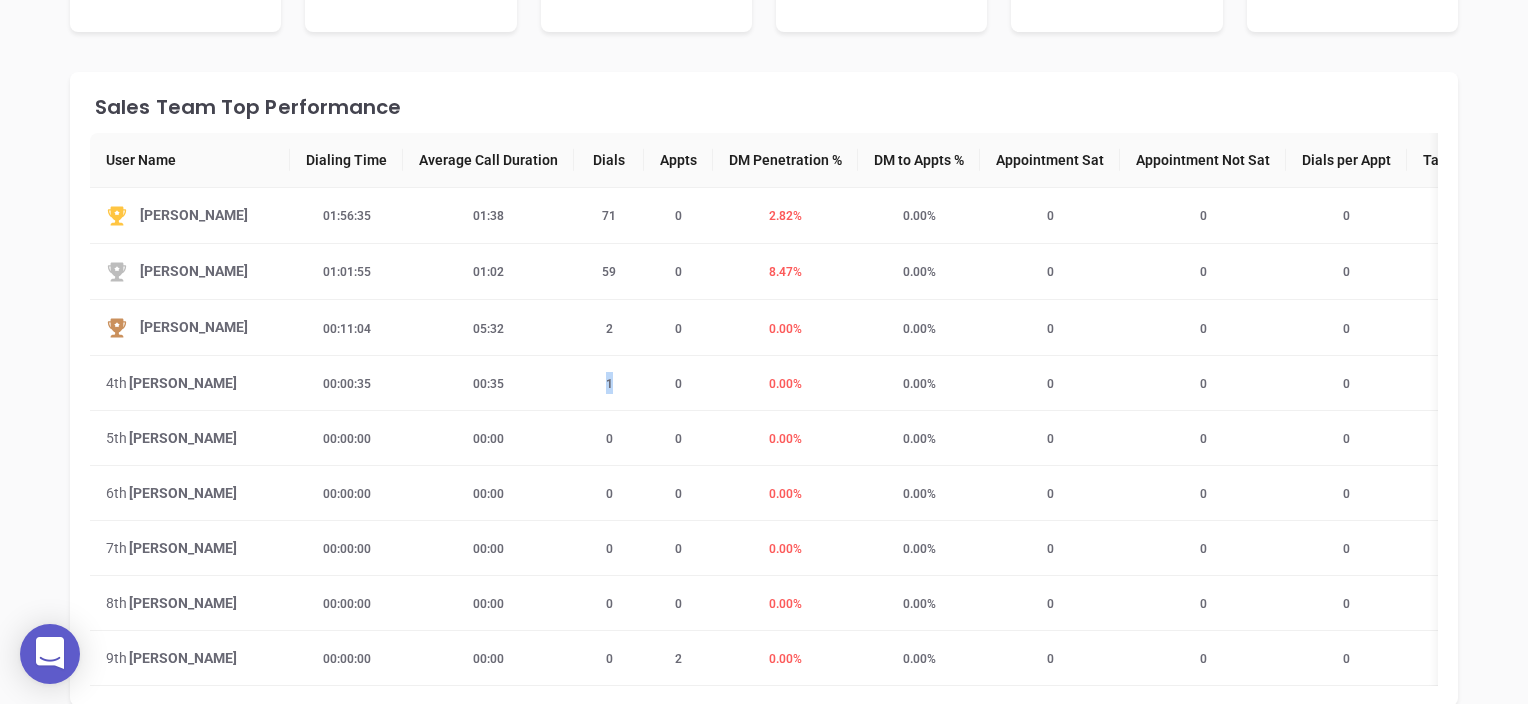 drag, startPoint x: 604, startPoint y: 380, endPoint x: 636, endPoint y: 392, distance: 34.176014 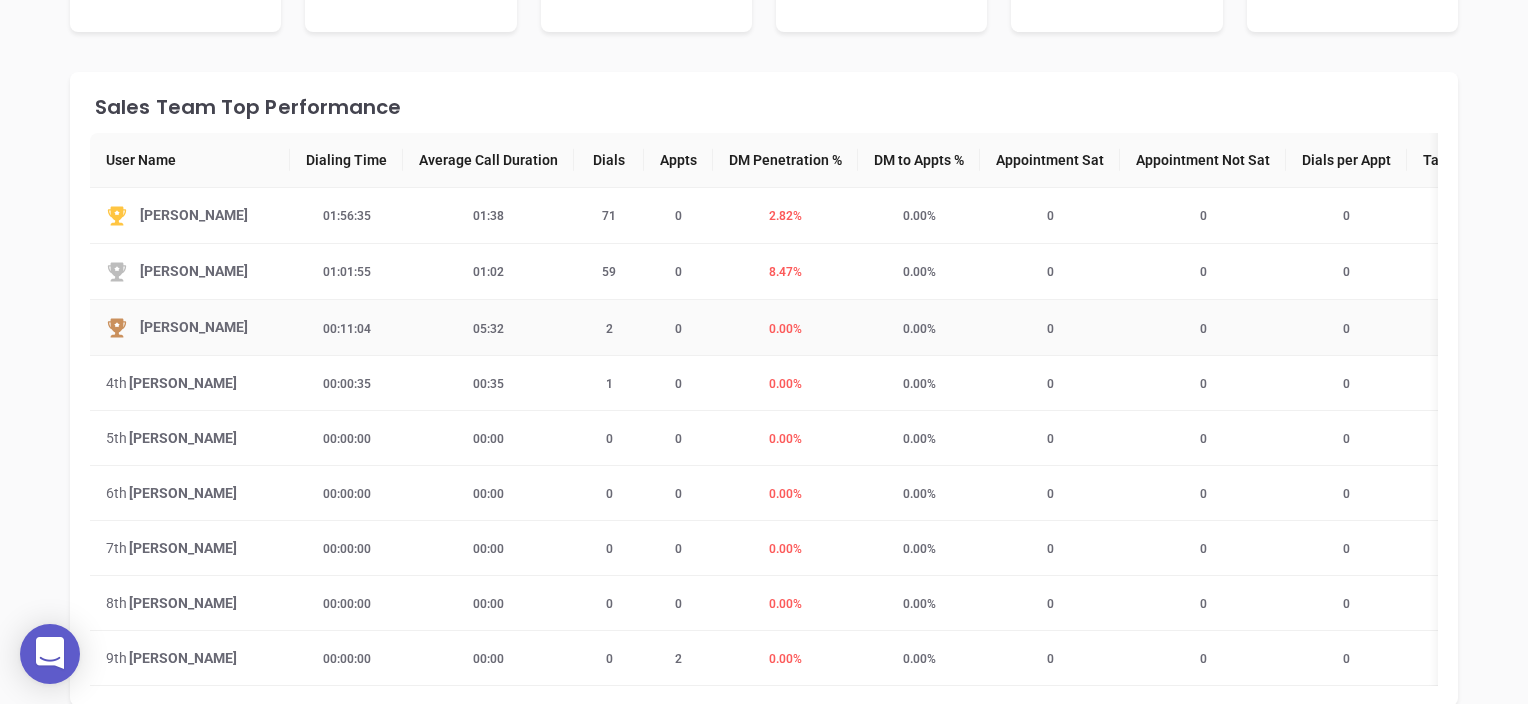 click on "2" at bounding box center (609, 329) 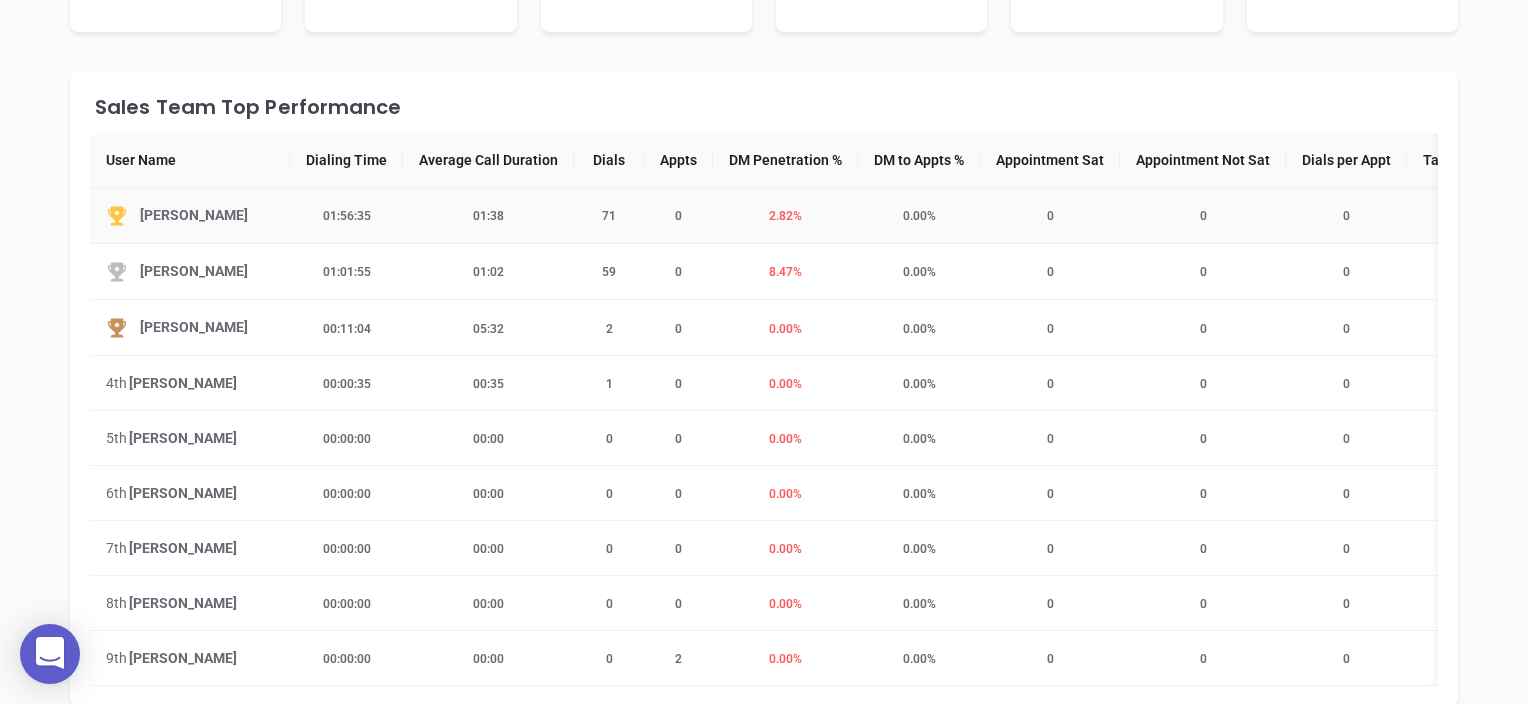 click on "2.82 %" at bounding box center (785, 216) 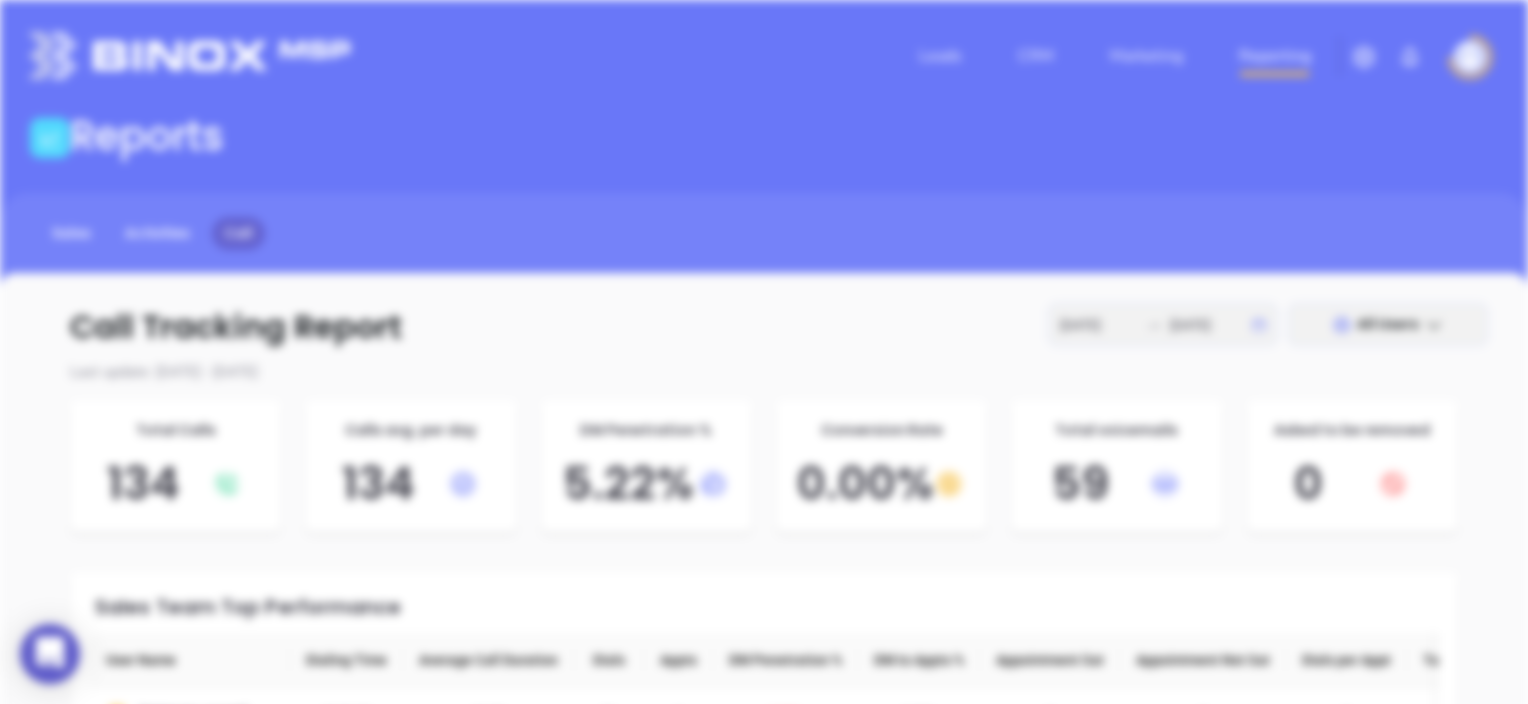 scroll, scrollTop: 0, scrollLeft: 0, axis: both 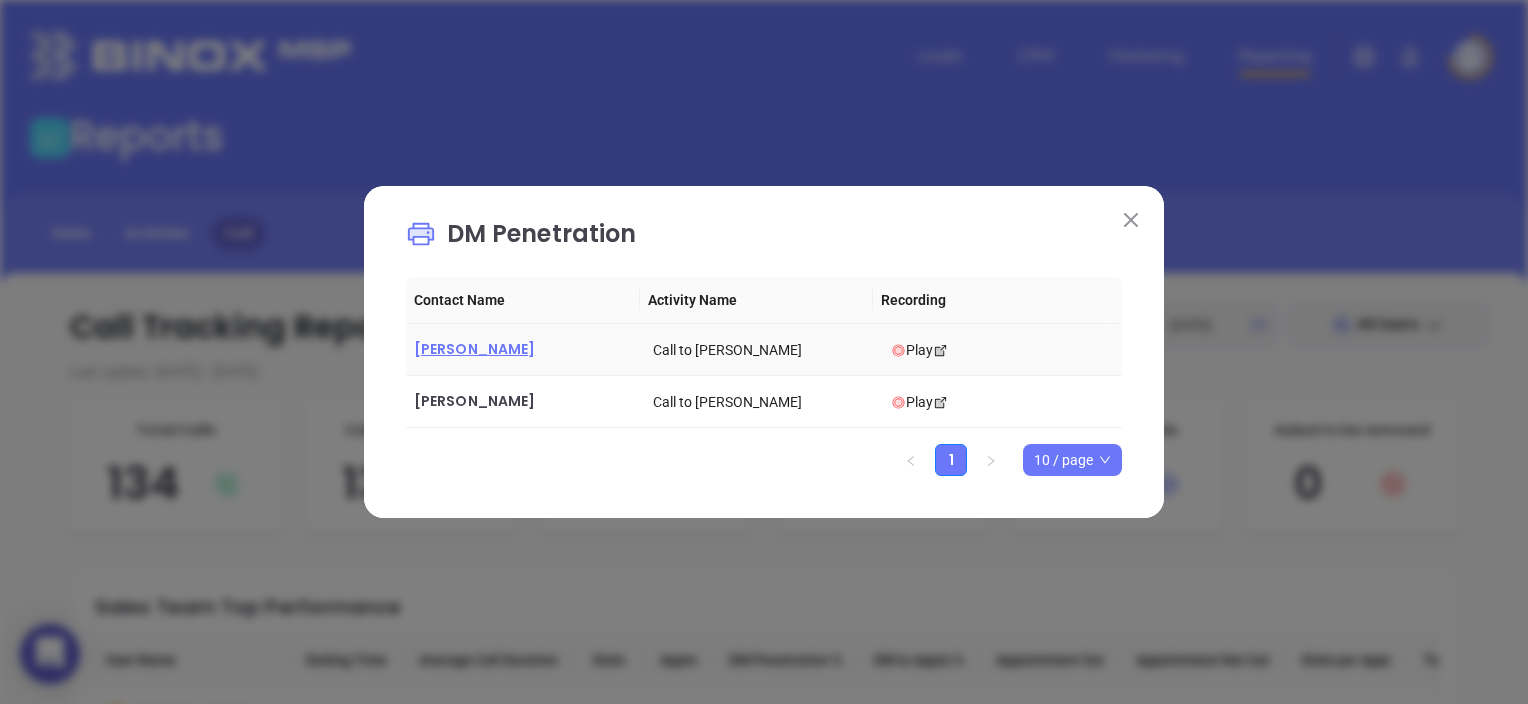 click on "Martin Hackford" at bounding box center [474, 349] 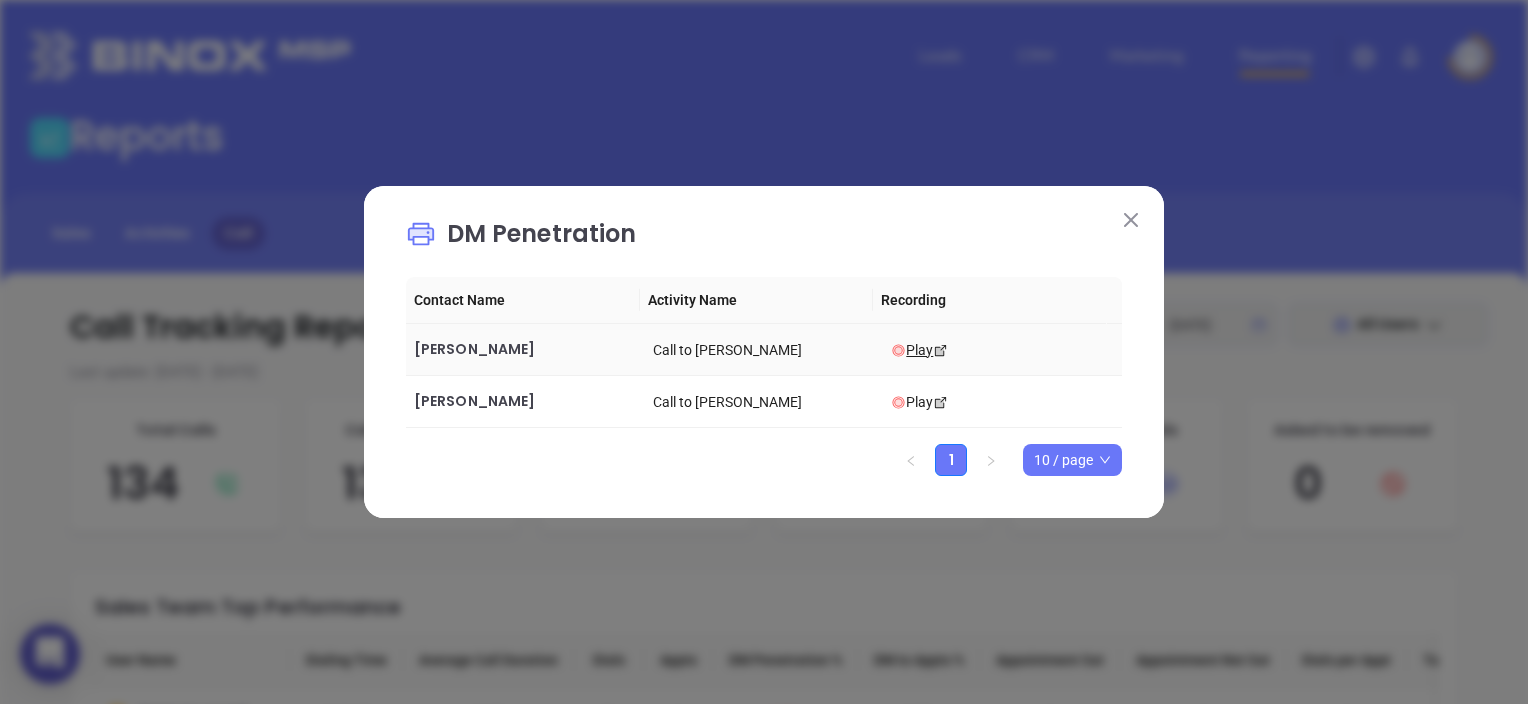 click on "Play" at bounding box center [1002, 350] 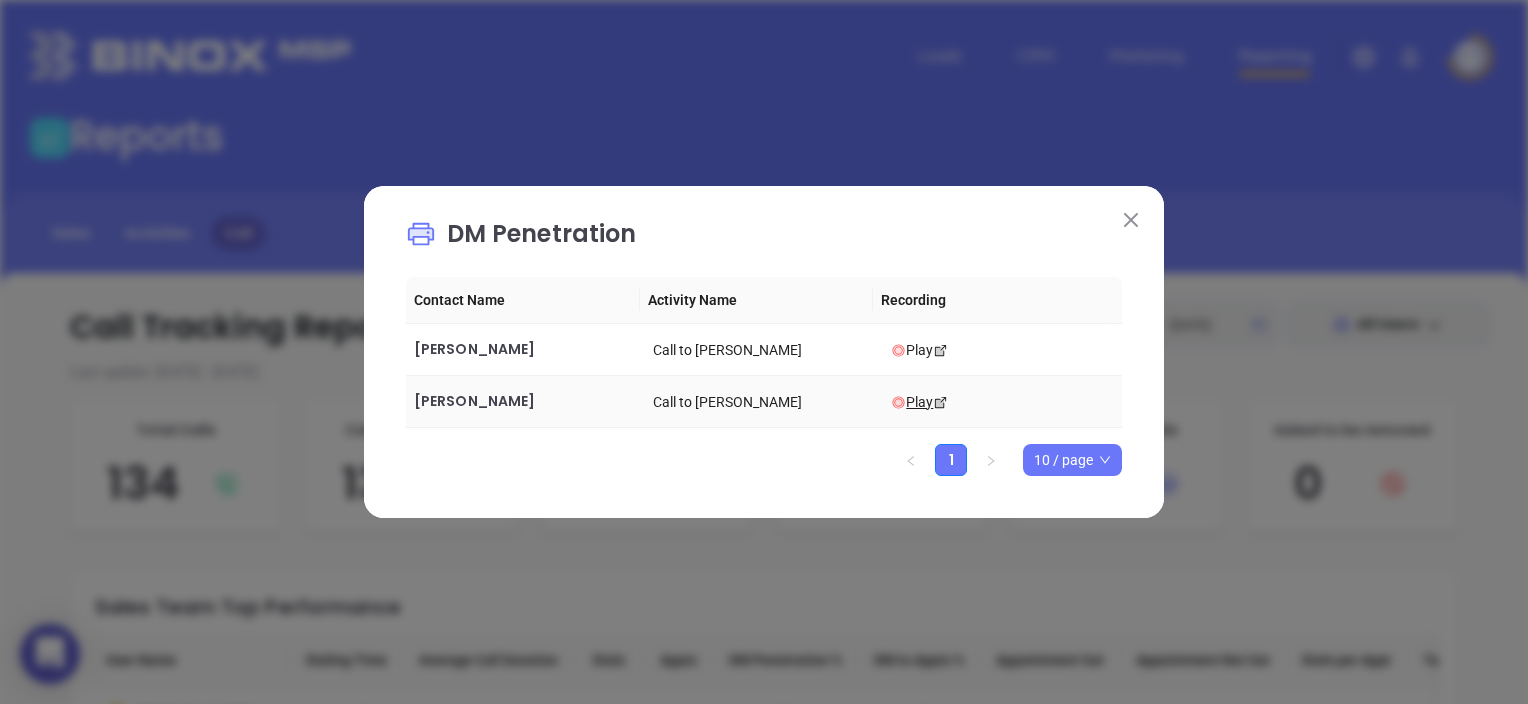 click on "Play" at bounding box center (1002, 402) 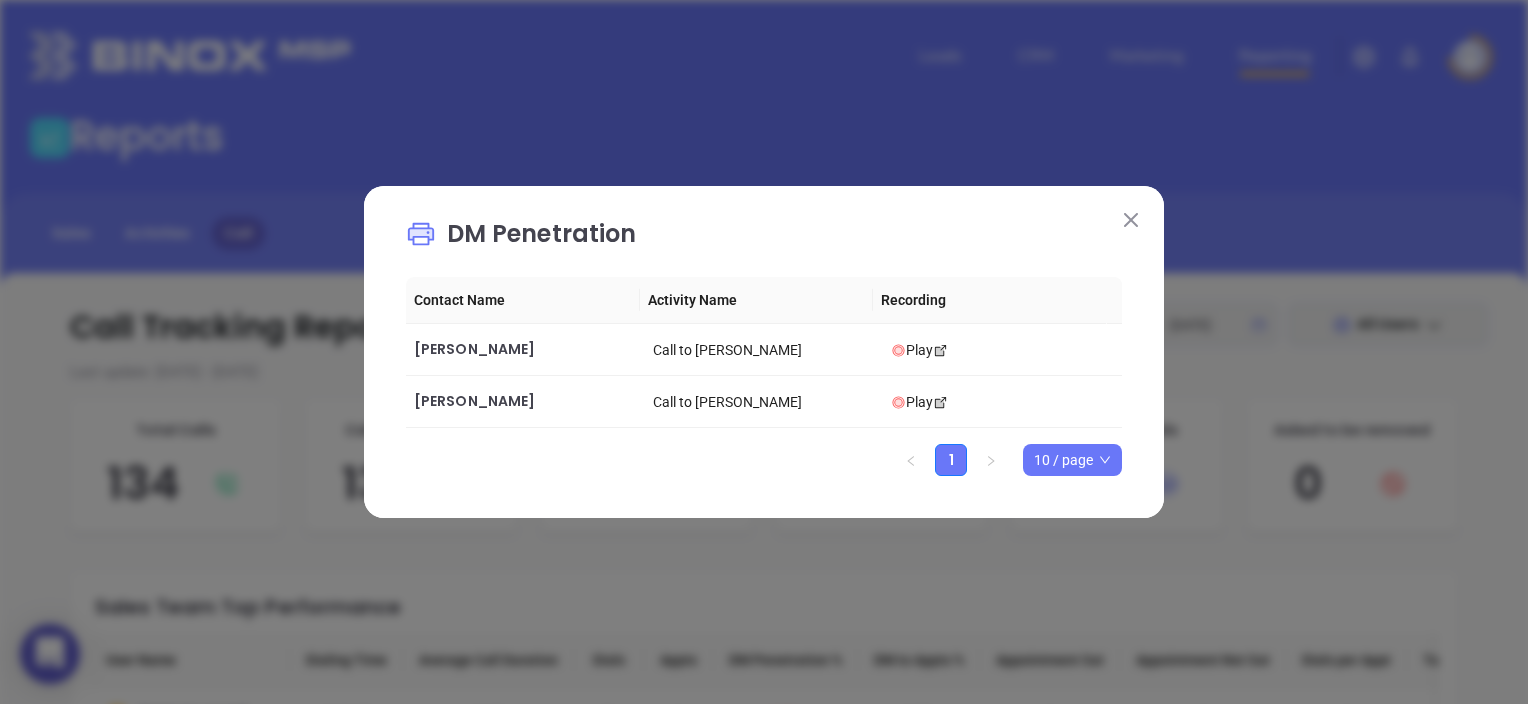 click at bounding box center (1131, 220) 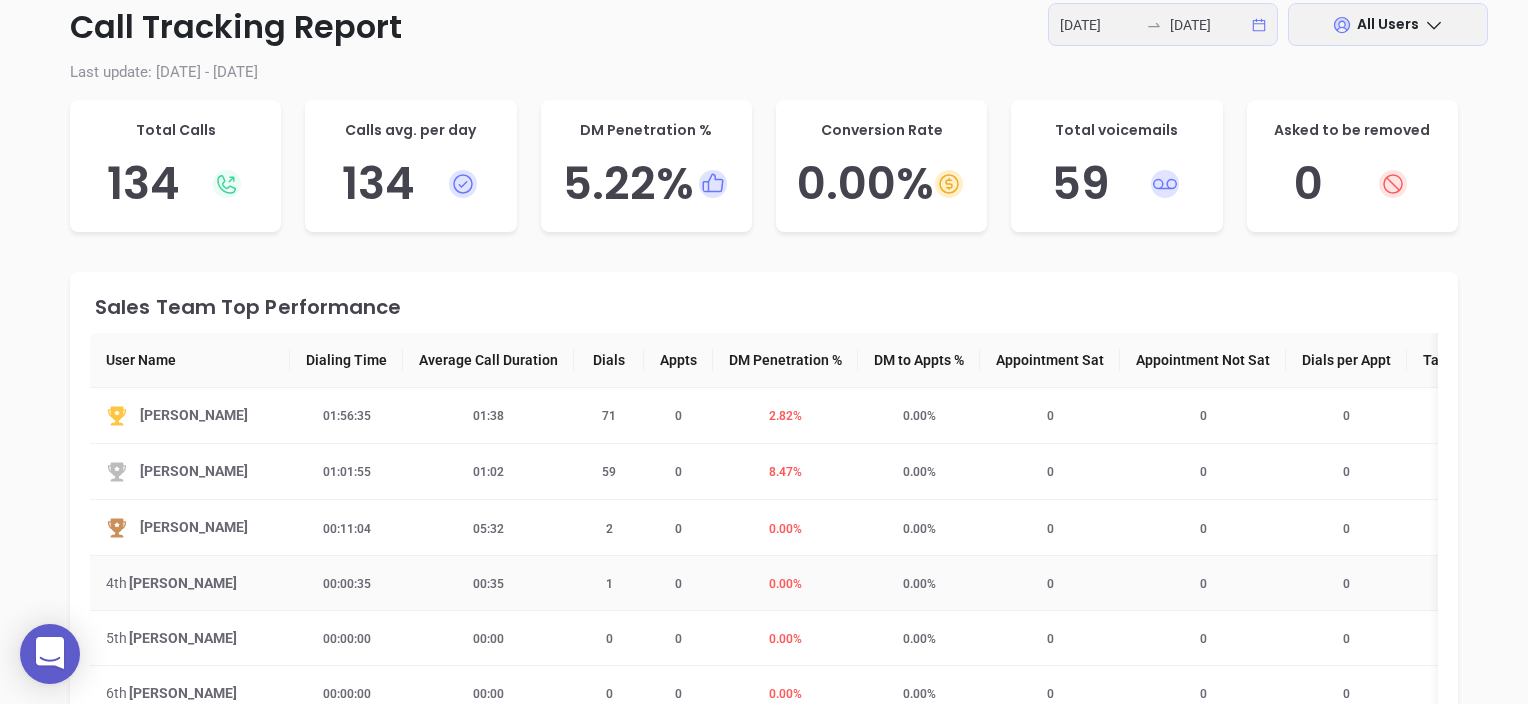 scroll, scrollTop: 400, scrollLeft: 0, axis: vertical 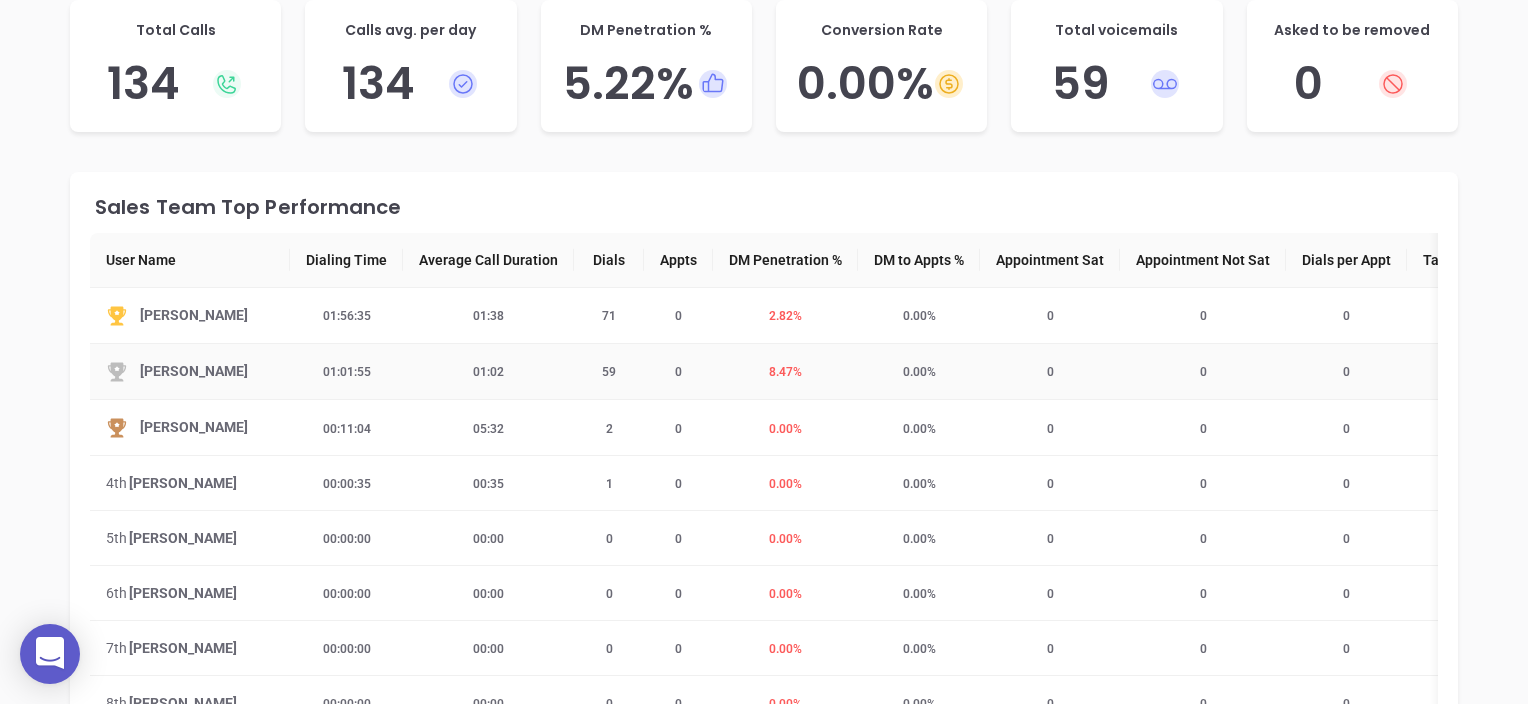 click on "8.47 %" at bounding box center [785, 372] 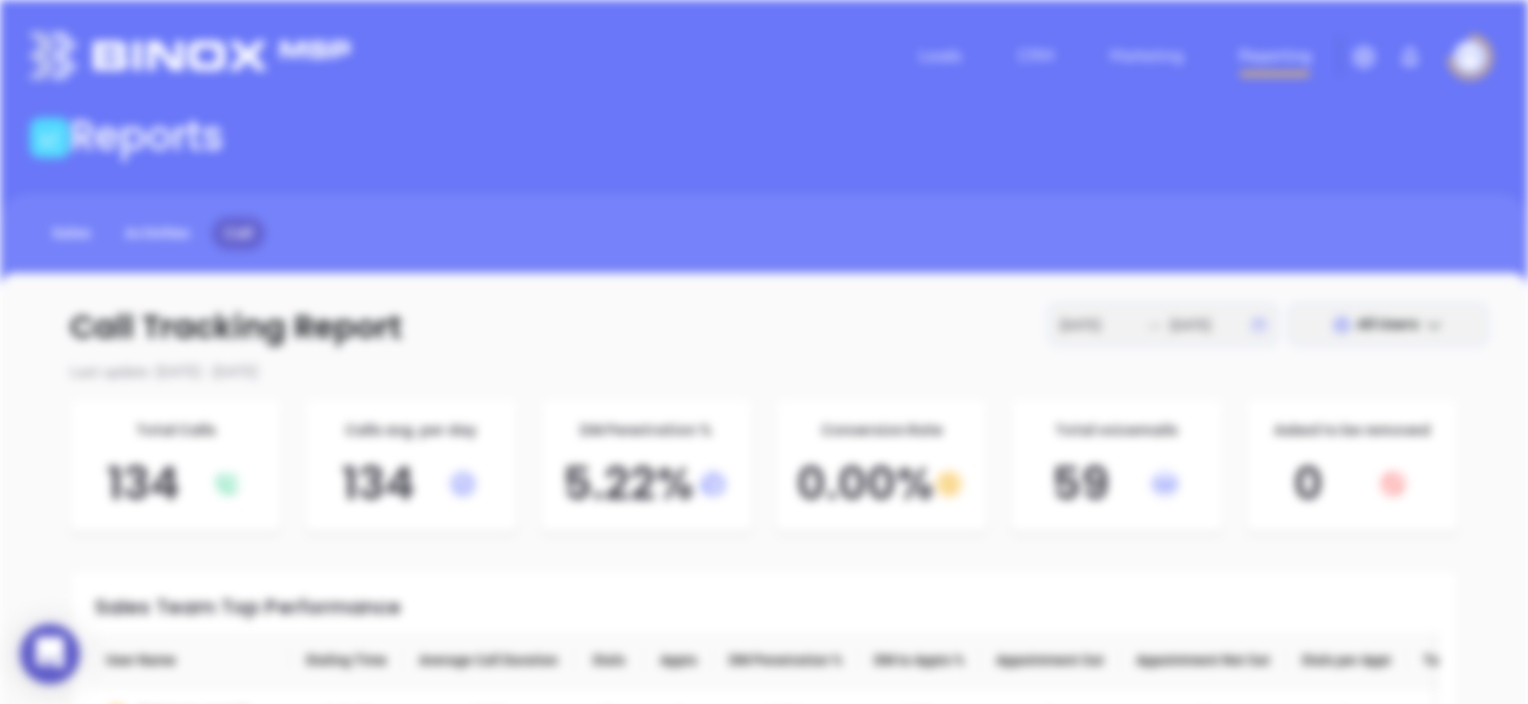 scroll, scrollTop: 0, scrollLeft: 0, axis: both 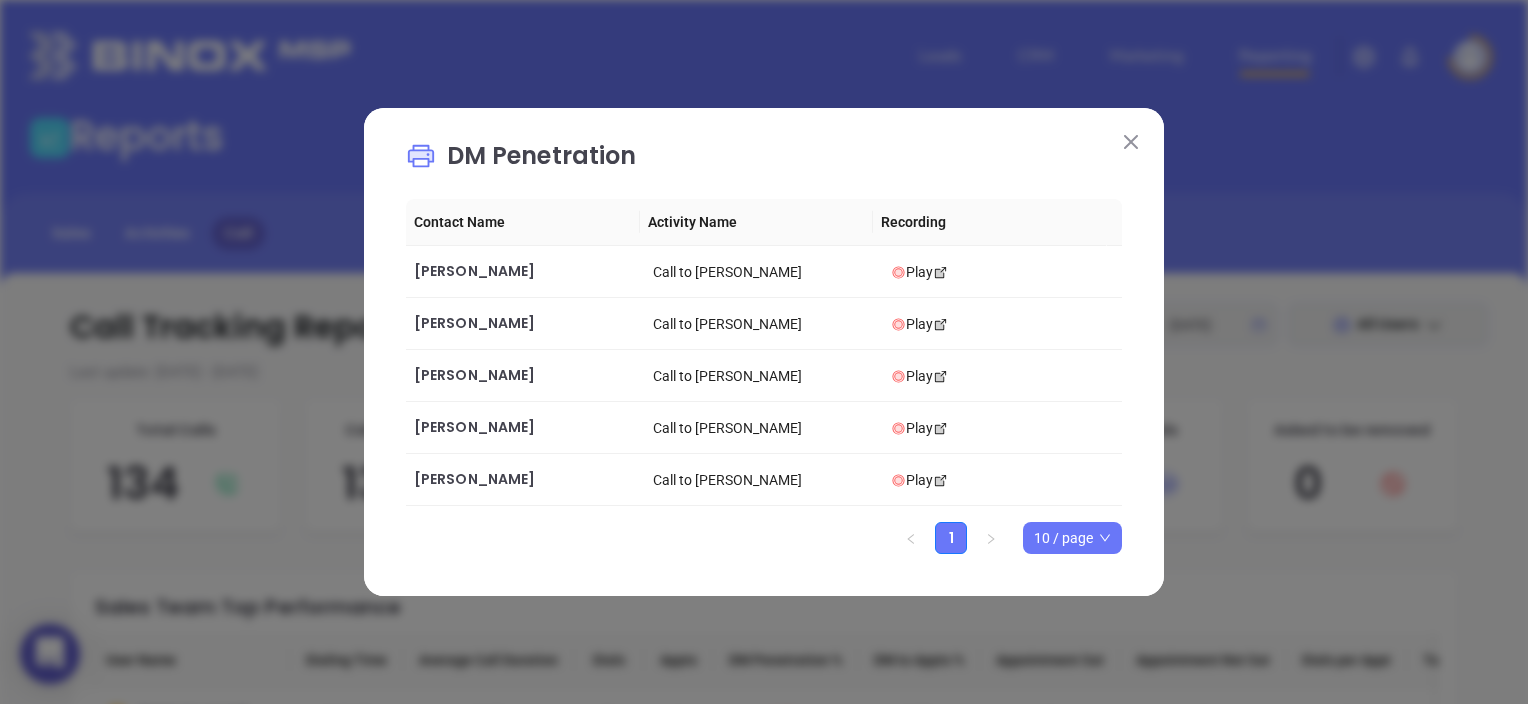 click at bounding box center (1131, 142) 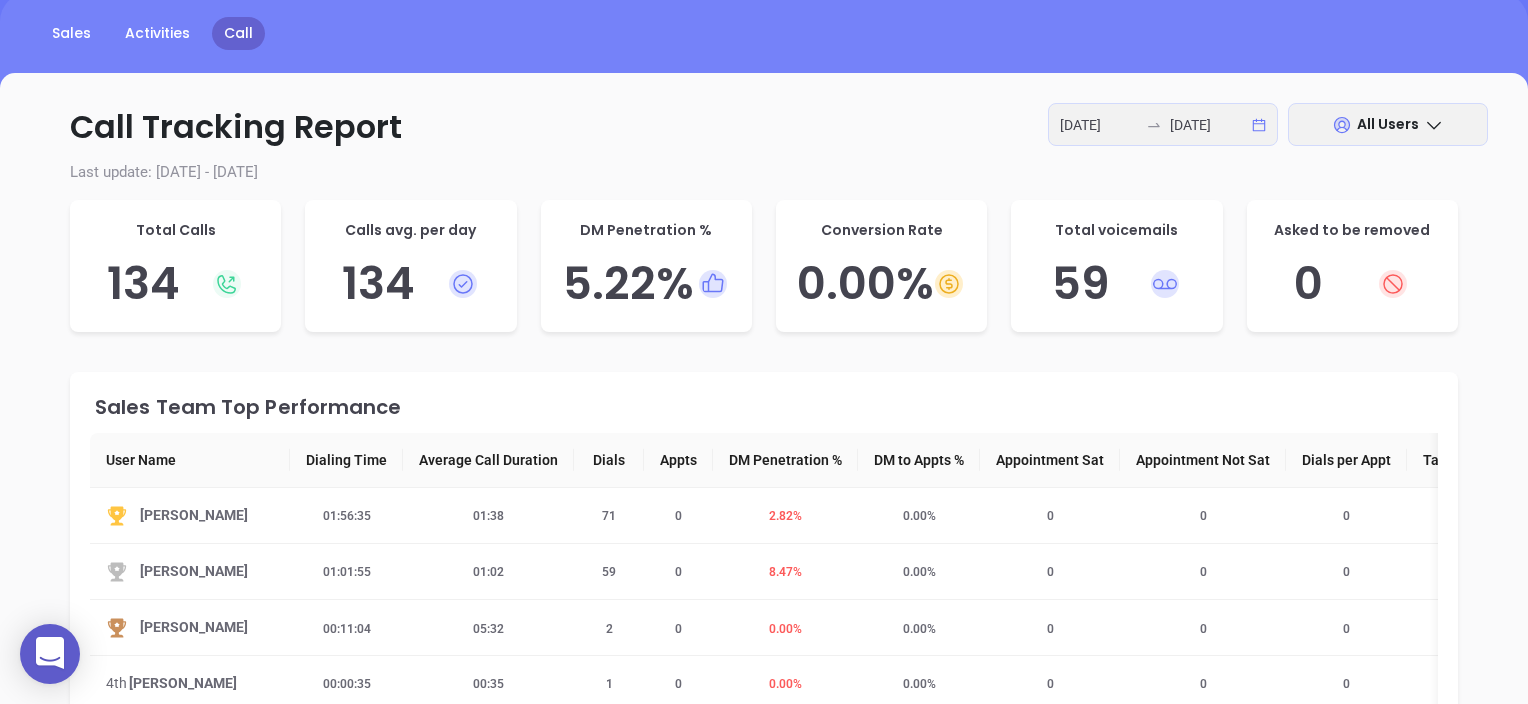 scroll, scrollTop: 300, scrollLeft: 0, axis: vertical 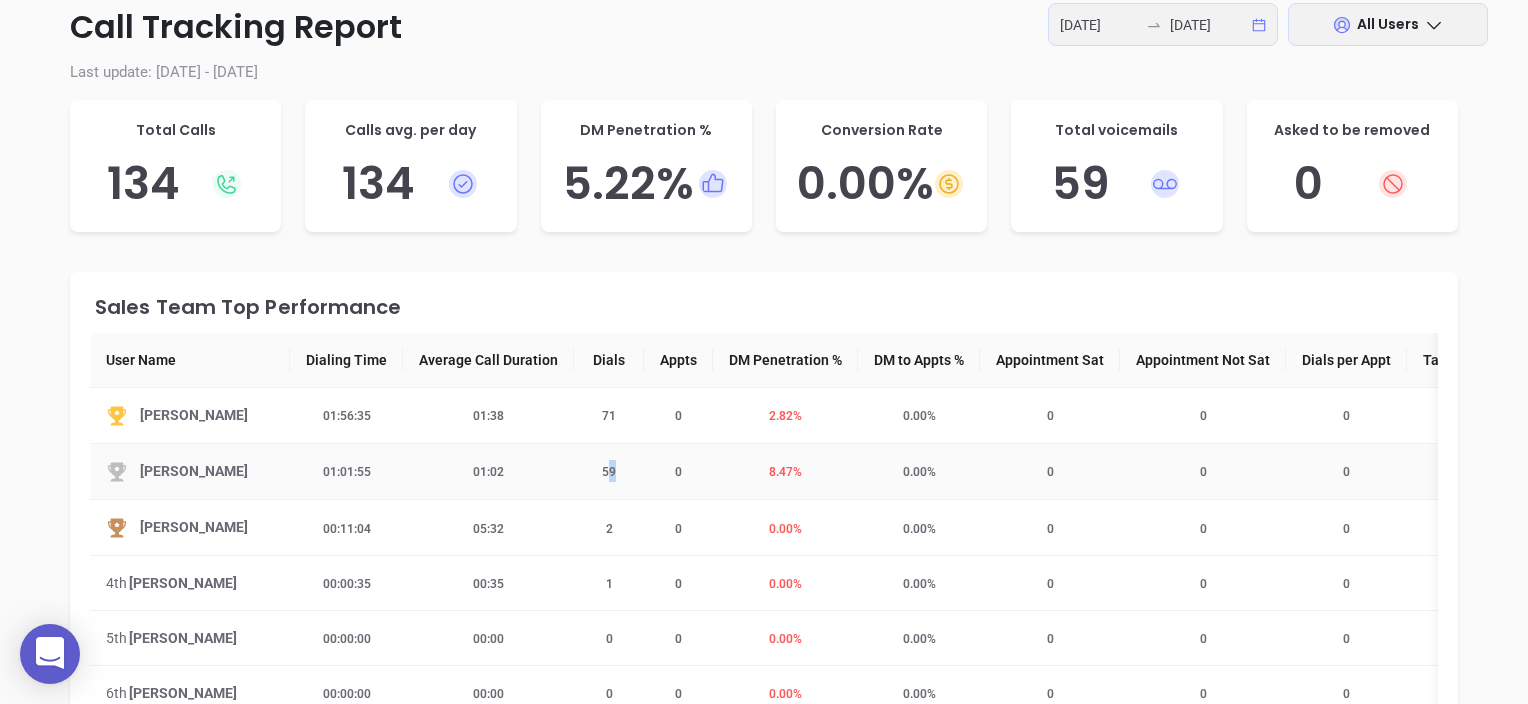 drag, startPoint x: 624, startPoint y: 481, endPoint x: 678, endPoint y: 487, distance: 54.33231 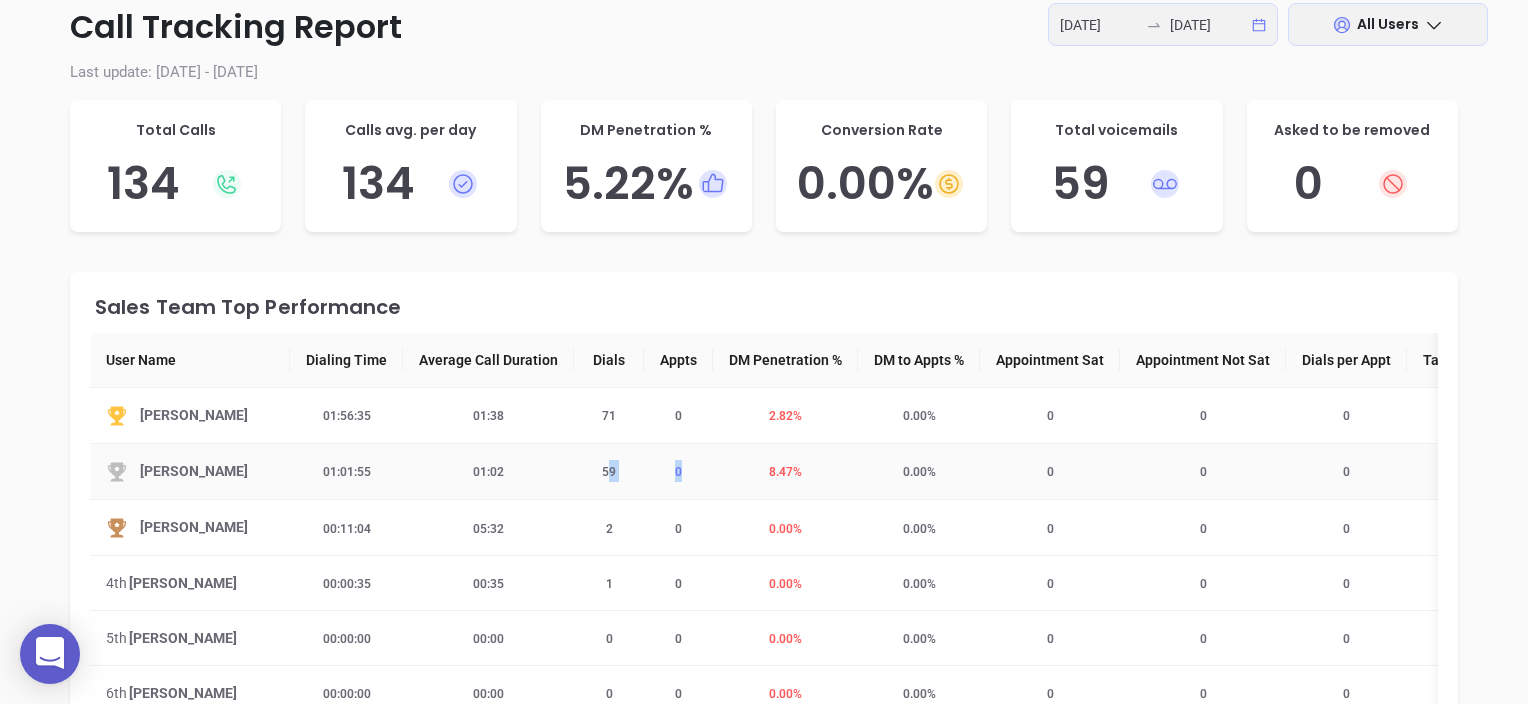 drag, startPoint x: 678, startPoint y: 487, endPoint x: 679, endPoint y: 466, distance: 21.023796 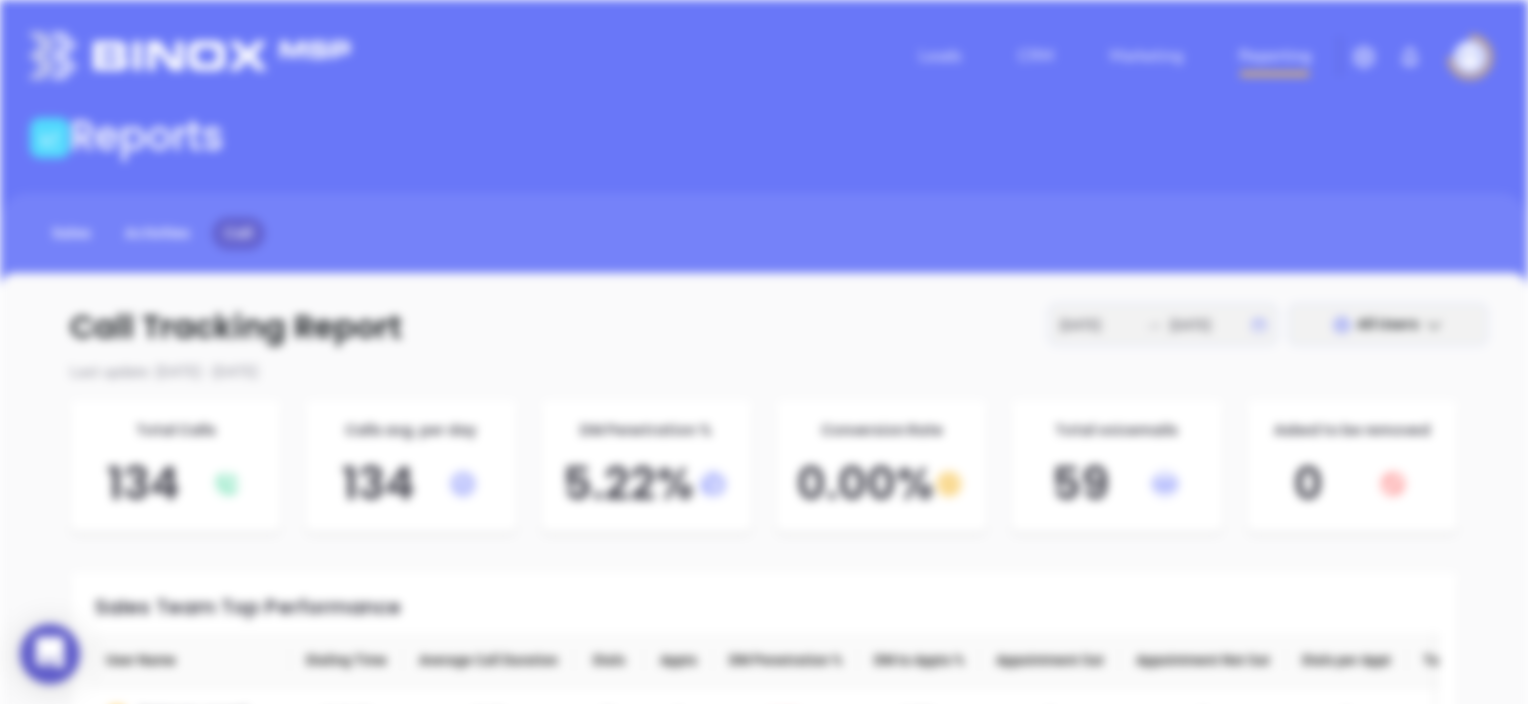 scroll, scrollTop: 0, scrollLeft: 0, axis: both 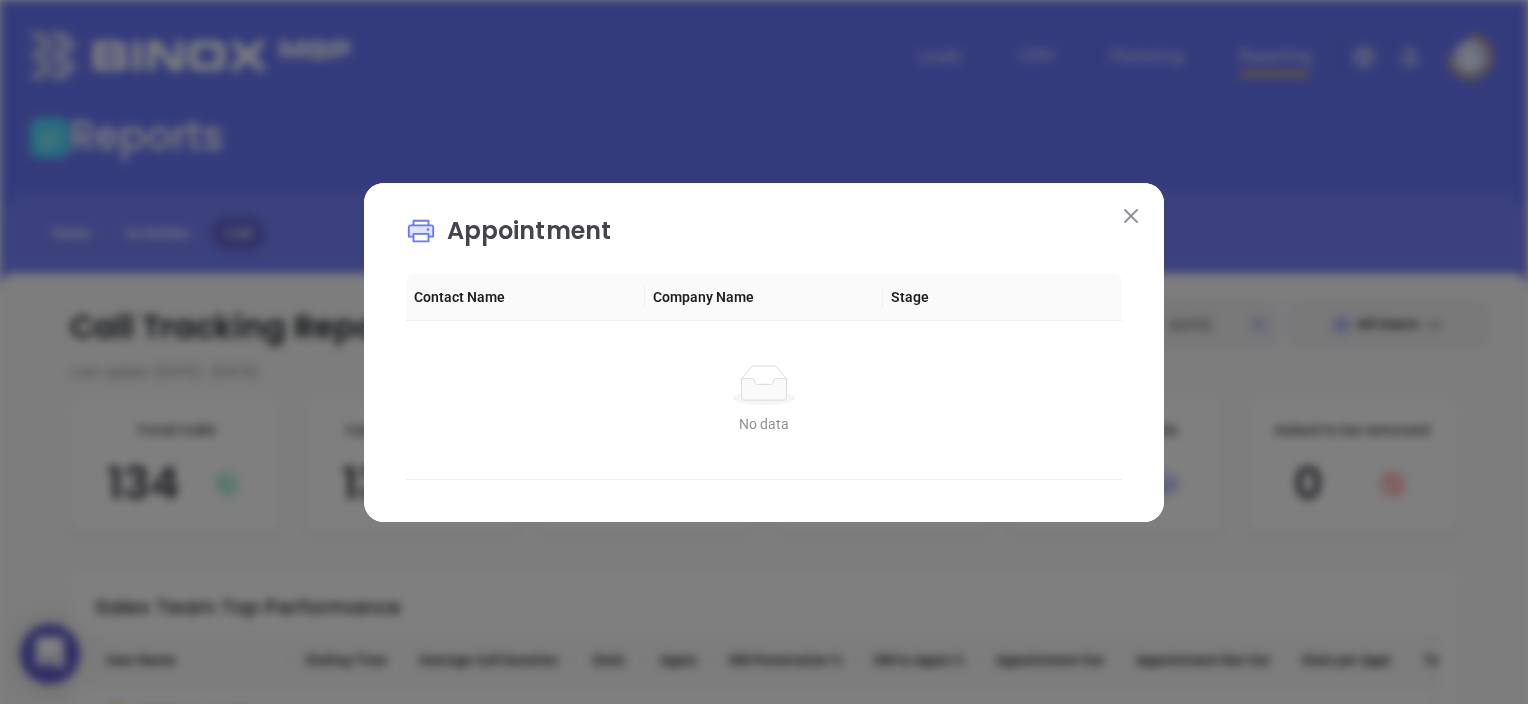 click at bounding box center (1131, 216) 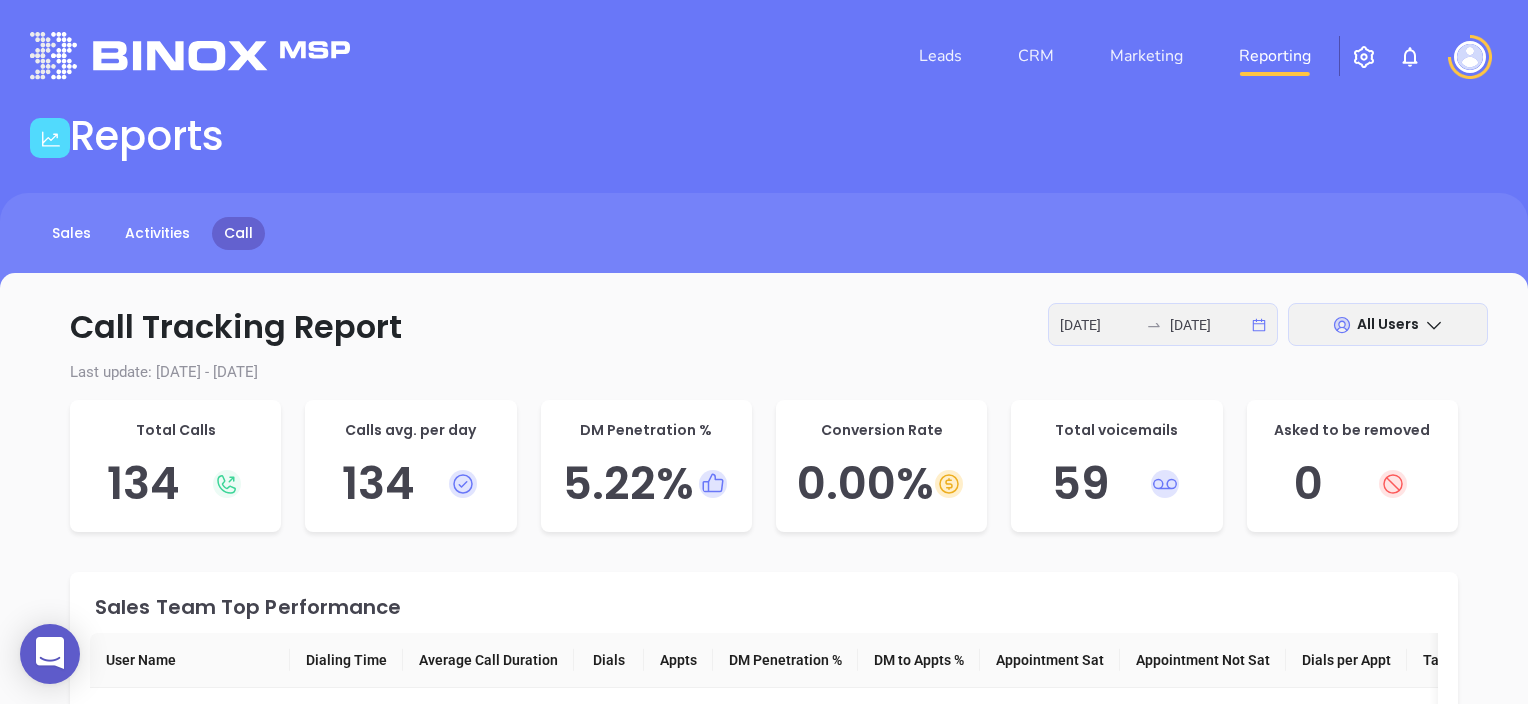 scroll, scrollTop: 400, scrollLeft: 0, axis: vertical 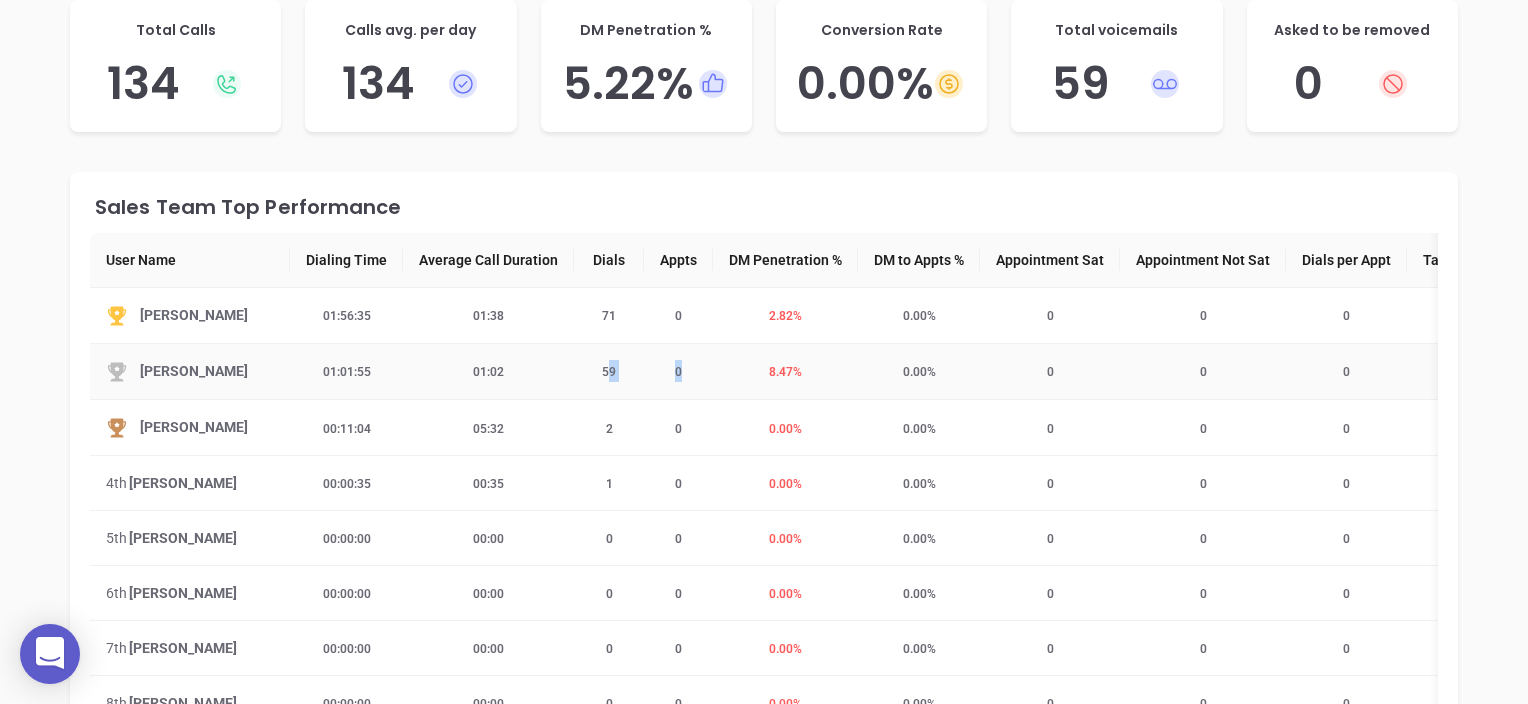 click on "0" at bounding box center (678, 372) 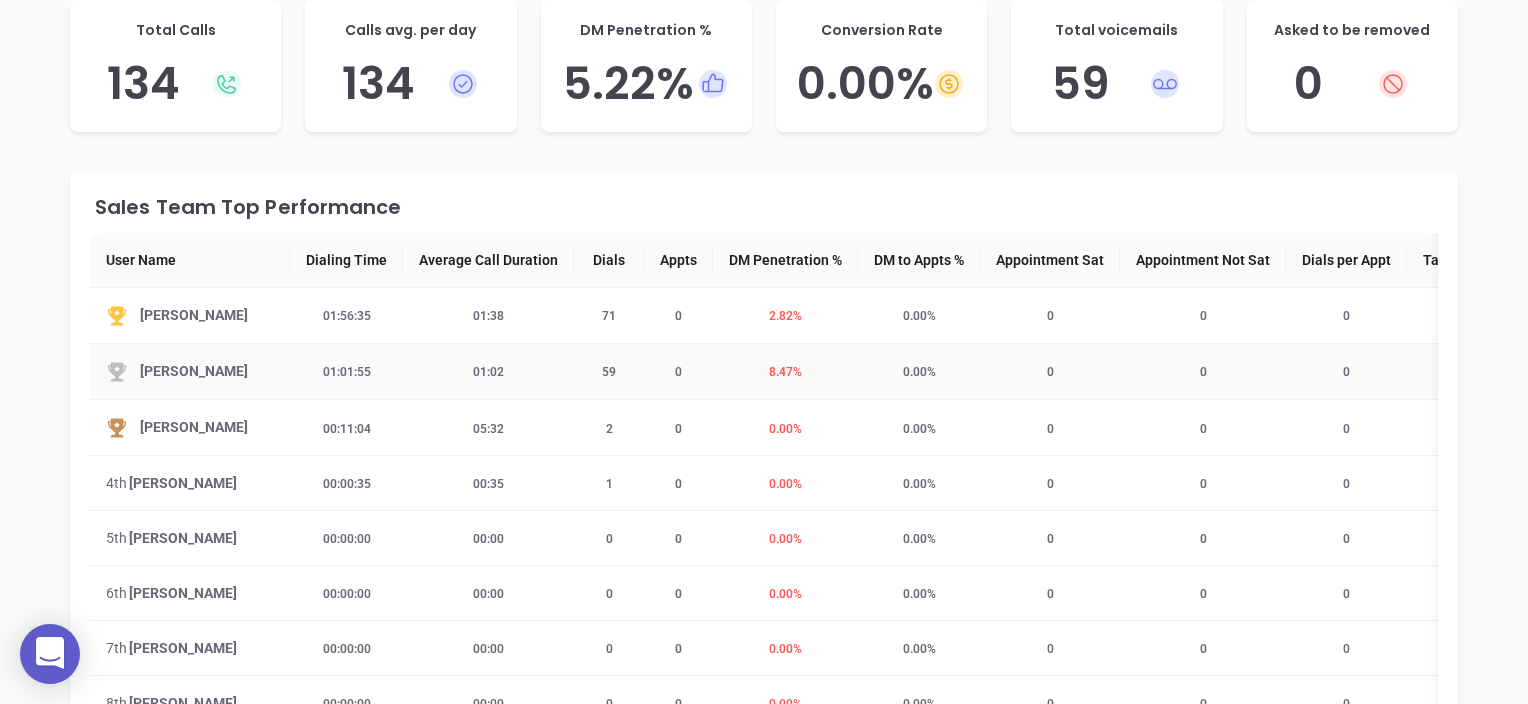 click on "8.47 %" at bounding box center (785, 372) 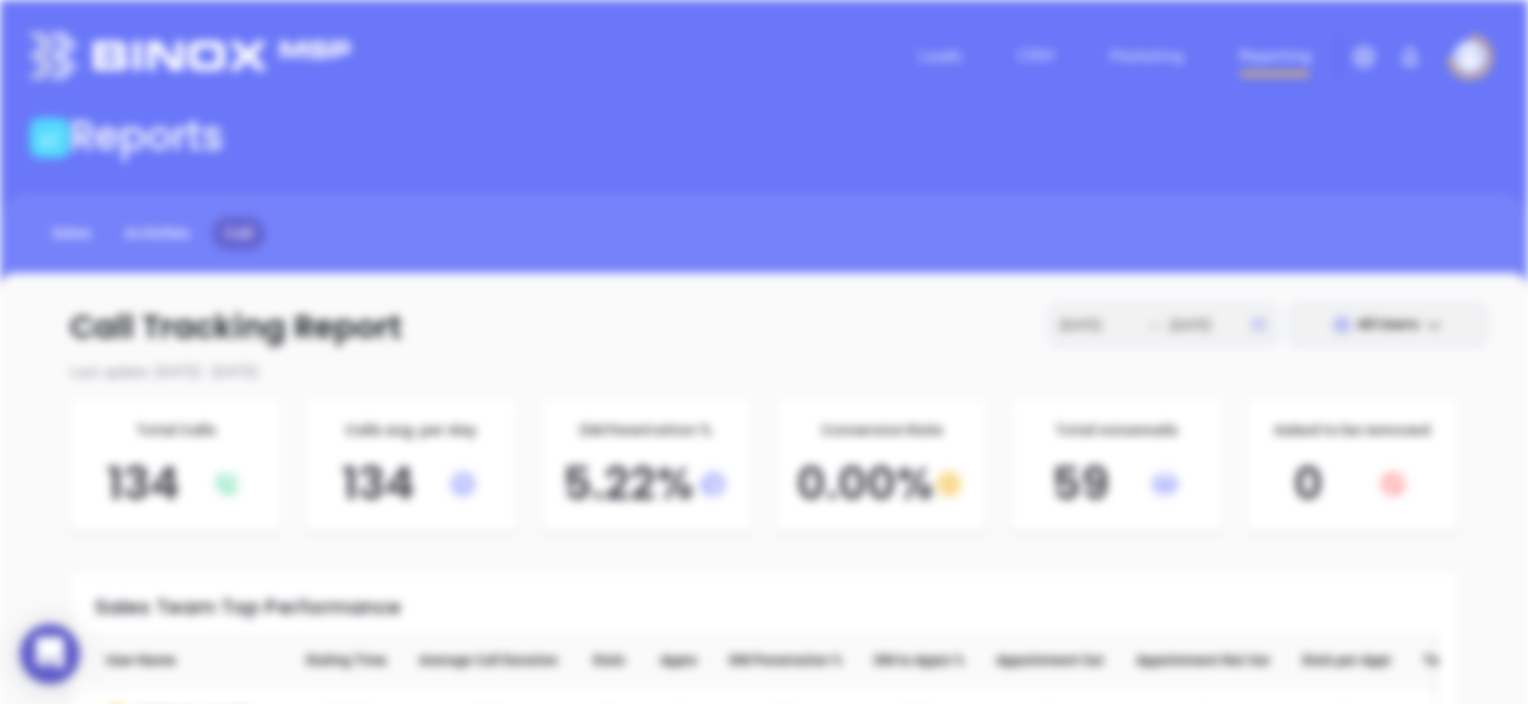 scroll, scrollTop: 0, scrollLeft: 0, axis: both 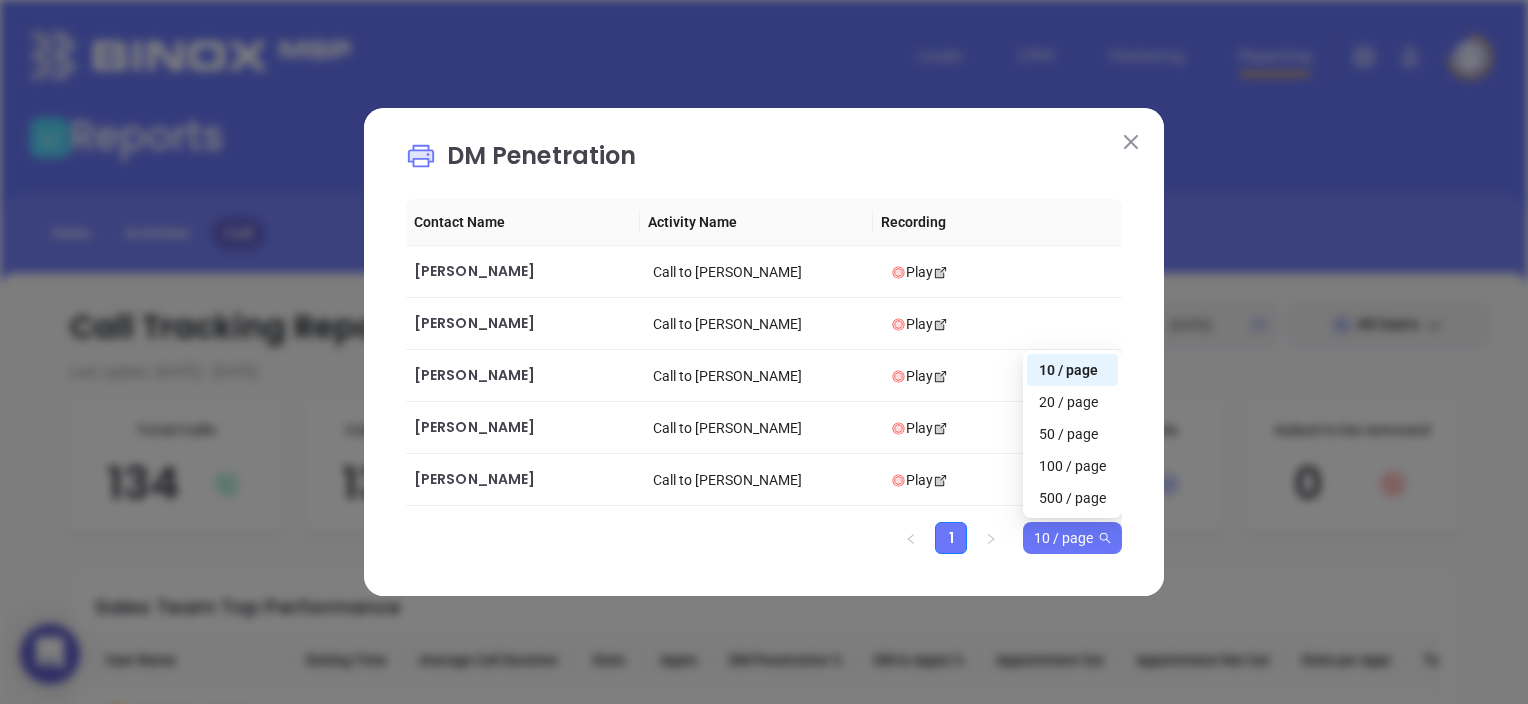 drag, startPoint x: 1100, startPoint y: 531, endPoint x: 1104, endPoint y: 544, distance: 13.601471 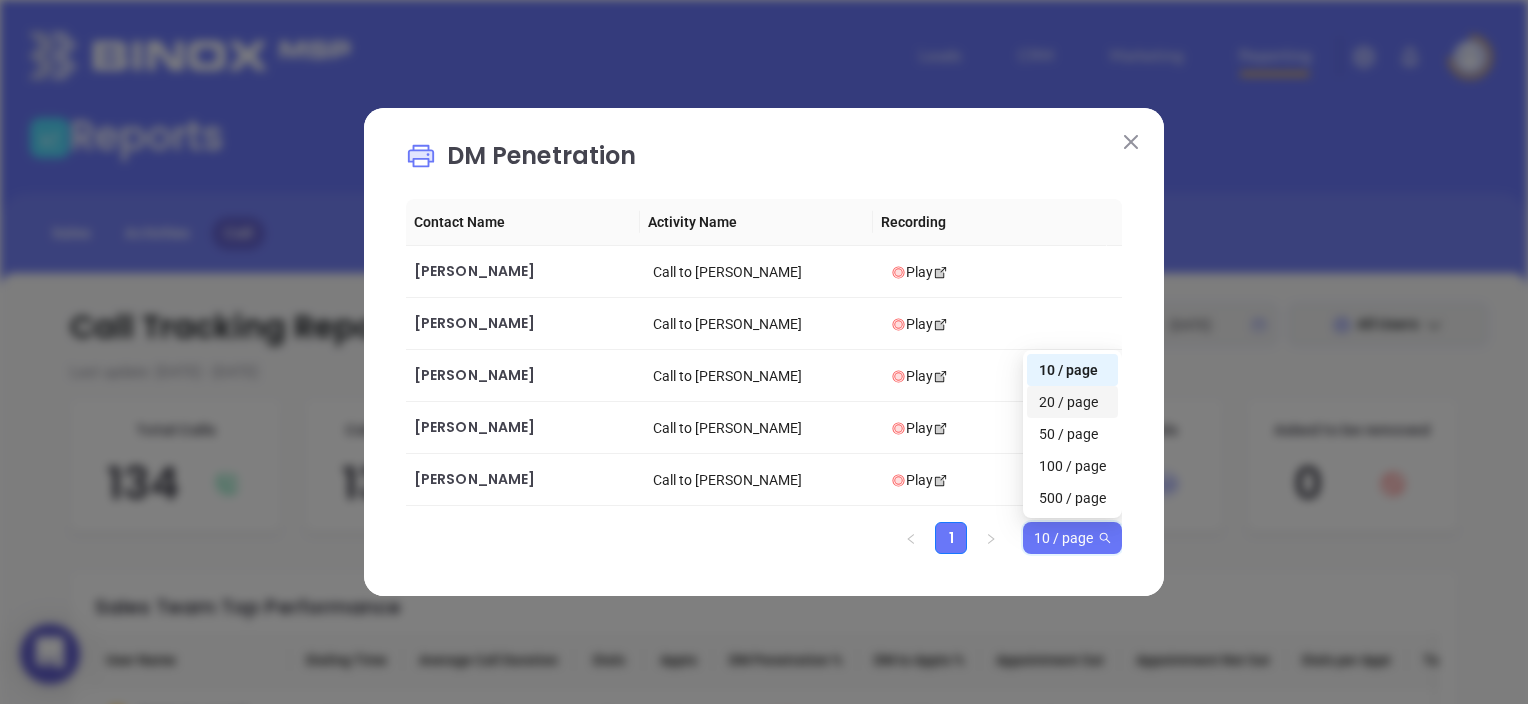 click on "20 / page" at bounding box center (1072, 402) 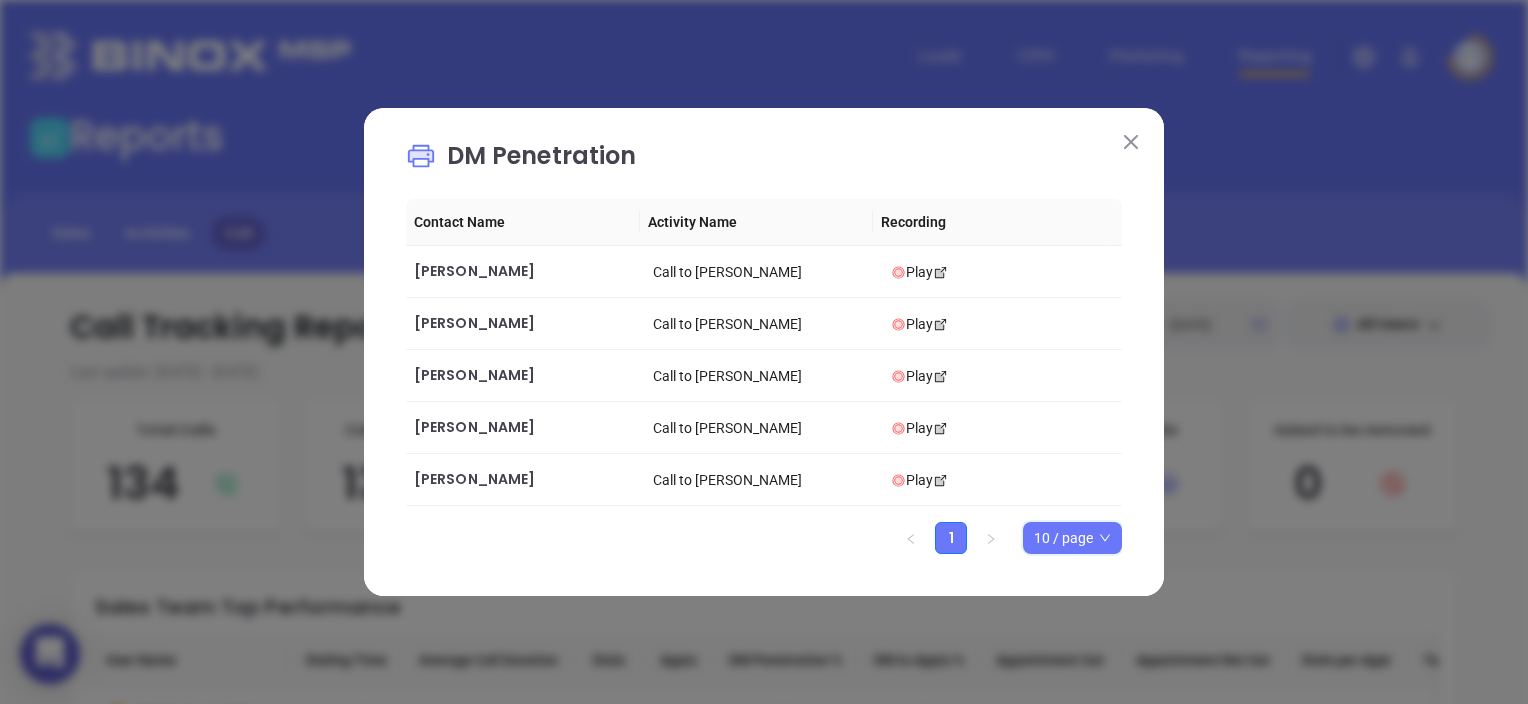 click on "10 / page" at bounding box center [1072, 538] 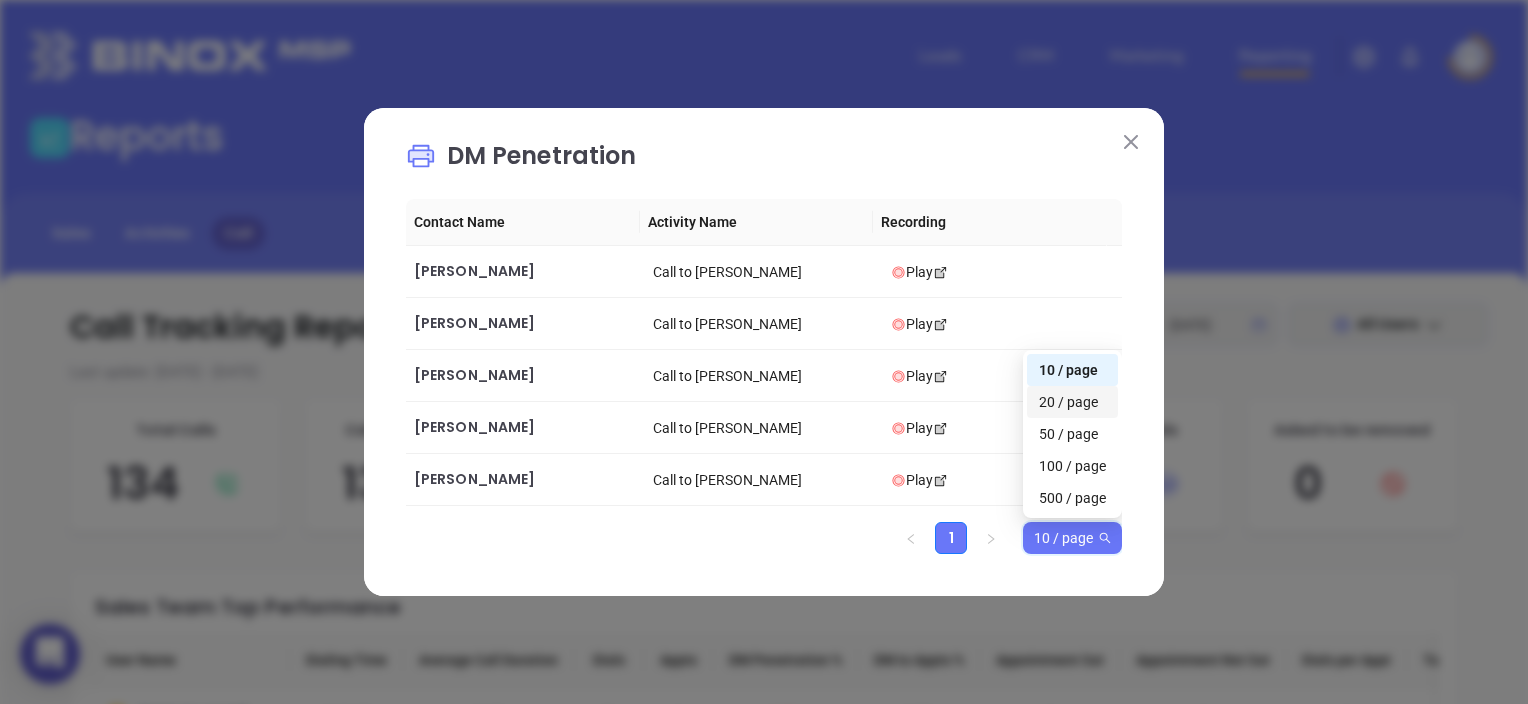 click on "20 / page" at bounding box center (1072, 402) 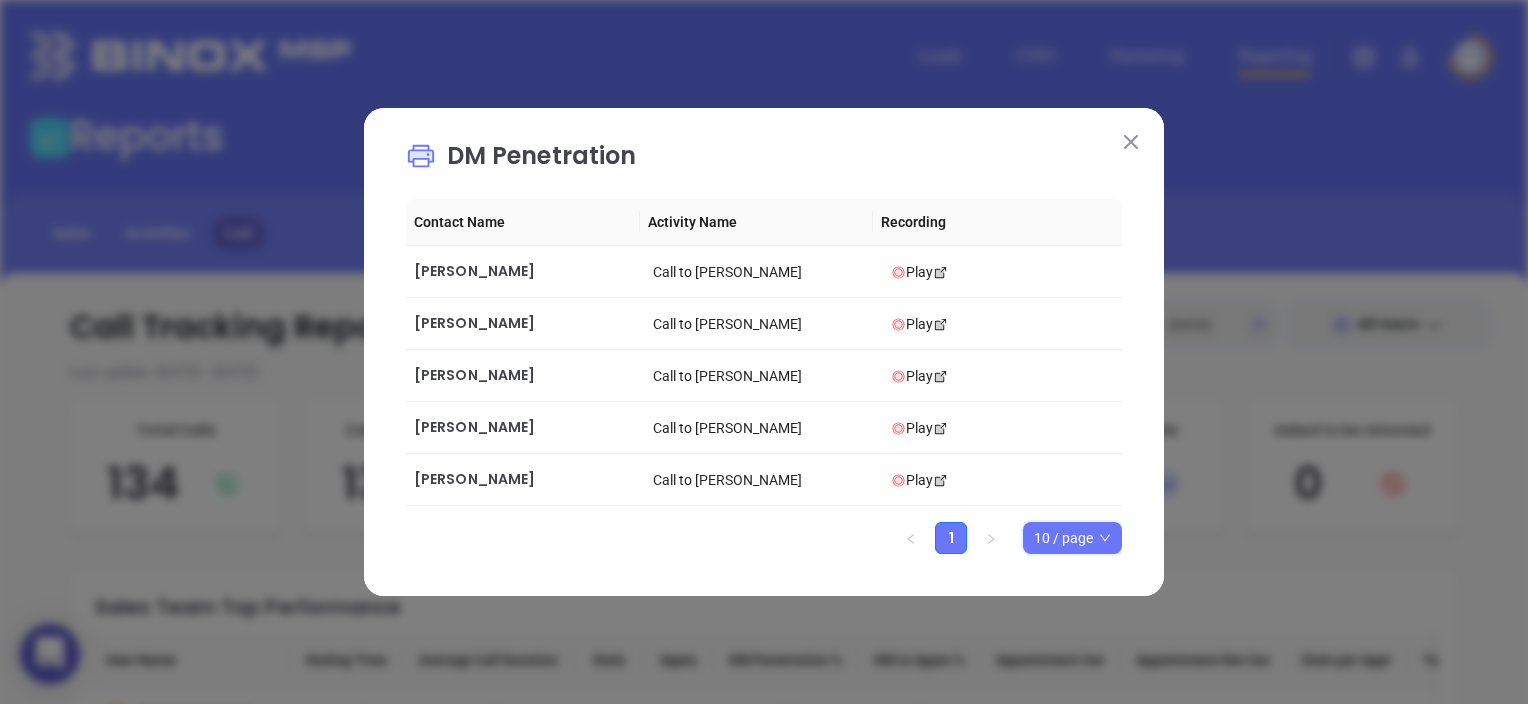 click on "10 / page" at bounding box center (1072, 538) 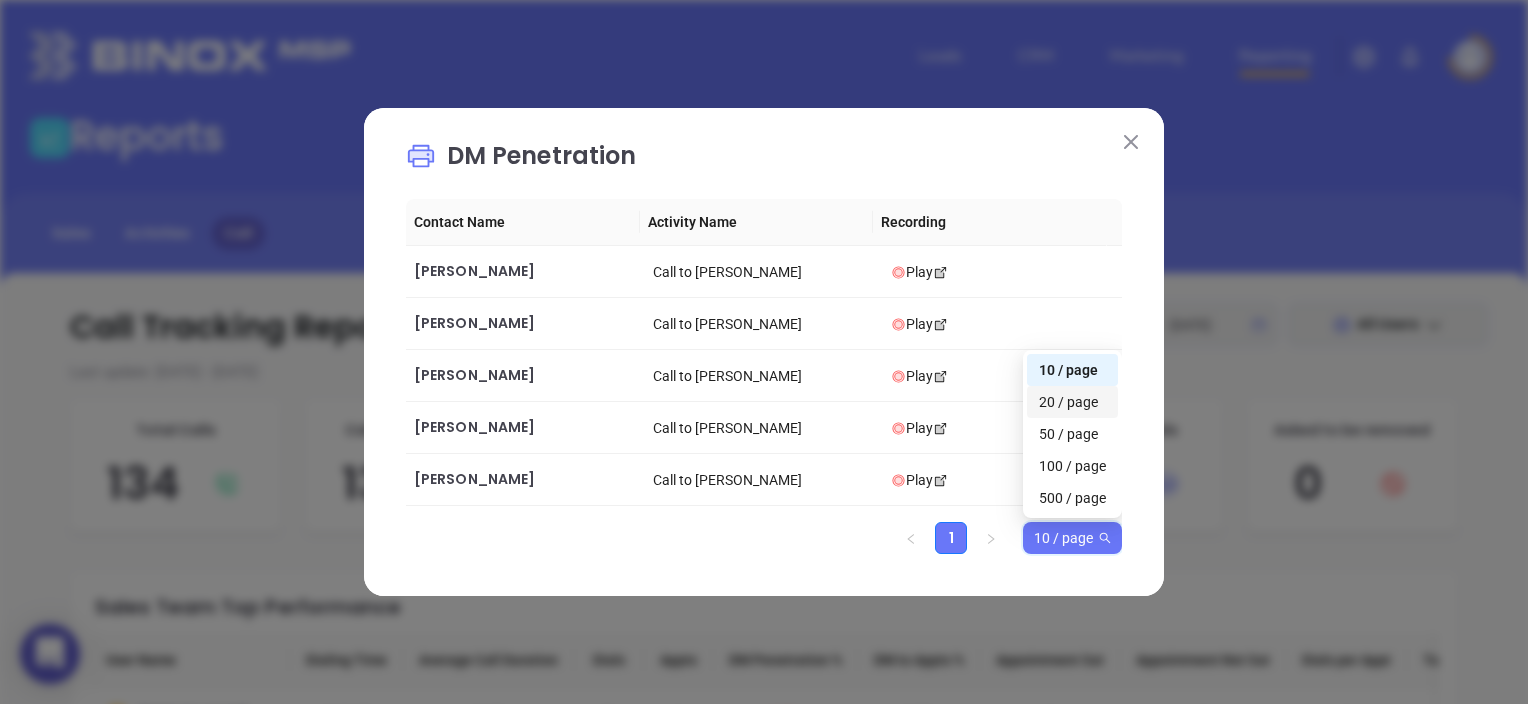 click on "20 / page" at bounding box center [1072, 402] 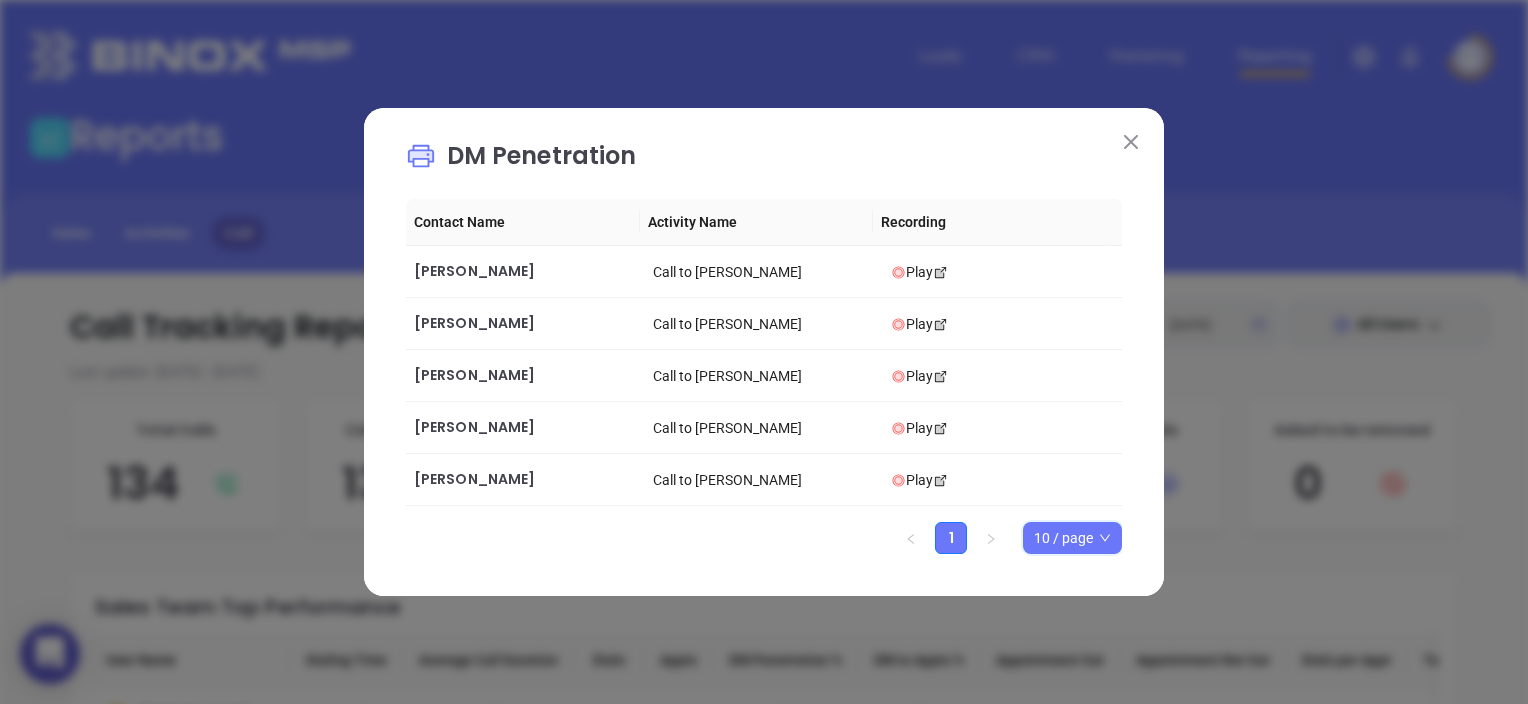 click on "10 / page" at bounding box center (1072, 538) 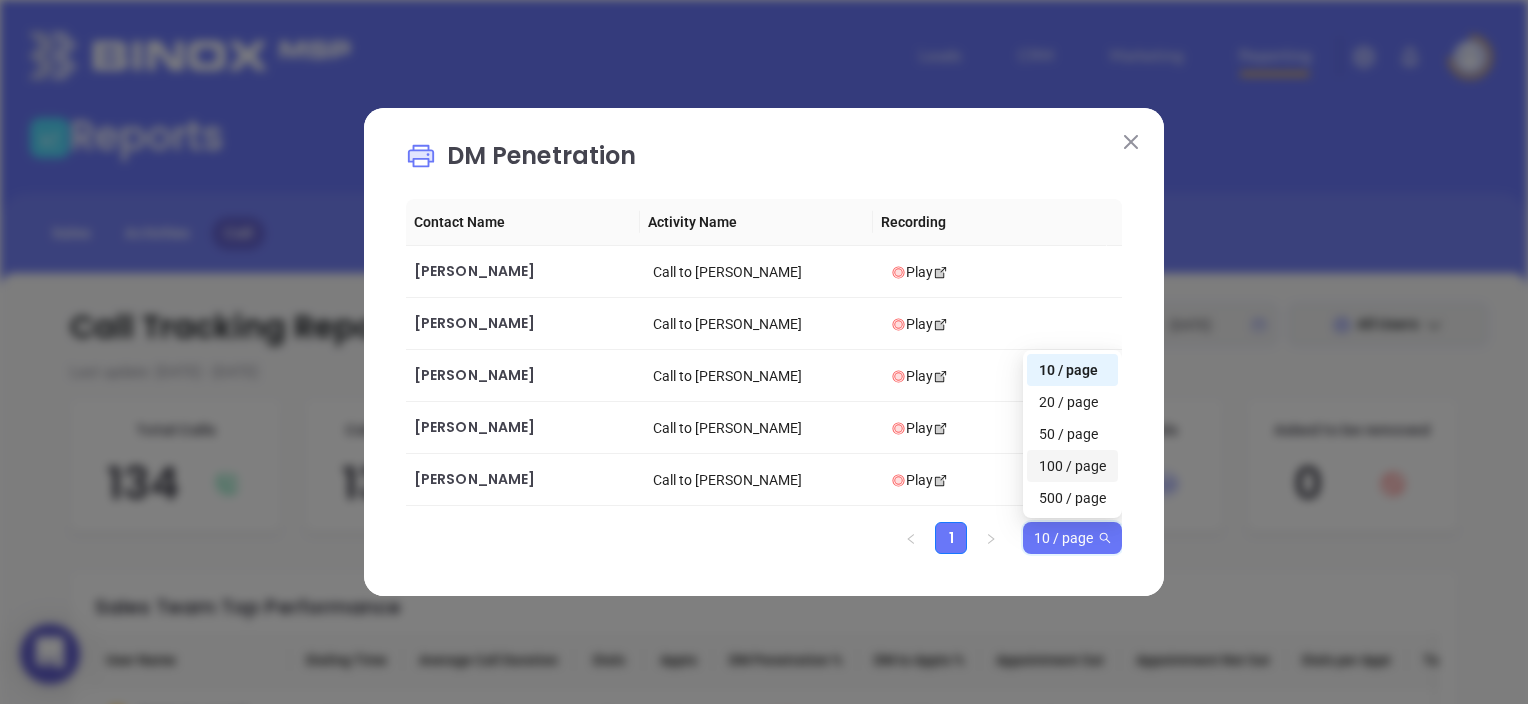 click on "100 / page" at bounding box center [1072, 466] 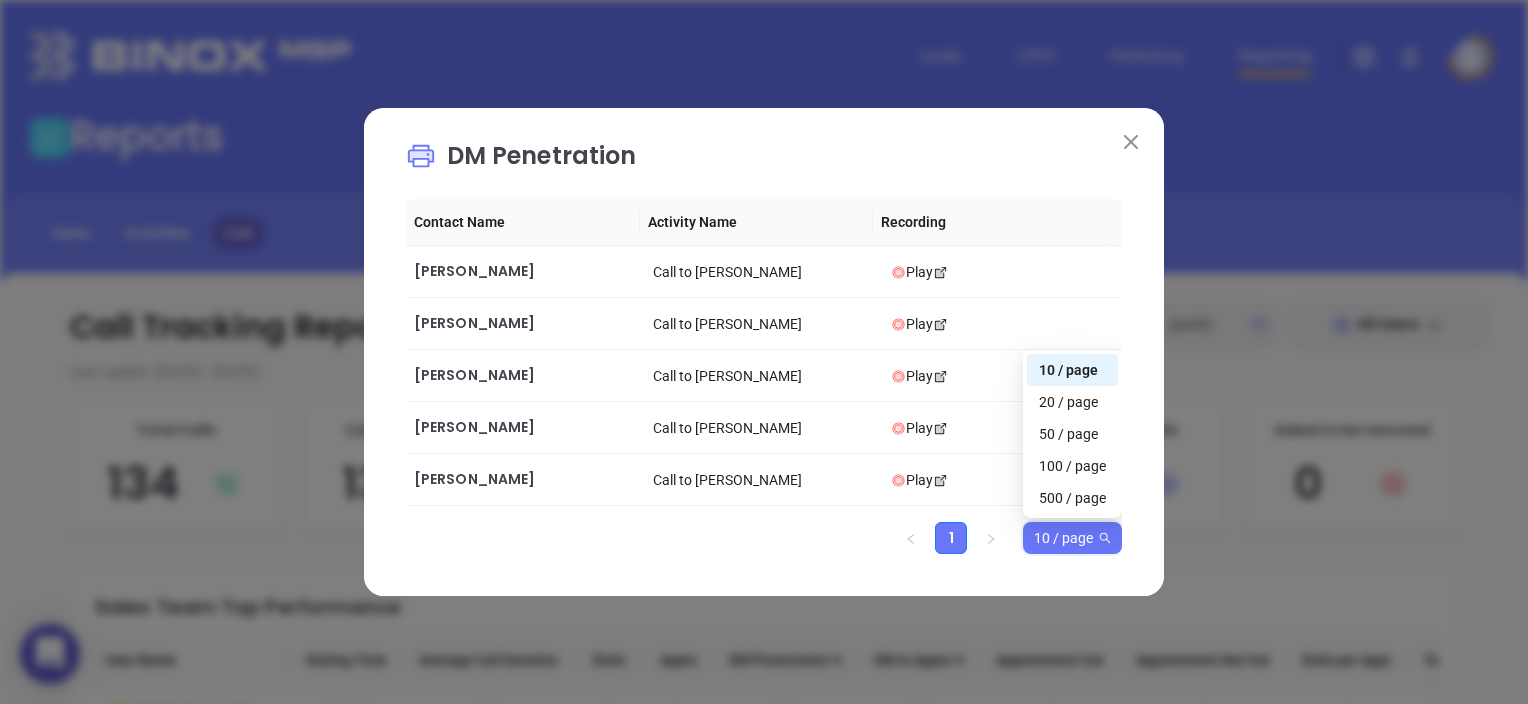 click on "10 / page" at bounding box center [1072, 538] 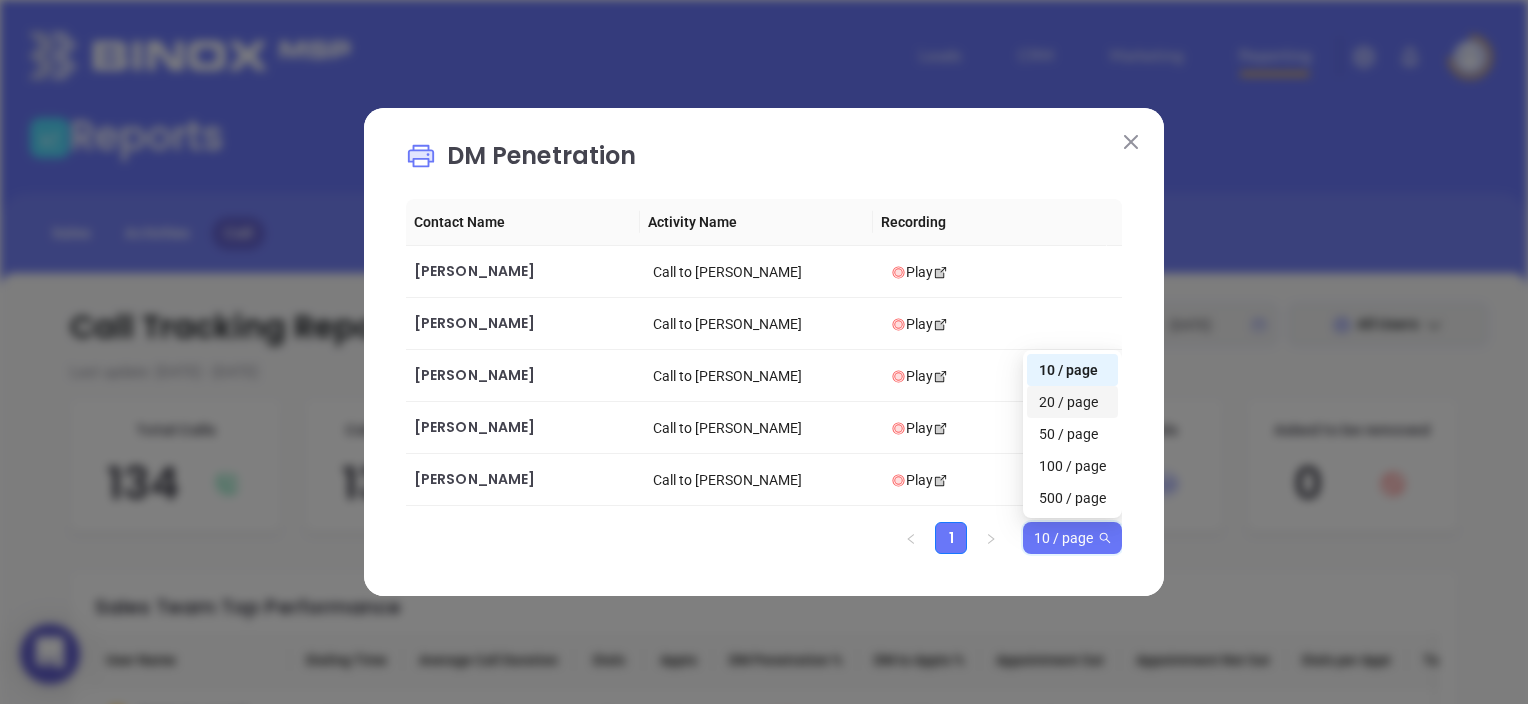 click on "20 / page" at bounding box center [1072, 402] 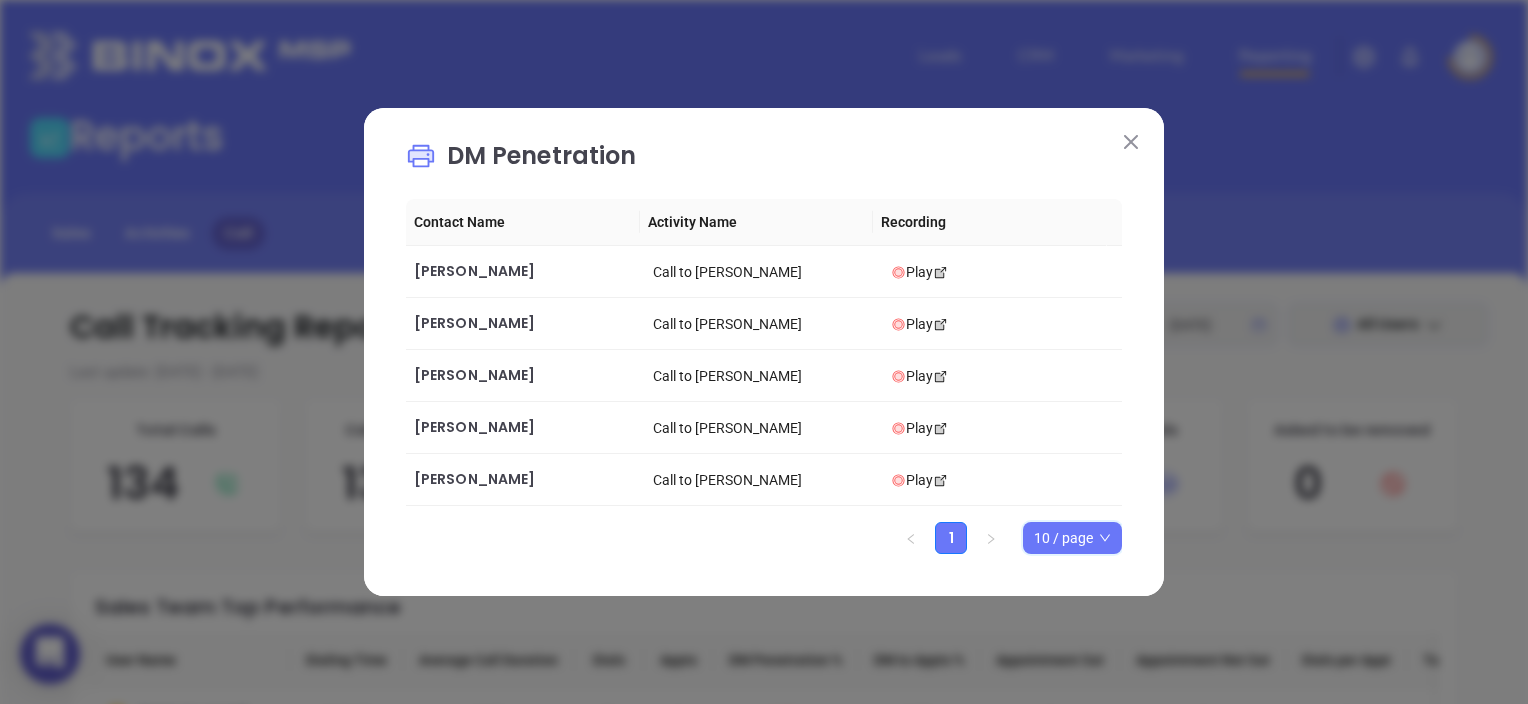 click on "10 / page" at bounding box center [1072, 538] 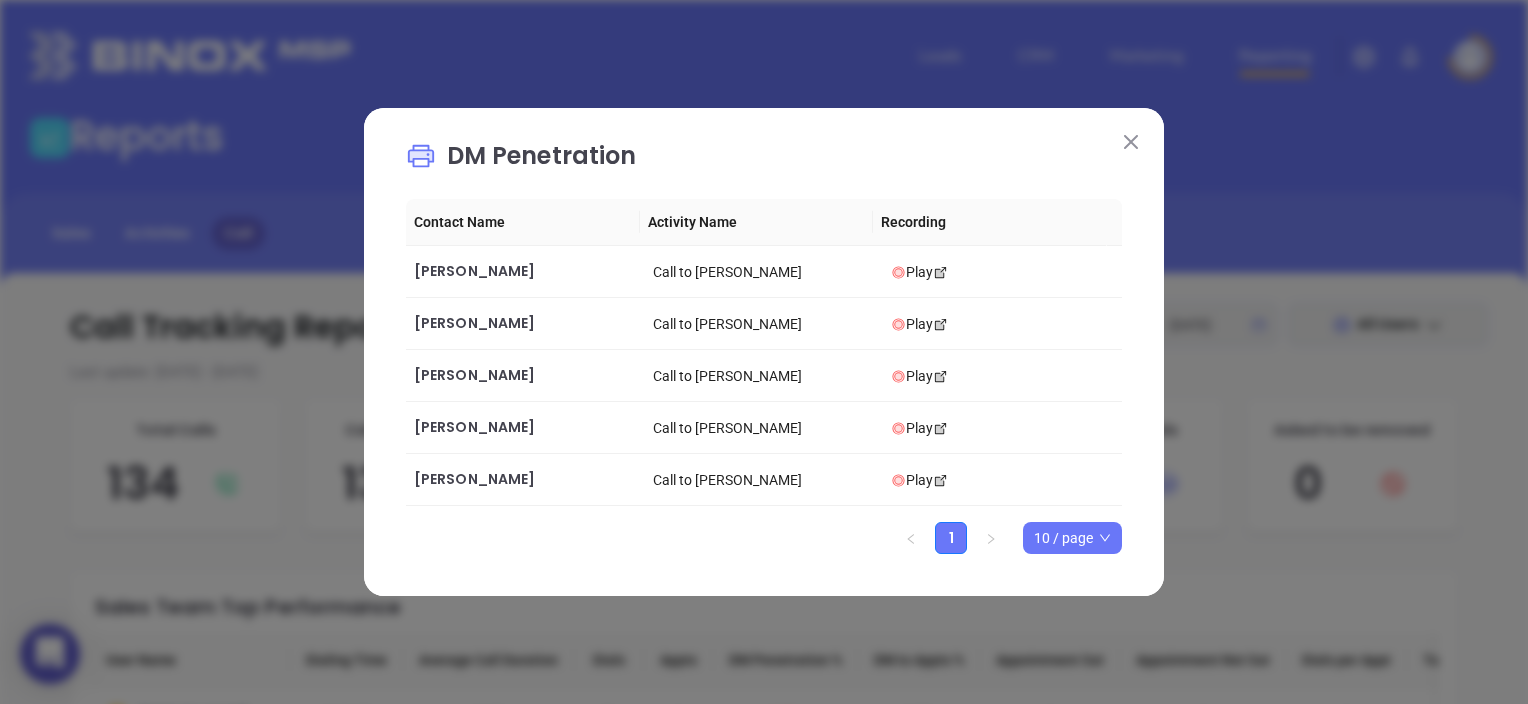 click on "1 10 / page 10 / page 20 / page 50 / page 100 / page 500 / page" at bounding box center (764, 538) 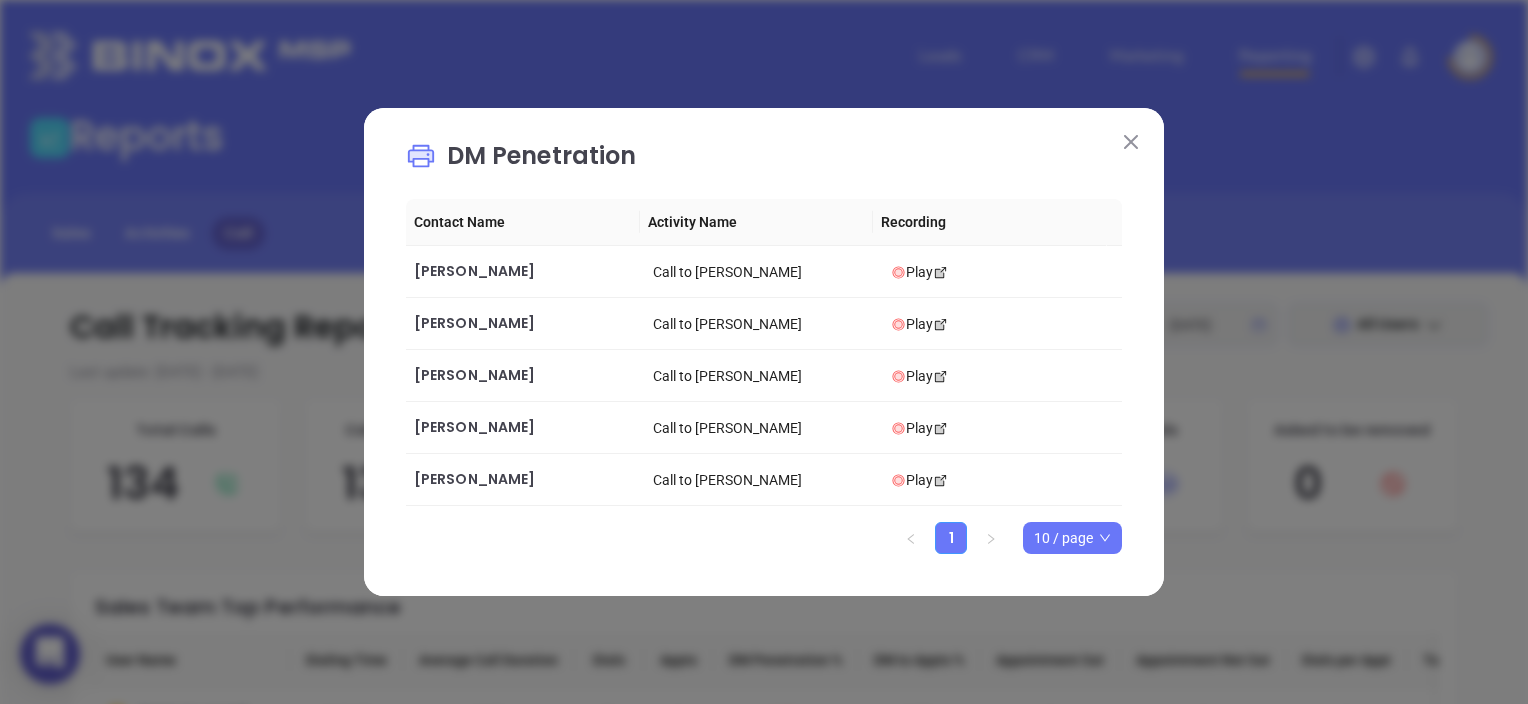 click on "1" at bounding box center [951, 538] 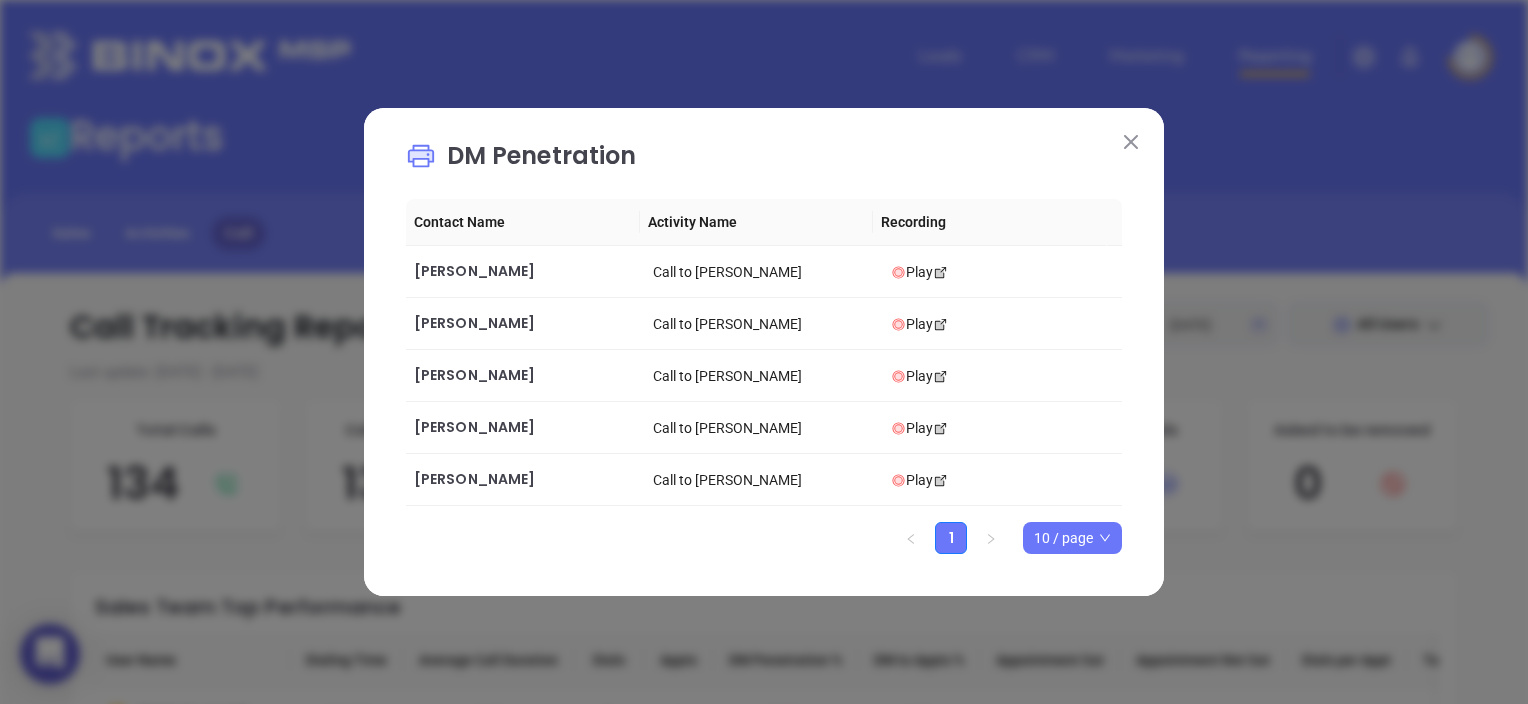 click on "10 / page" at bounding box center (1072, 538) 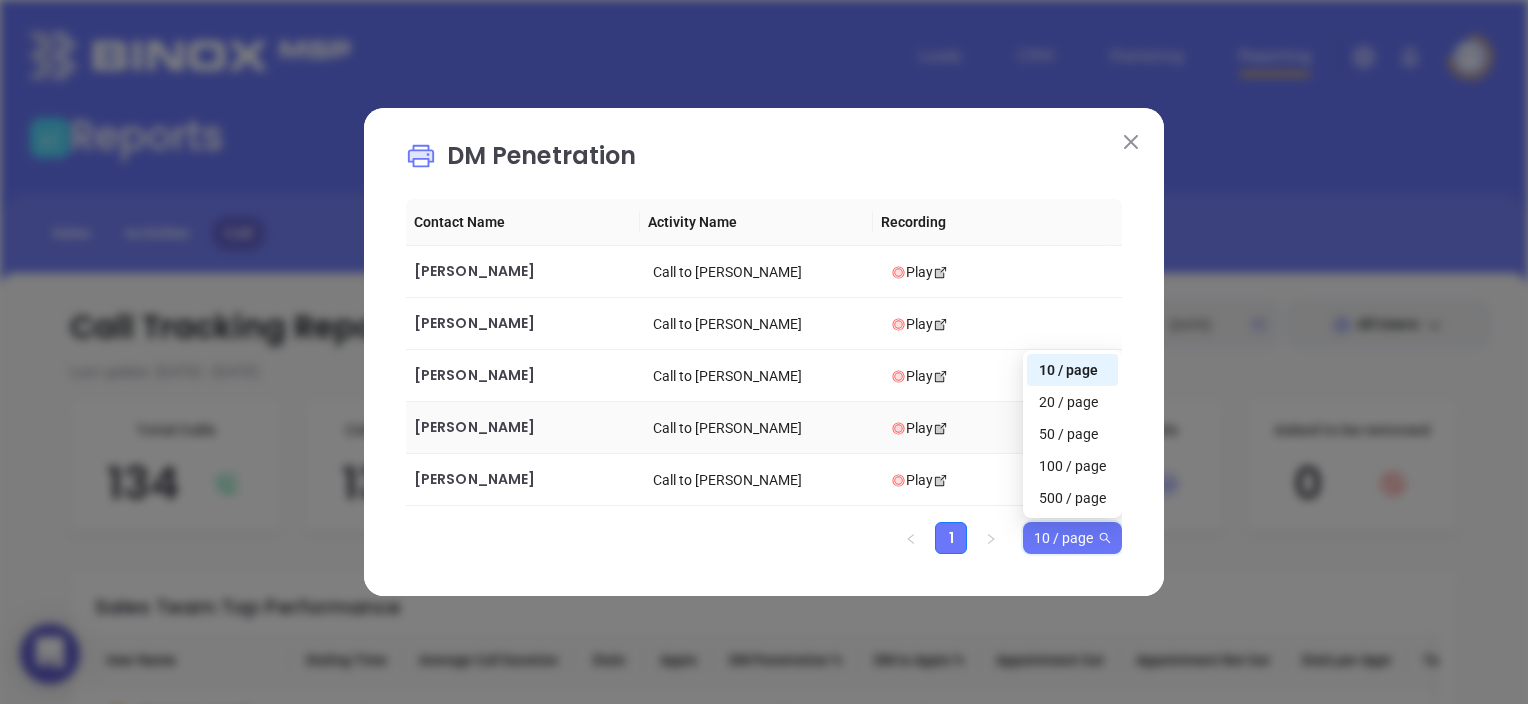 click on "Call to Tom Bailey" at bounding box center (764, 428) 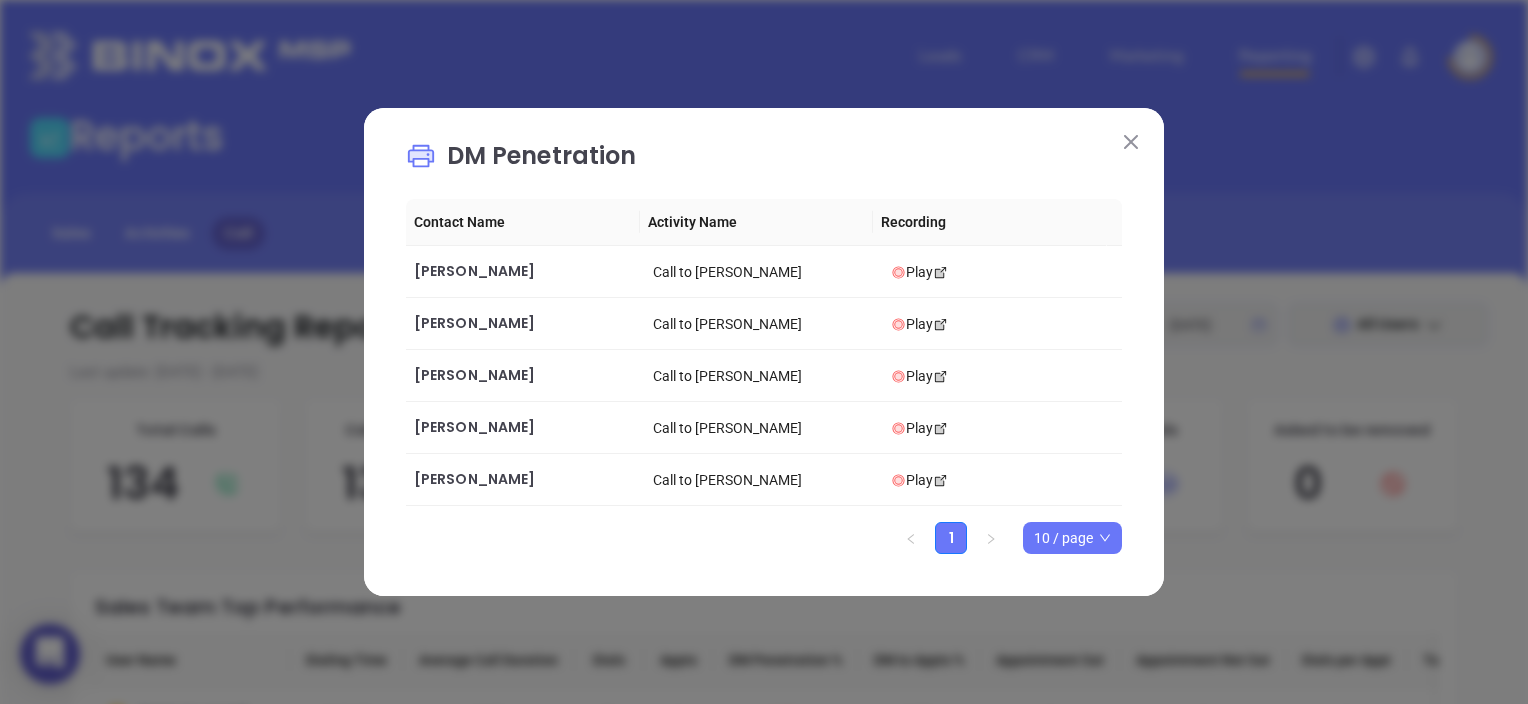 click at bounding box center [1131, 141] 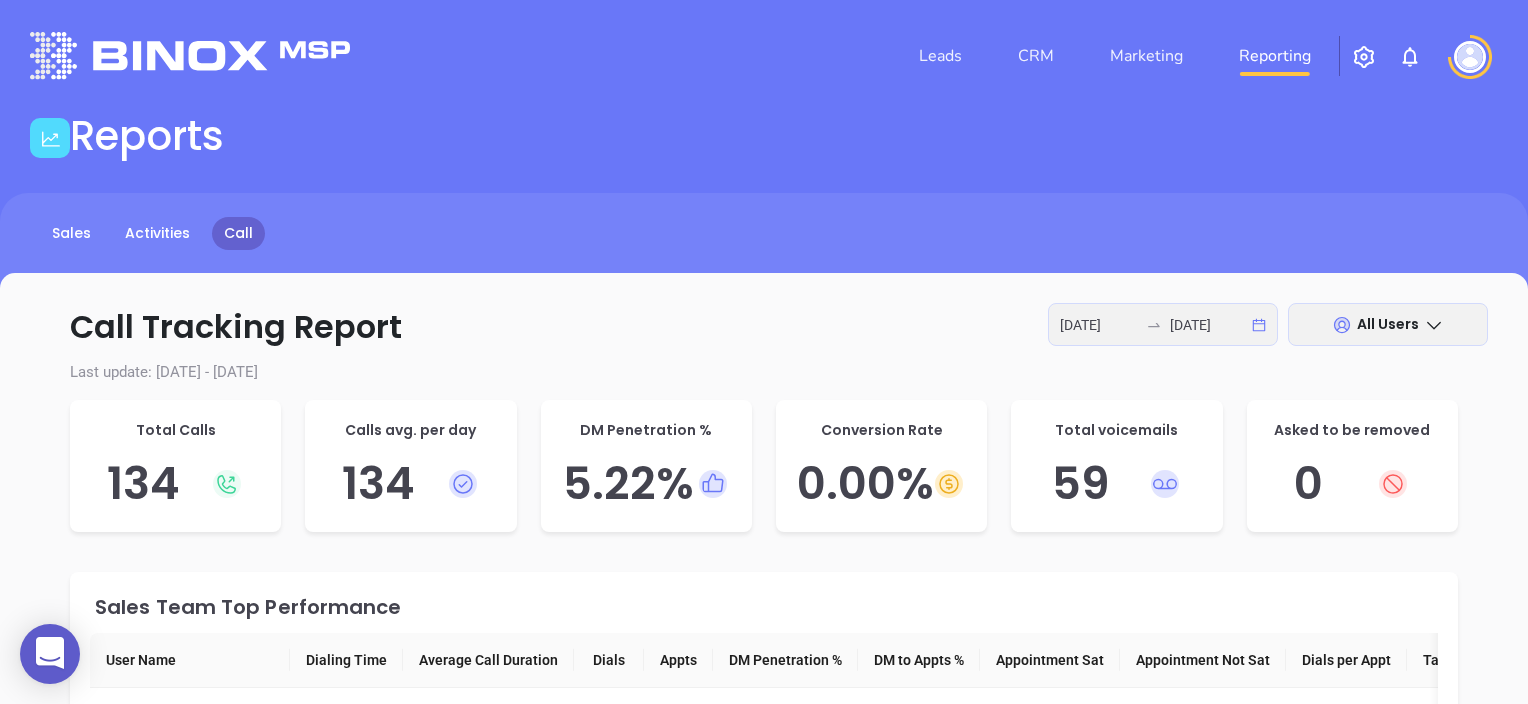 click on "Total Calls" at bounding box center [175, 430] 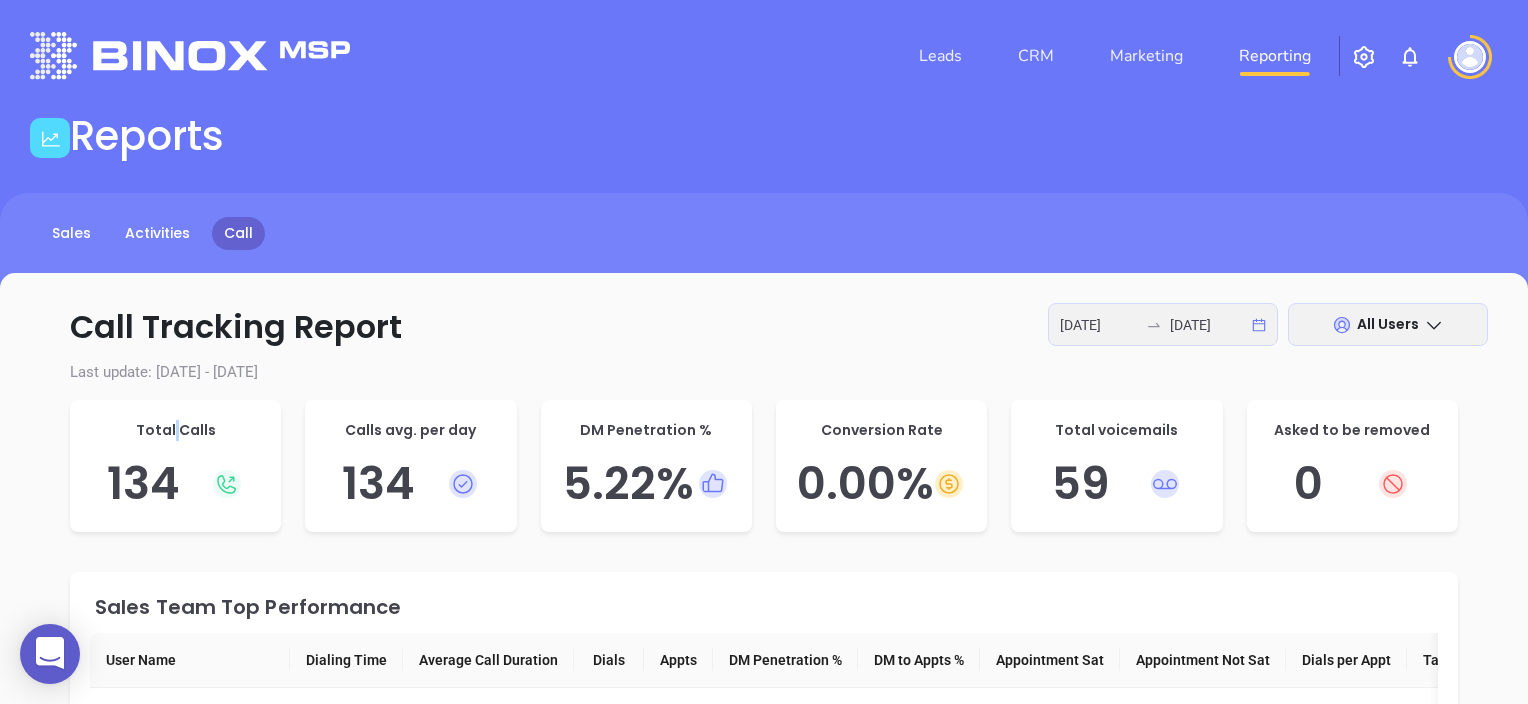 click on "Total Calls" at bounding box center (175, 430) 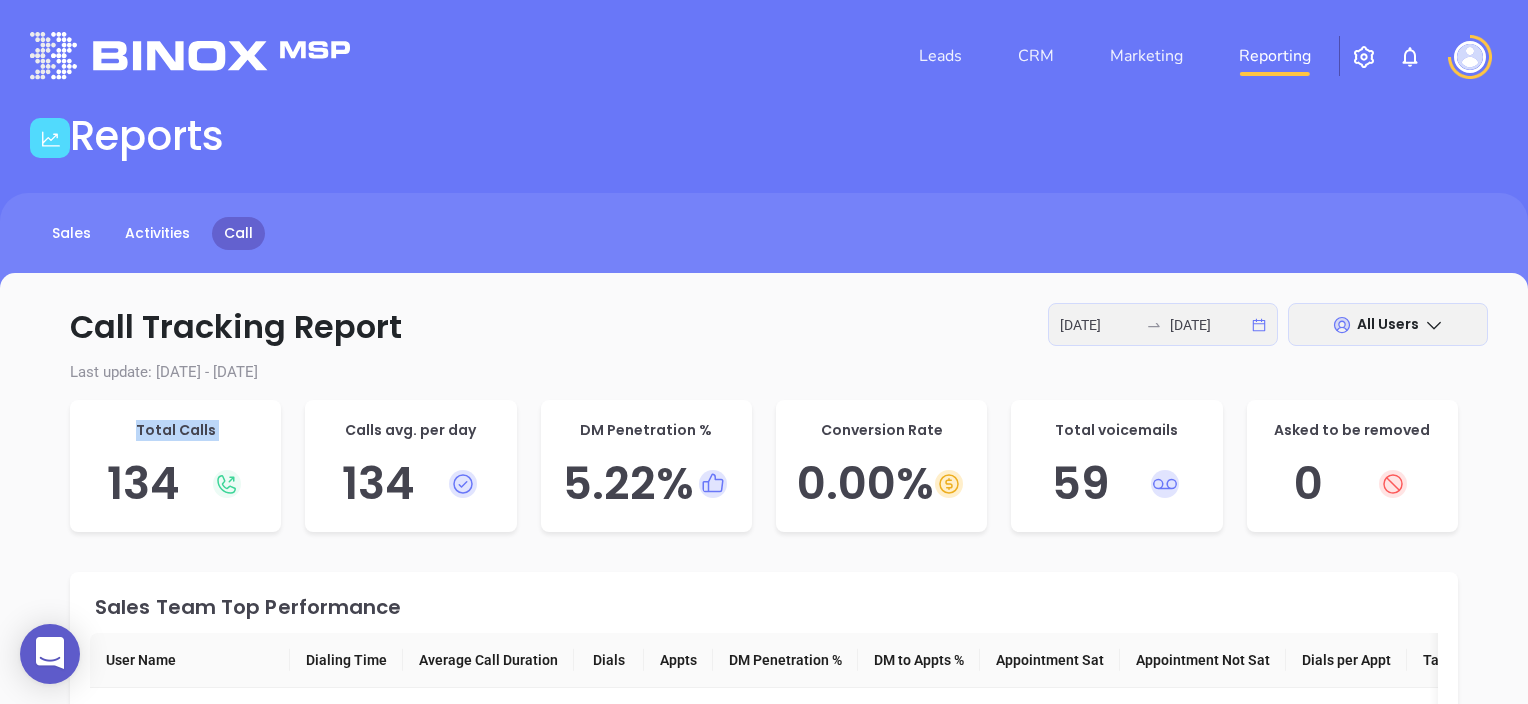 click on "Total Calls" at bounding box center [175, 430] 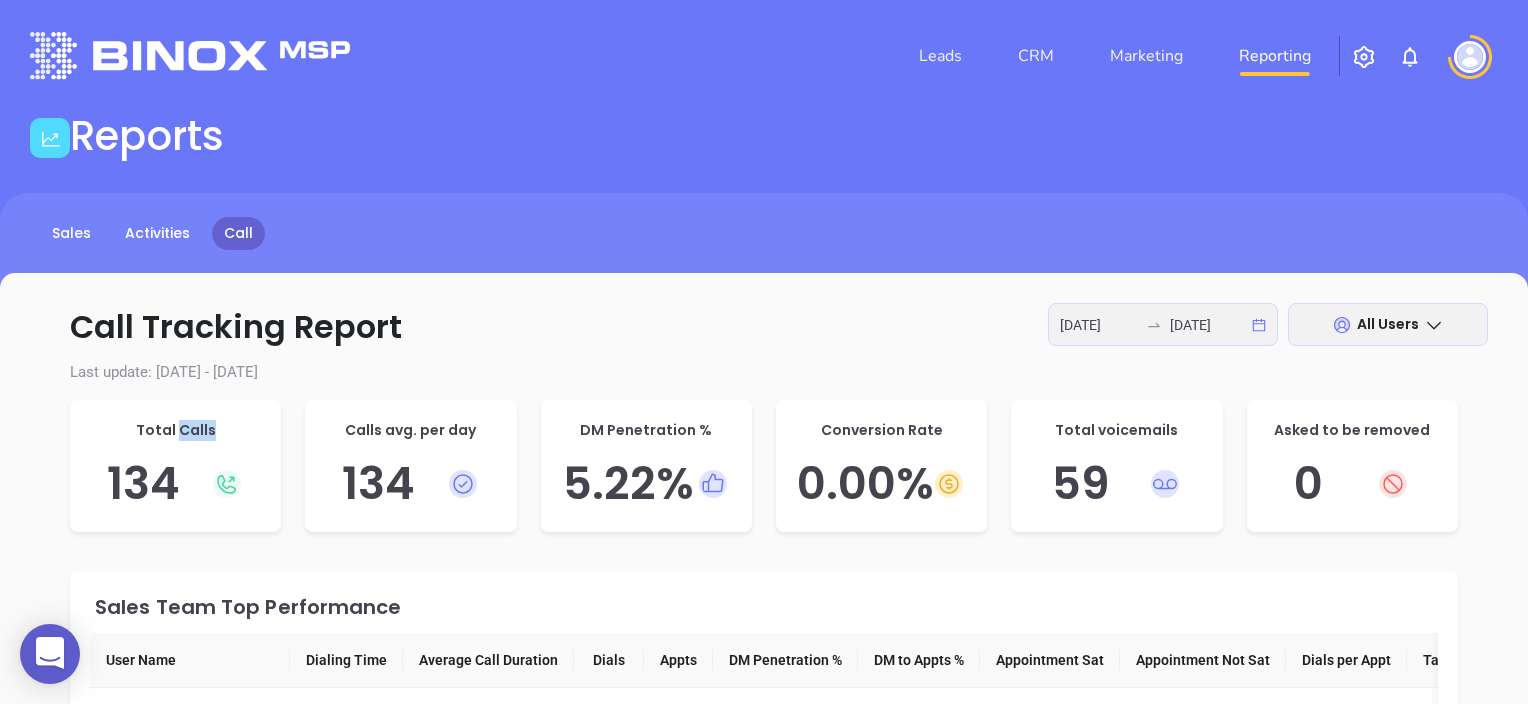 click on "Total Calls" at bounding box center [175, 430] 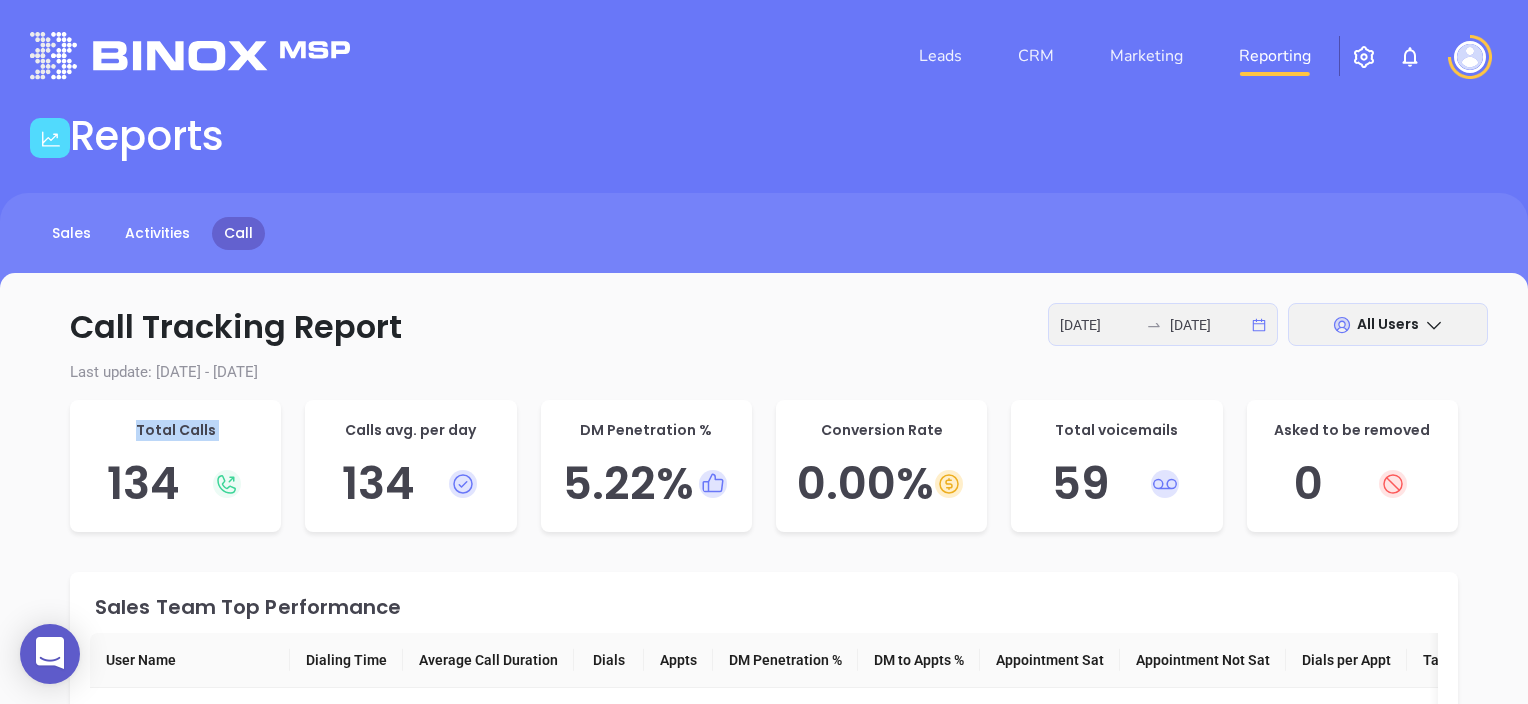 click on "Total Calls" at bounding box center [175, 430] 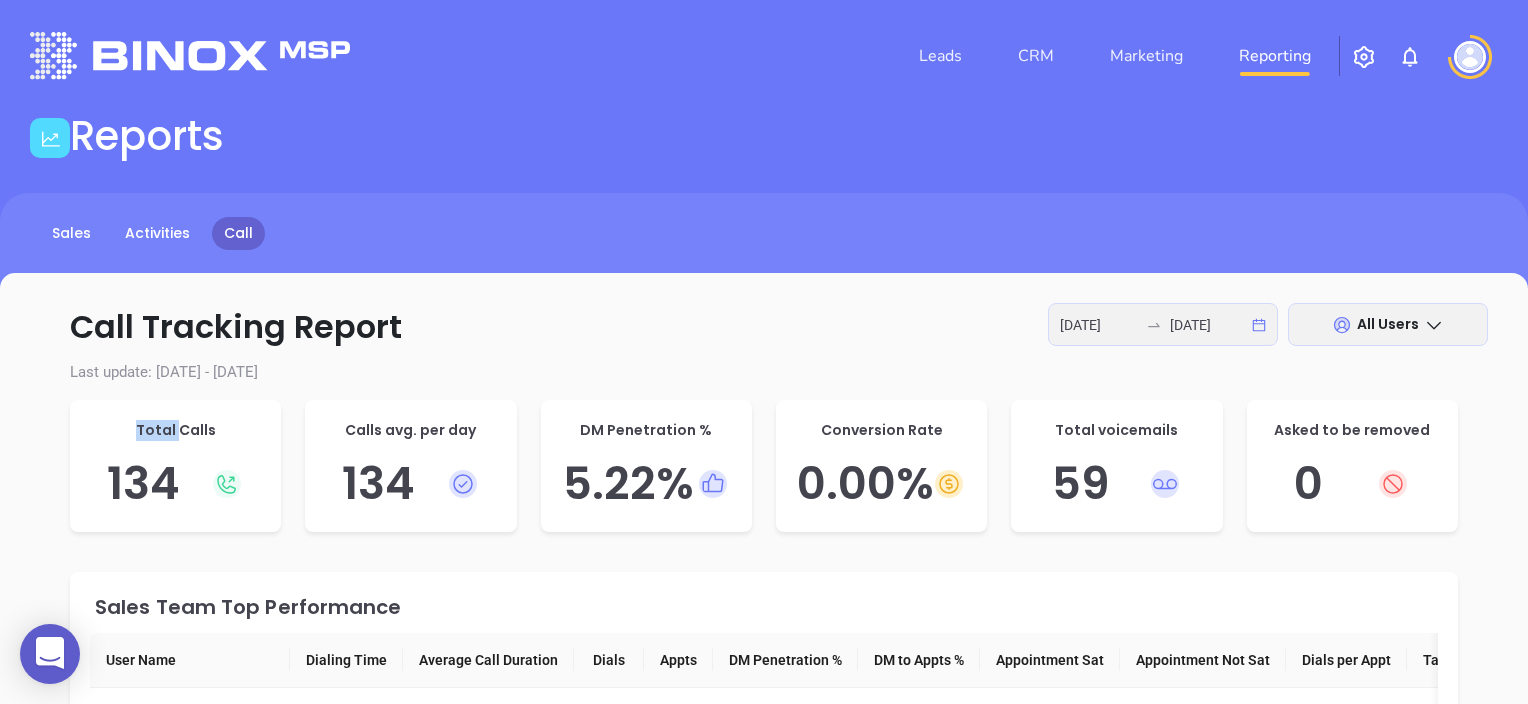 click on "Total Calls" at bounding box center (175, 430) 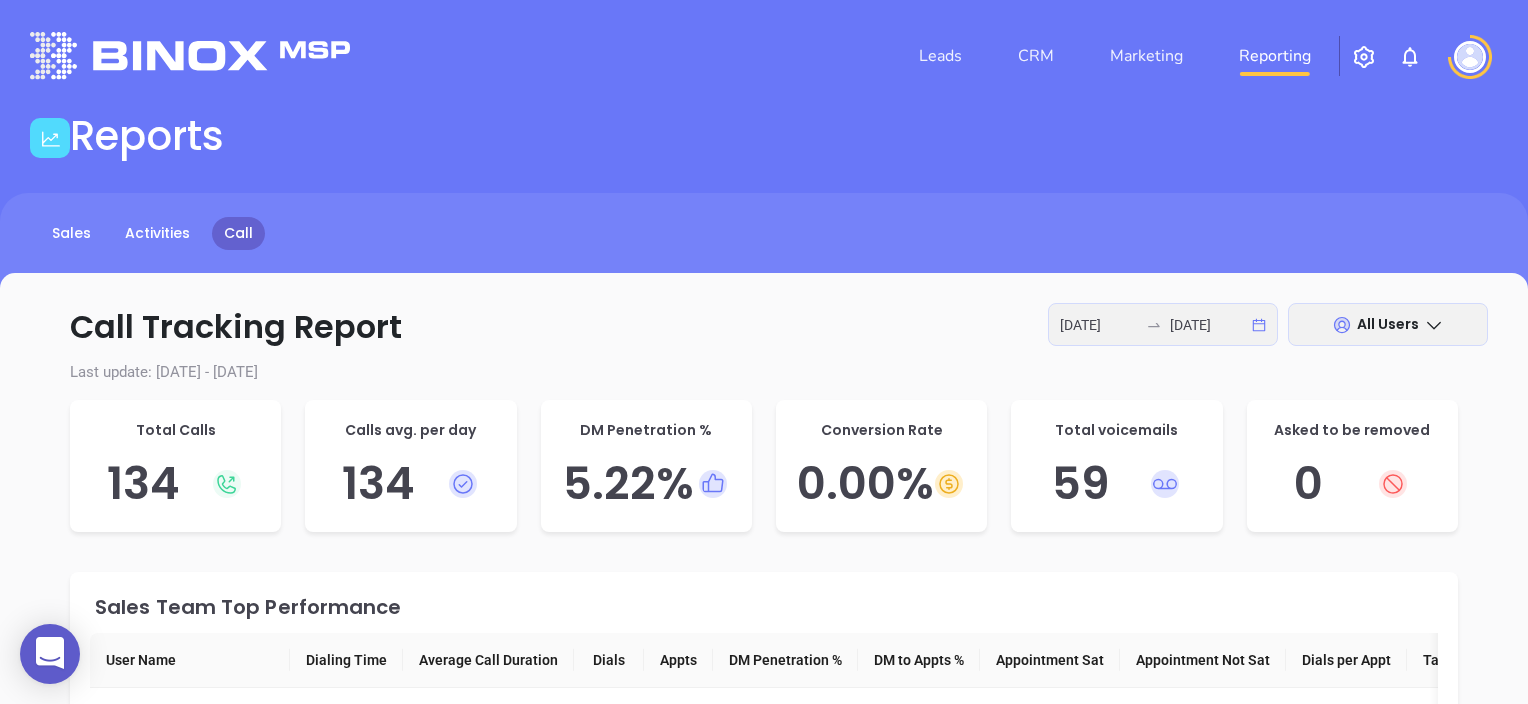 drag, startPoint x: 148, startPoint y: 432, endPoint x: 387, endPoint y: 427, distance: 239.05229 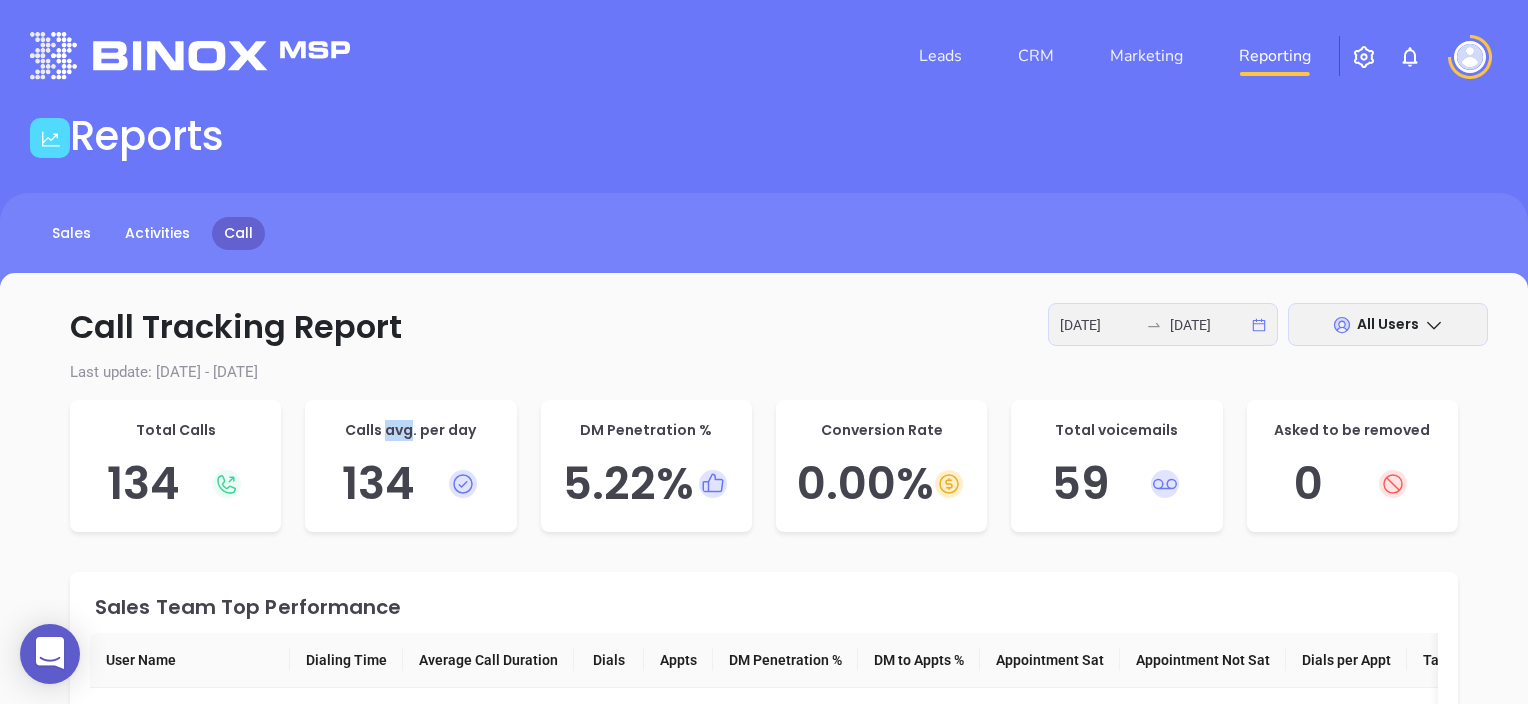 click on "Calls avg. per day" at bounding box center (410, 430) 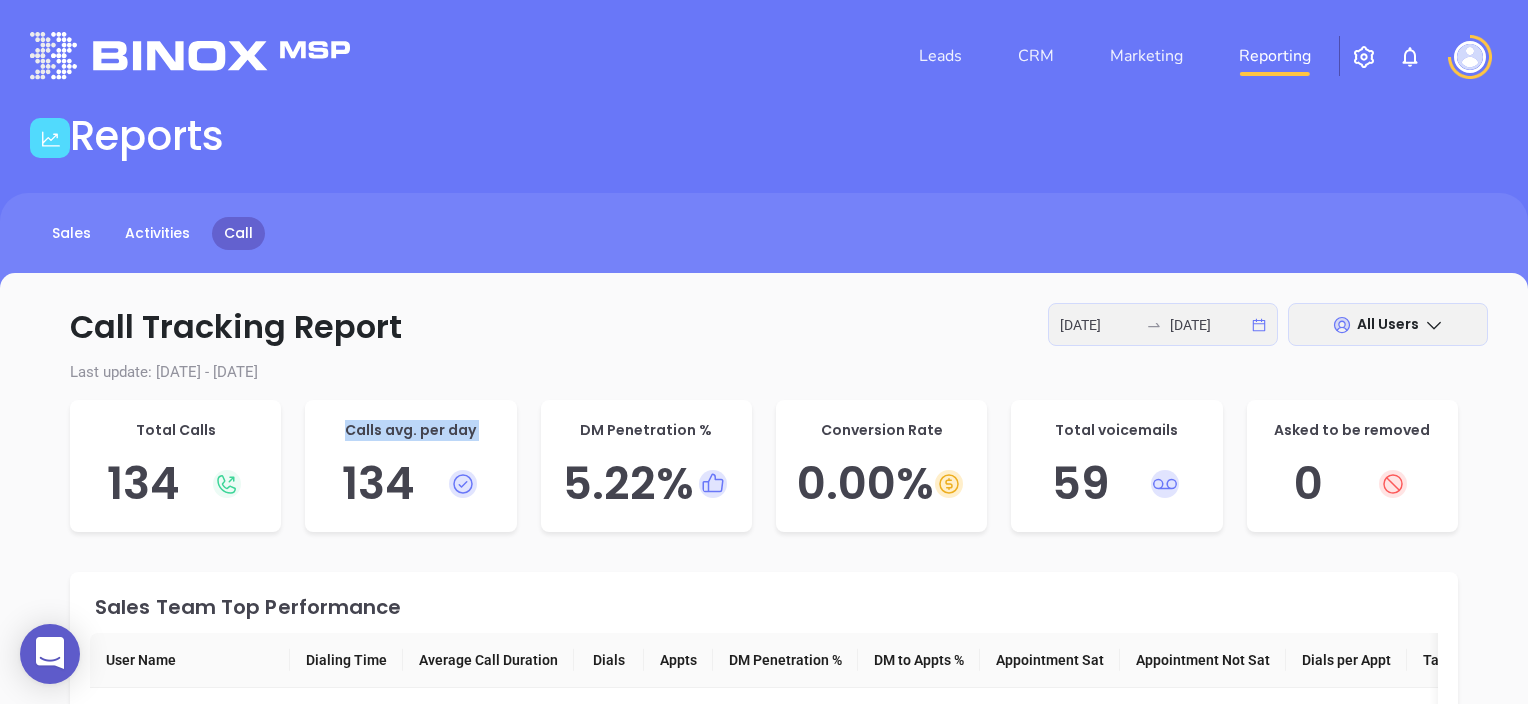 click on "Calls avg. per day" at bounding box center [410, 430] 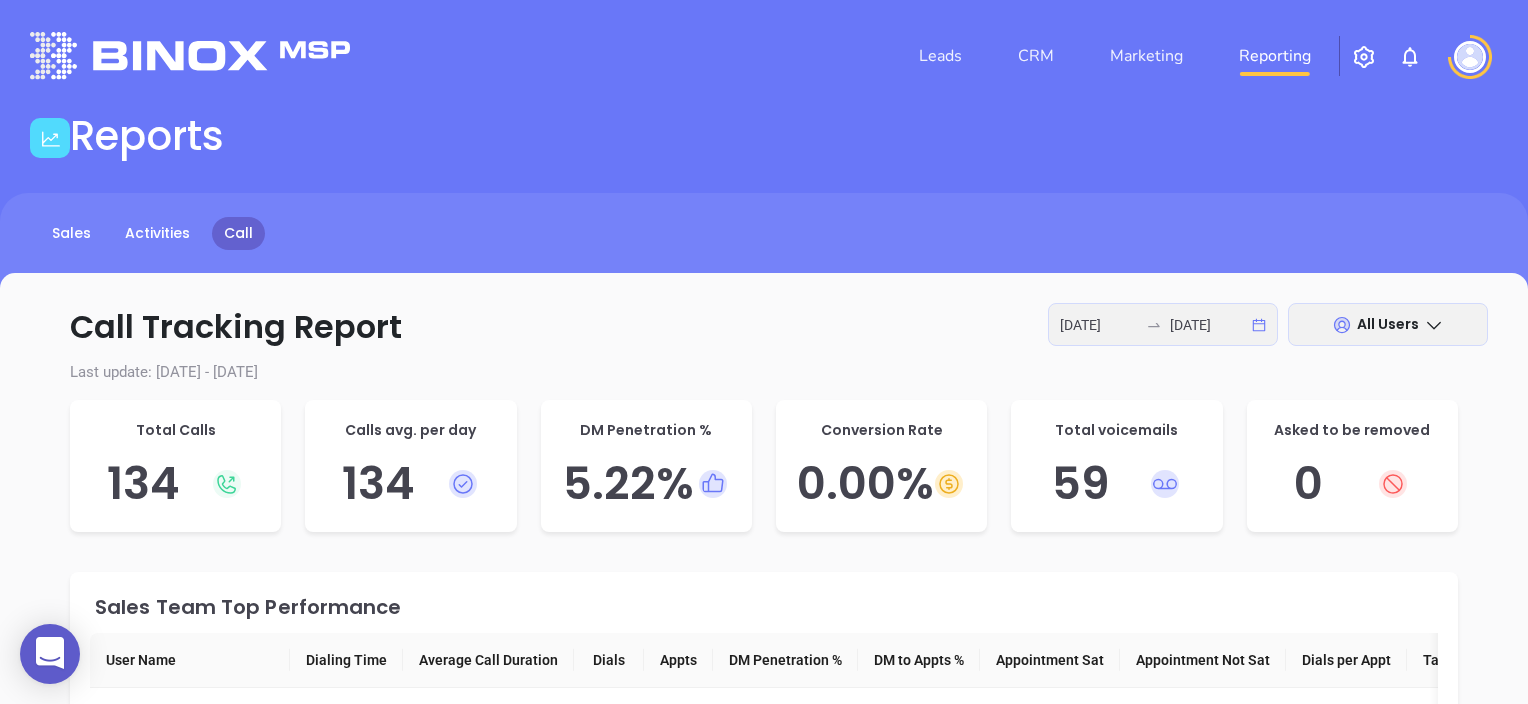 drag, startPoint x: 387, startPoint y: 427, endPoint x: 227, endPoint y: 424, distance: 160.02812 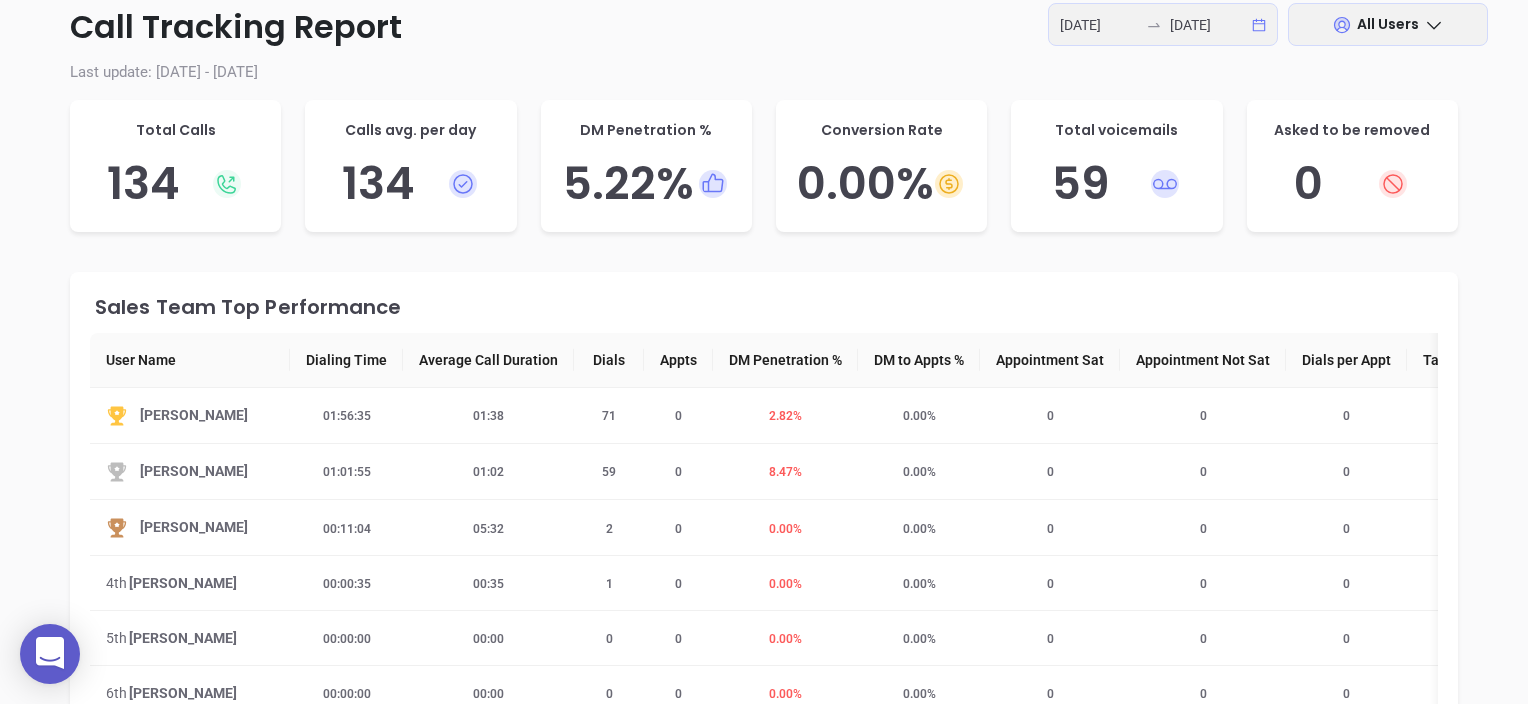 scroll, scrollTop: 200, scrollLeft: 0, axis: vertical 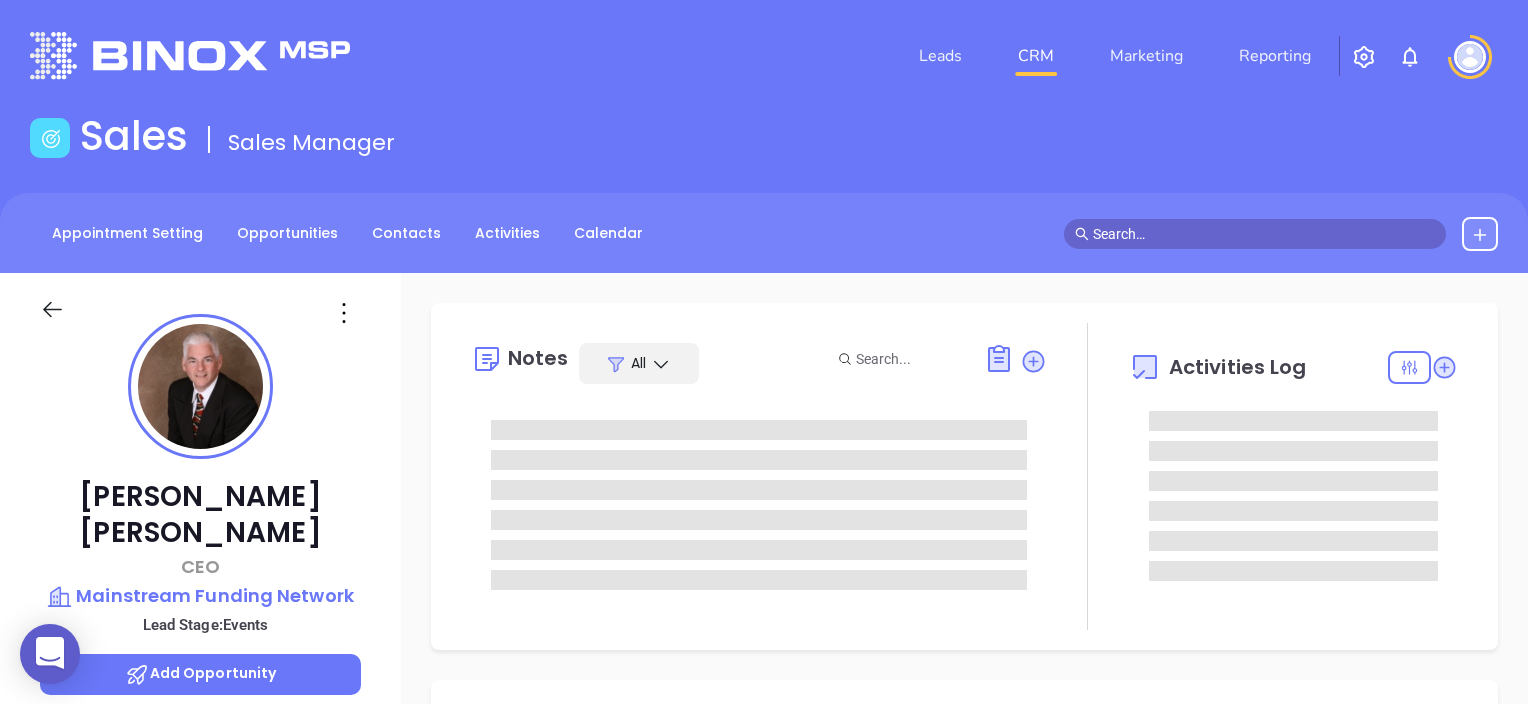 type on "07/23/2025" 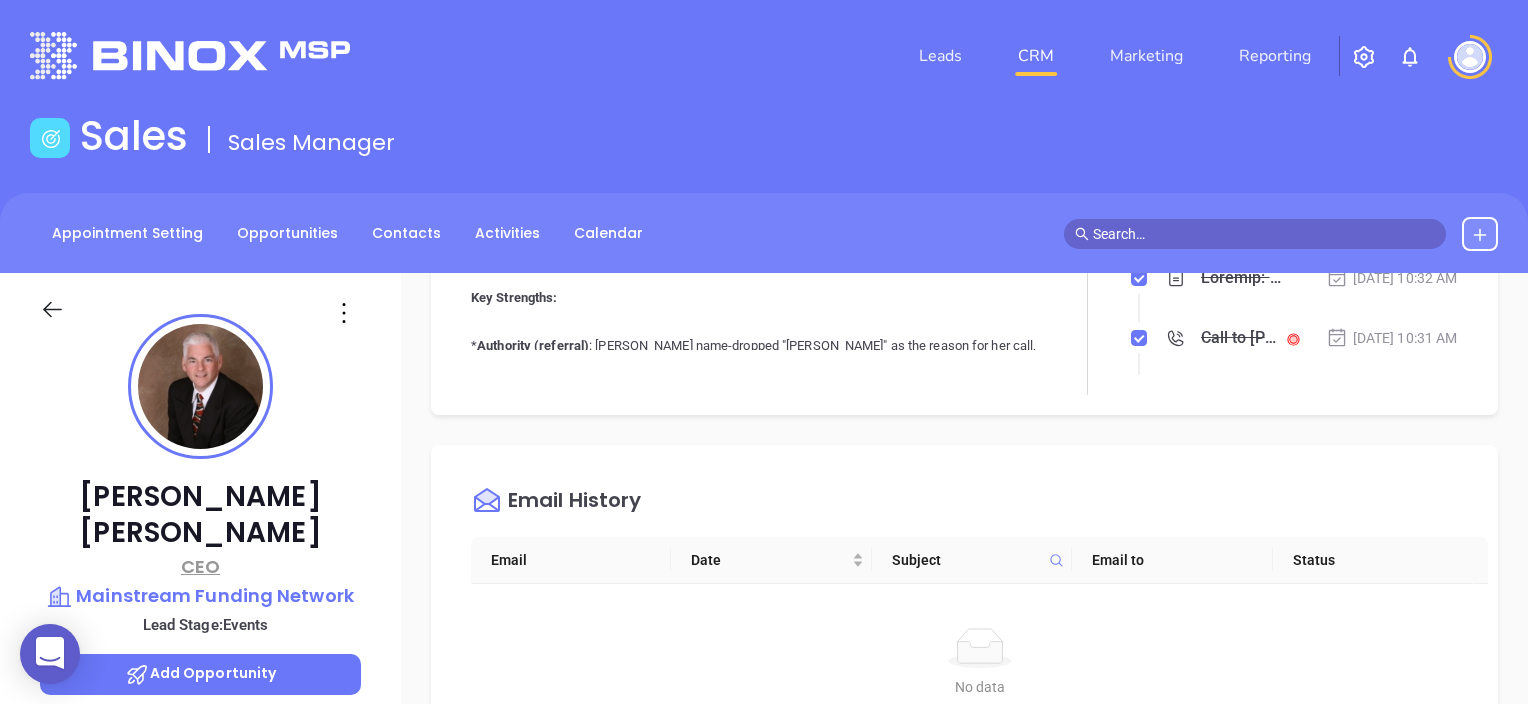 scroll, scrollTop: 600, scrollLeft: 0, axis: vertical 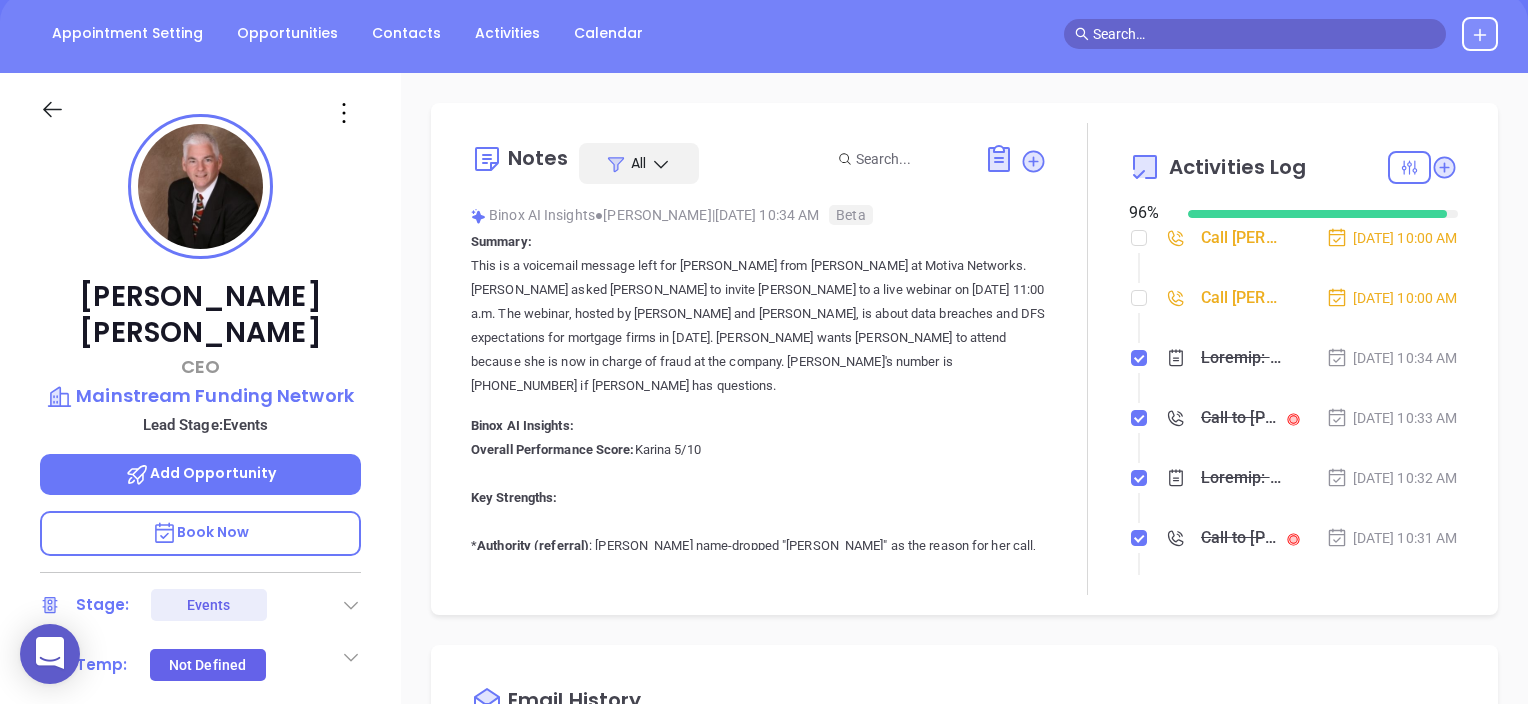 click on "Book Now" 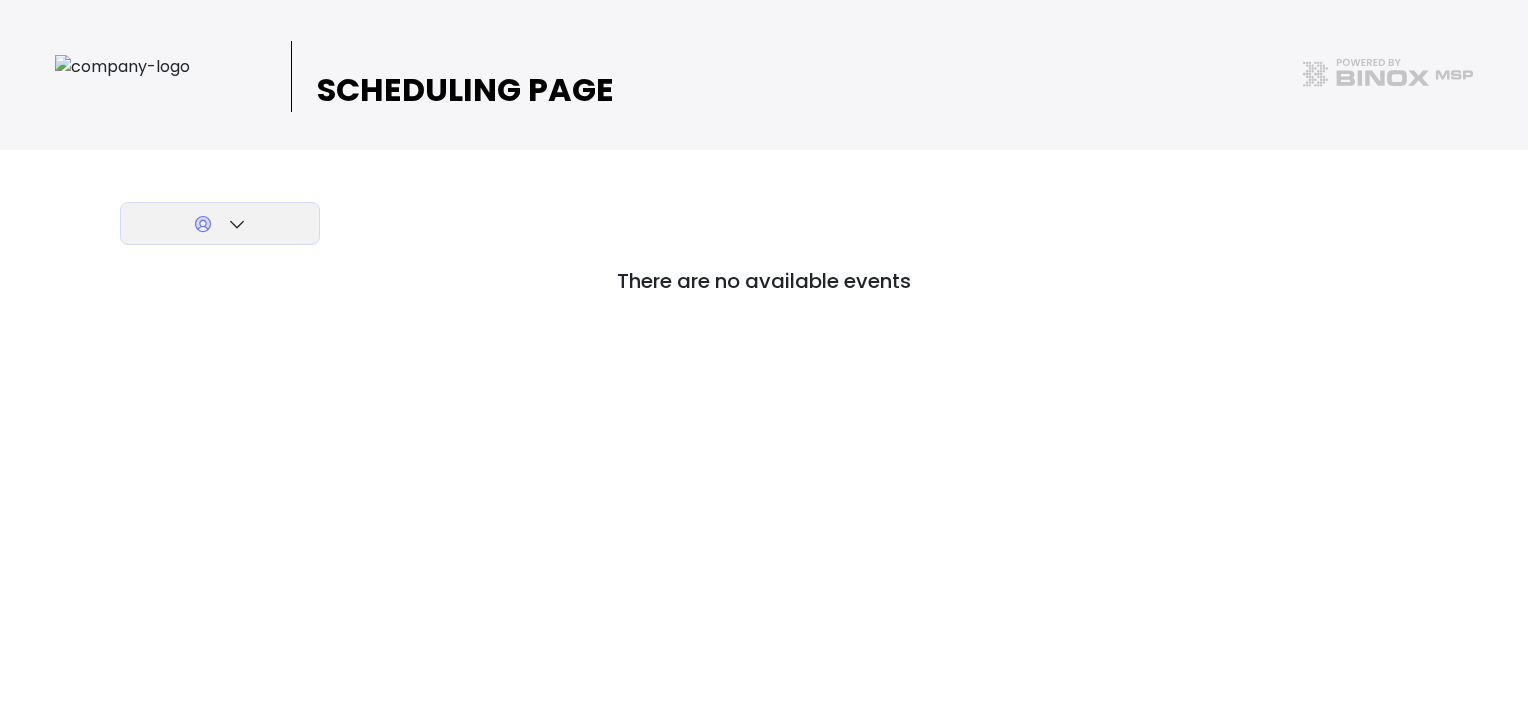 scroll, scrollTop: 0, scrollLeft: 0, axis: both 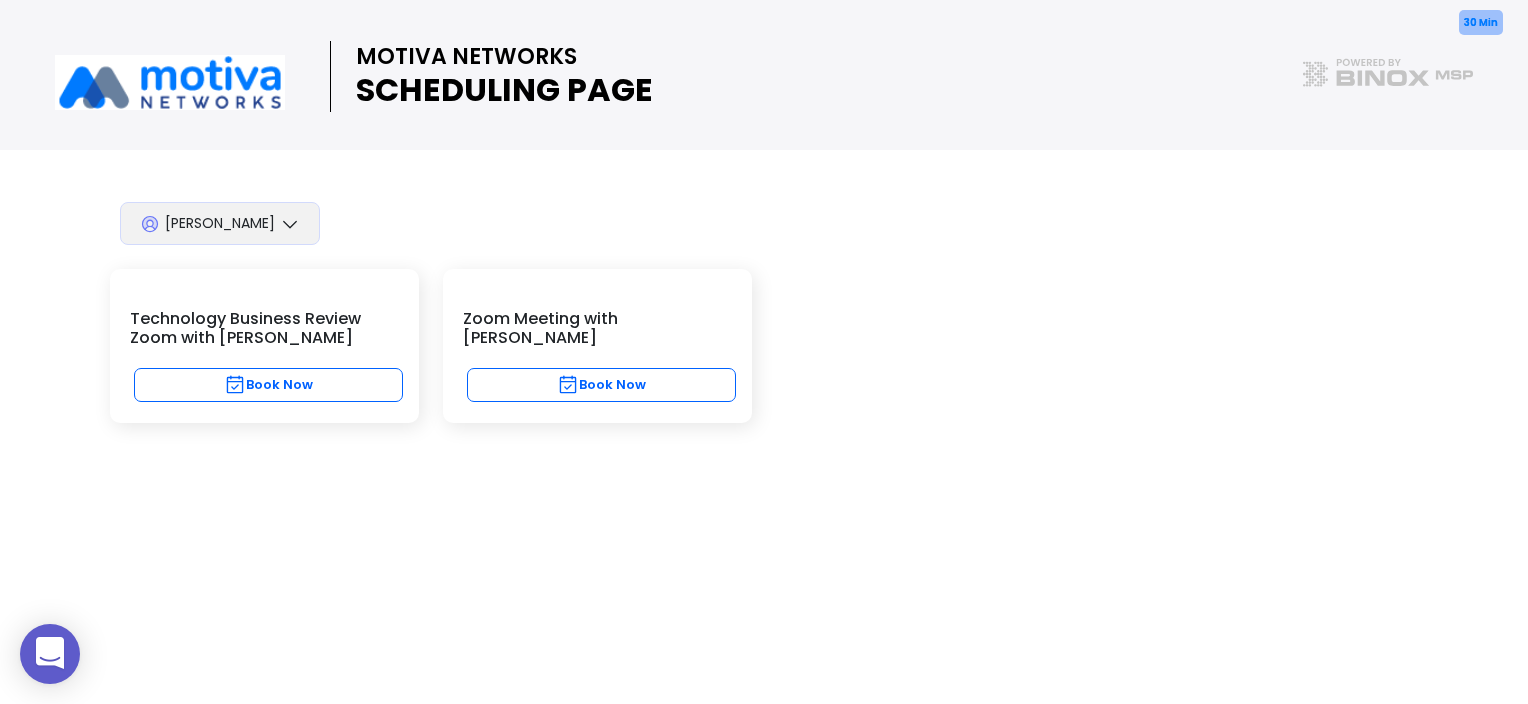 click on "[PERSON_NAME]" at bounding box center (220, 223) 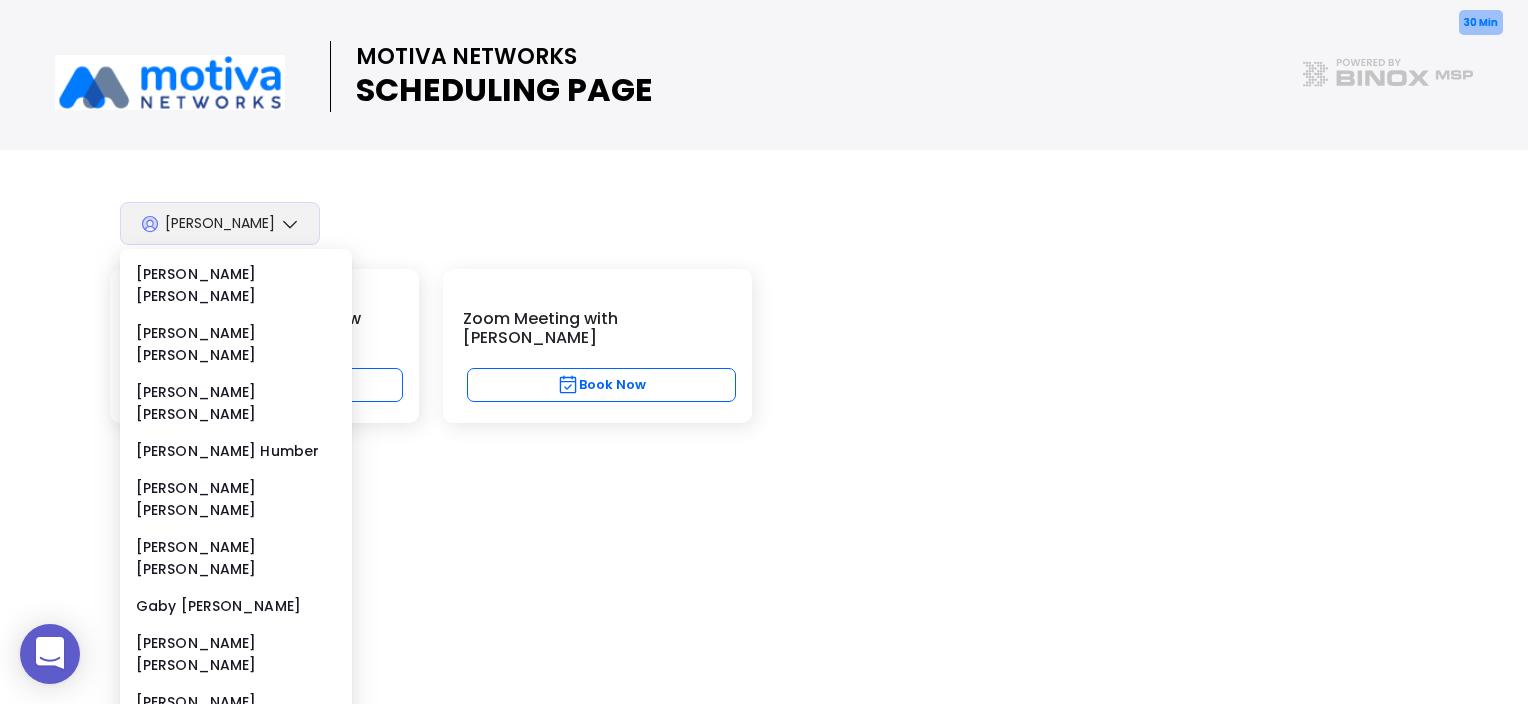 click on "0 MOTIVA NETWORKS SCHEDULING PAGE [PERSON_NAME] 30 Min Technology Business Review Zoom with [PERSON_NAME] Book Now 30 Min Zoom Meeting with [PERSON_NAME] Book Now" at bounding box center [764, 352] 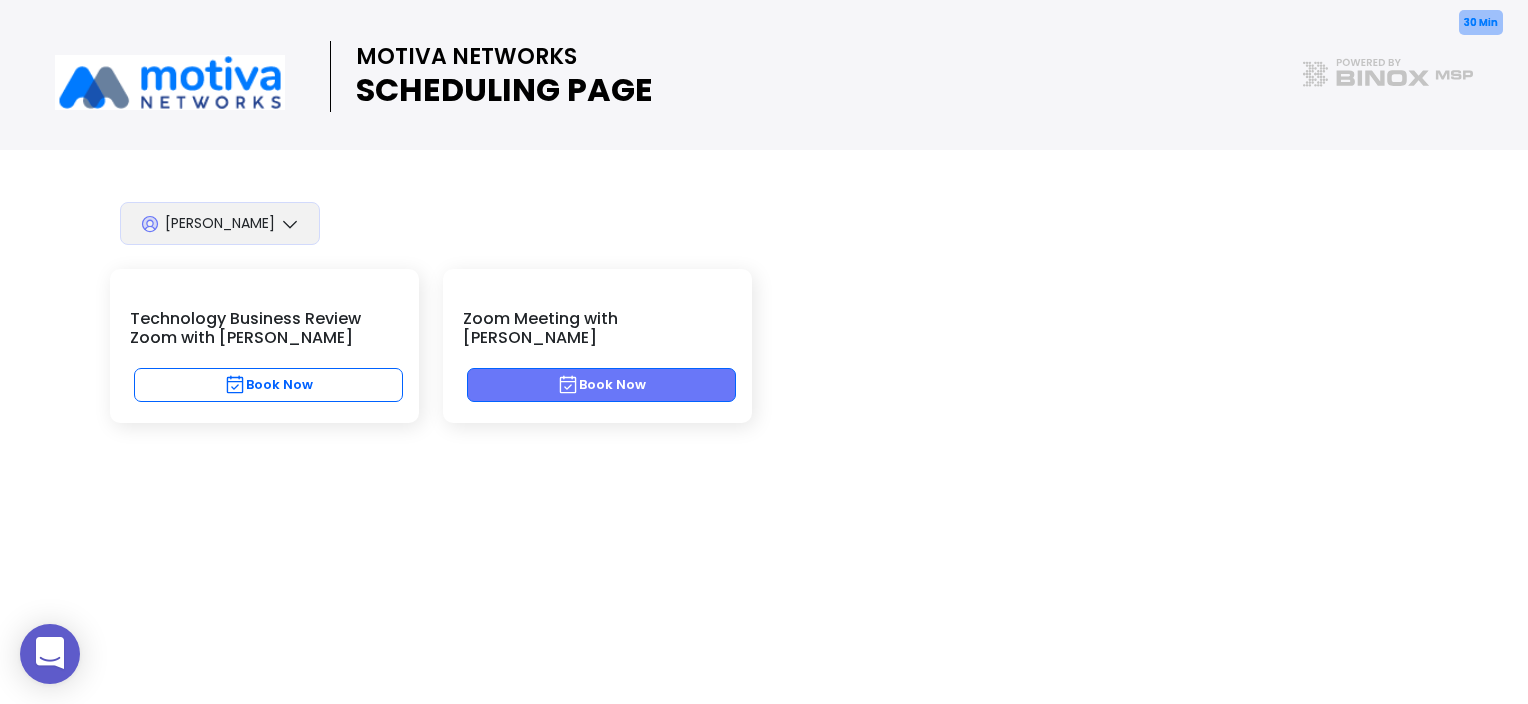click on "Book Now" at bounding box center [601, 385] 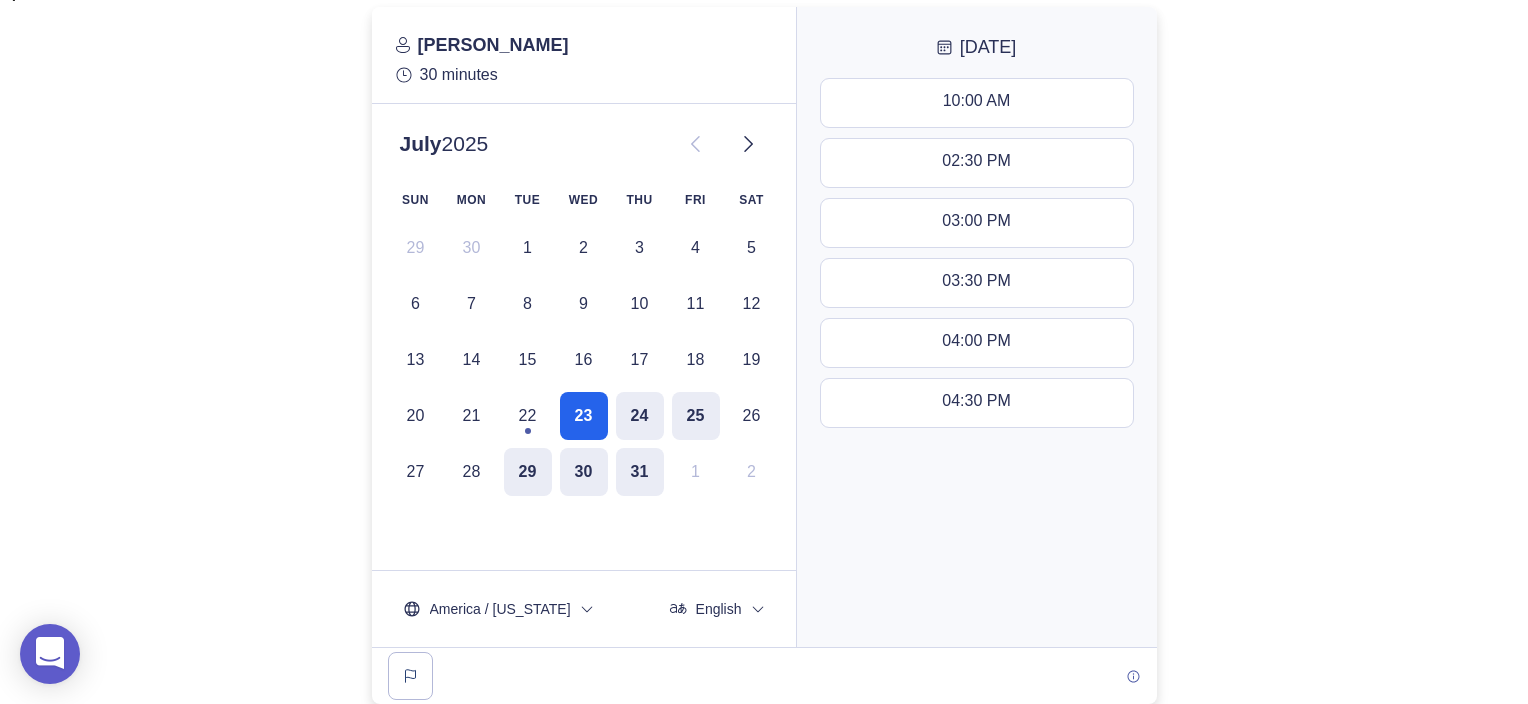 scroll, scrollTop: 0, scrollLeft: 0, axis: both 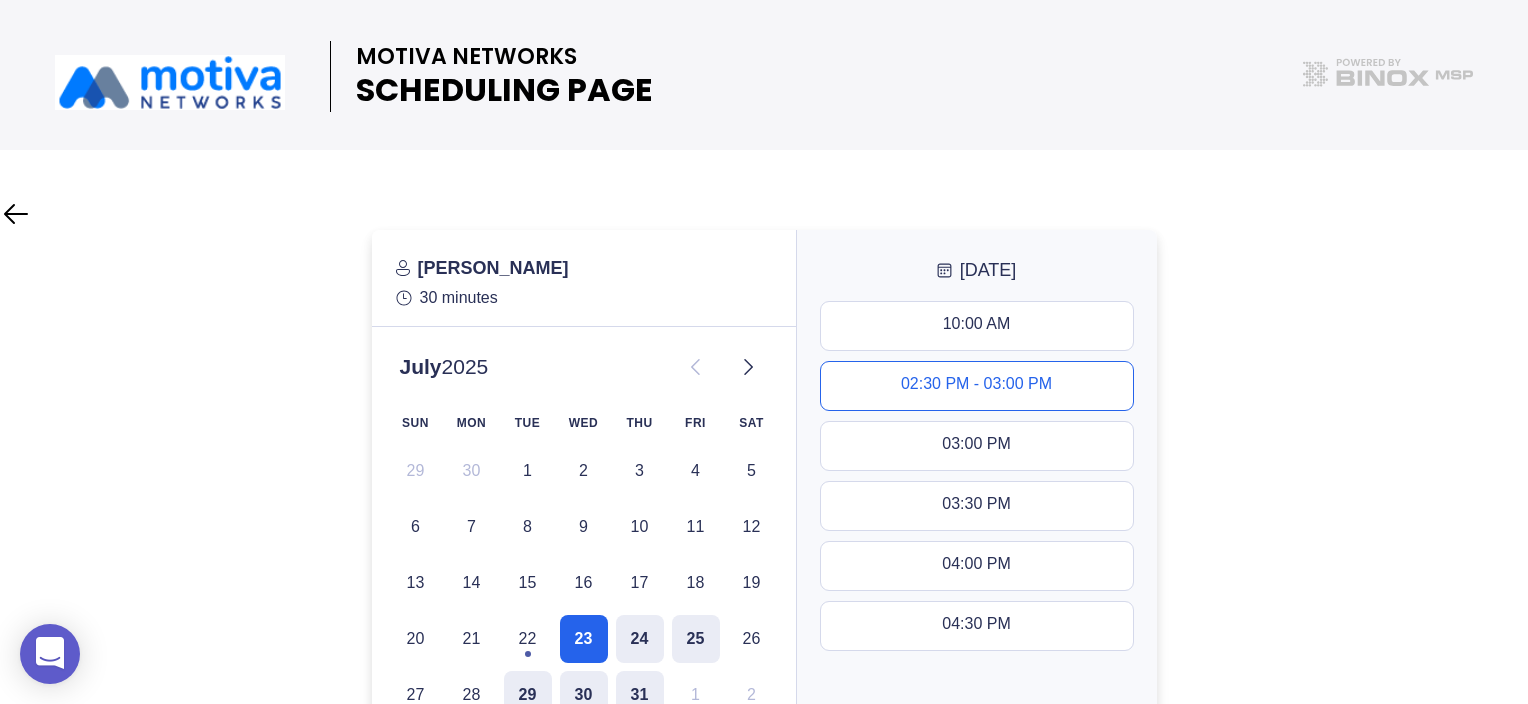 click on "02:30 PM - 03:00 PM" at bounding box center (976, 386) 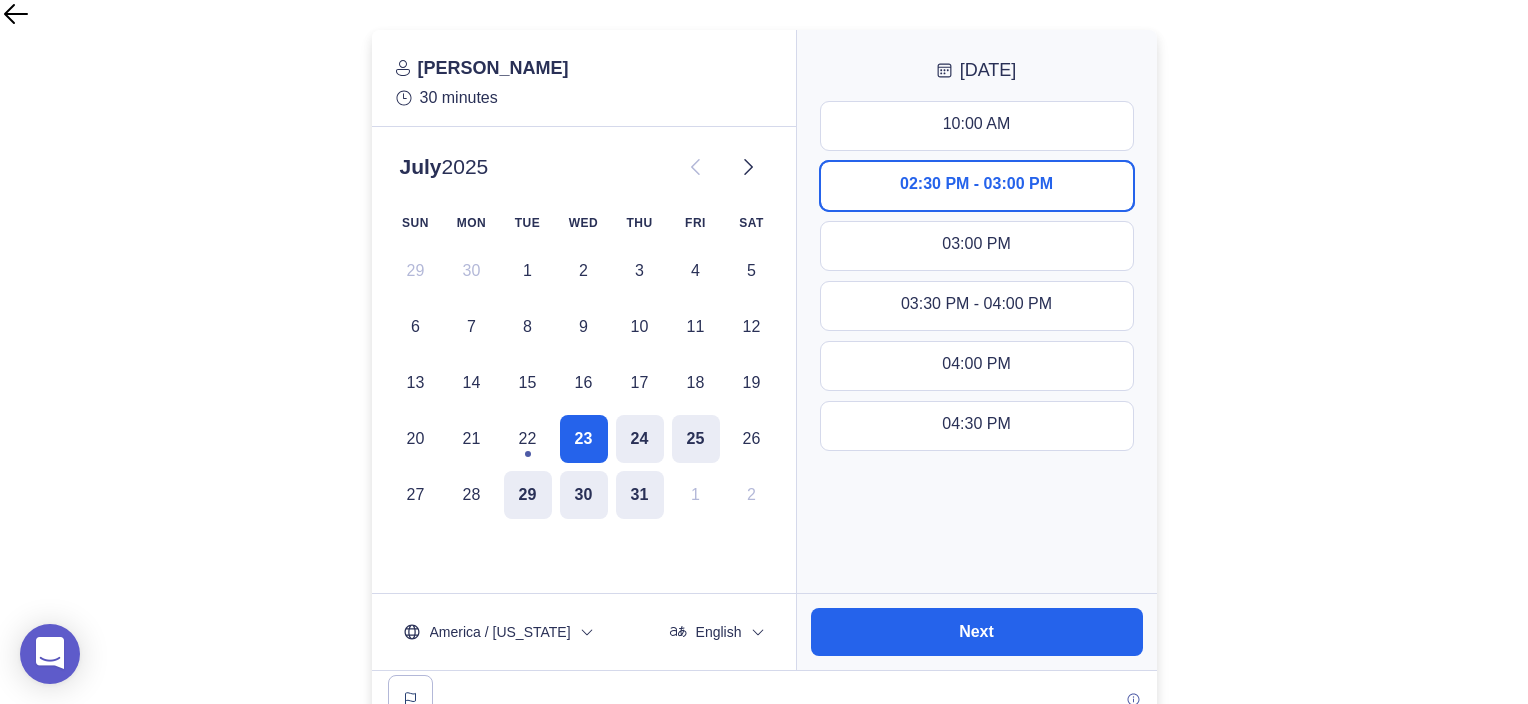 scroll, scrollTop: 223, scrollLeft: 0, axis: vertical 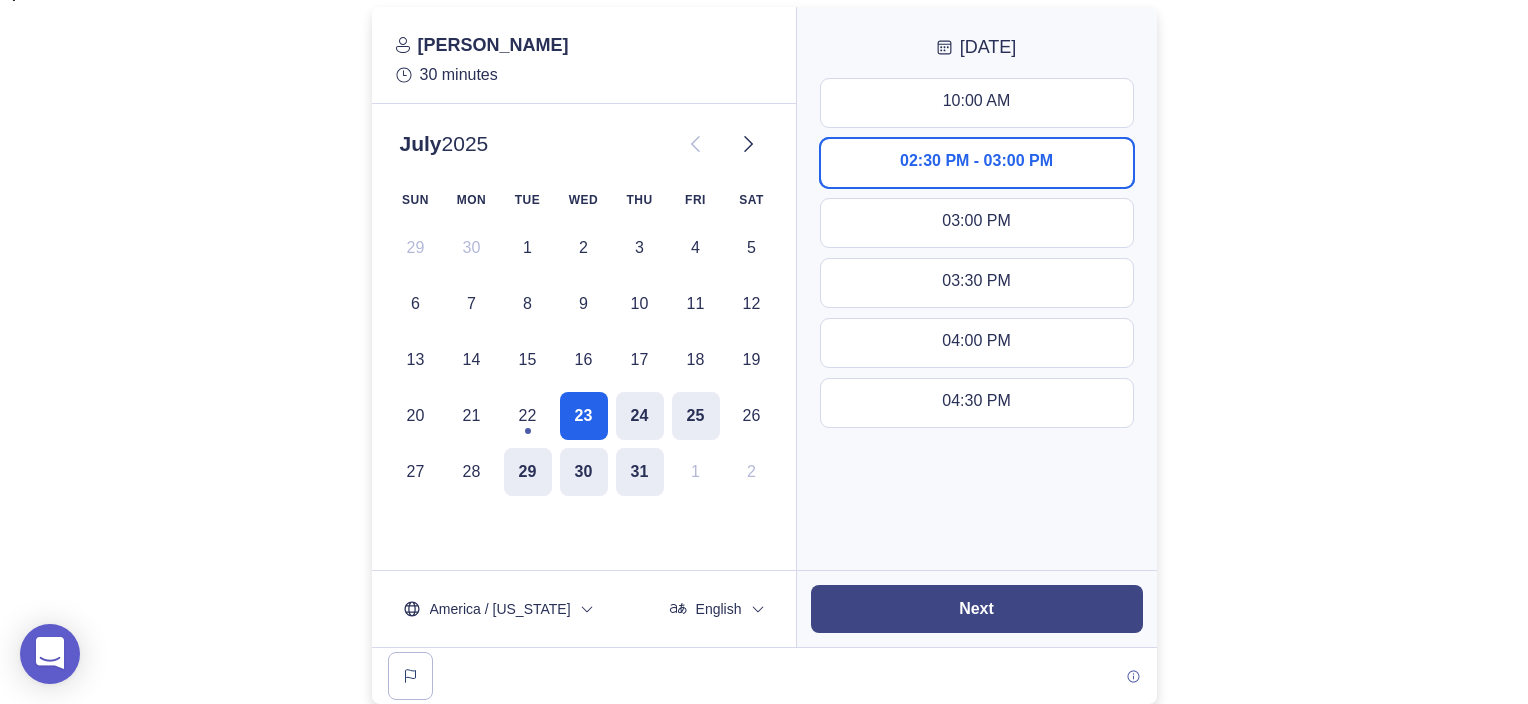 click on "Next" 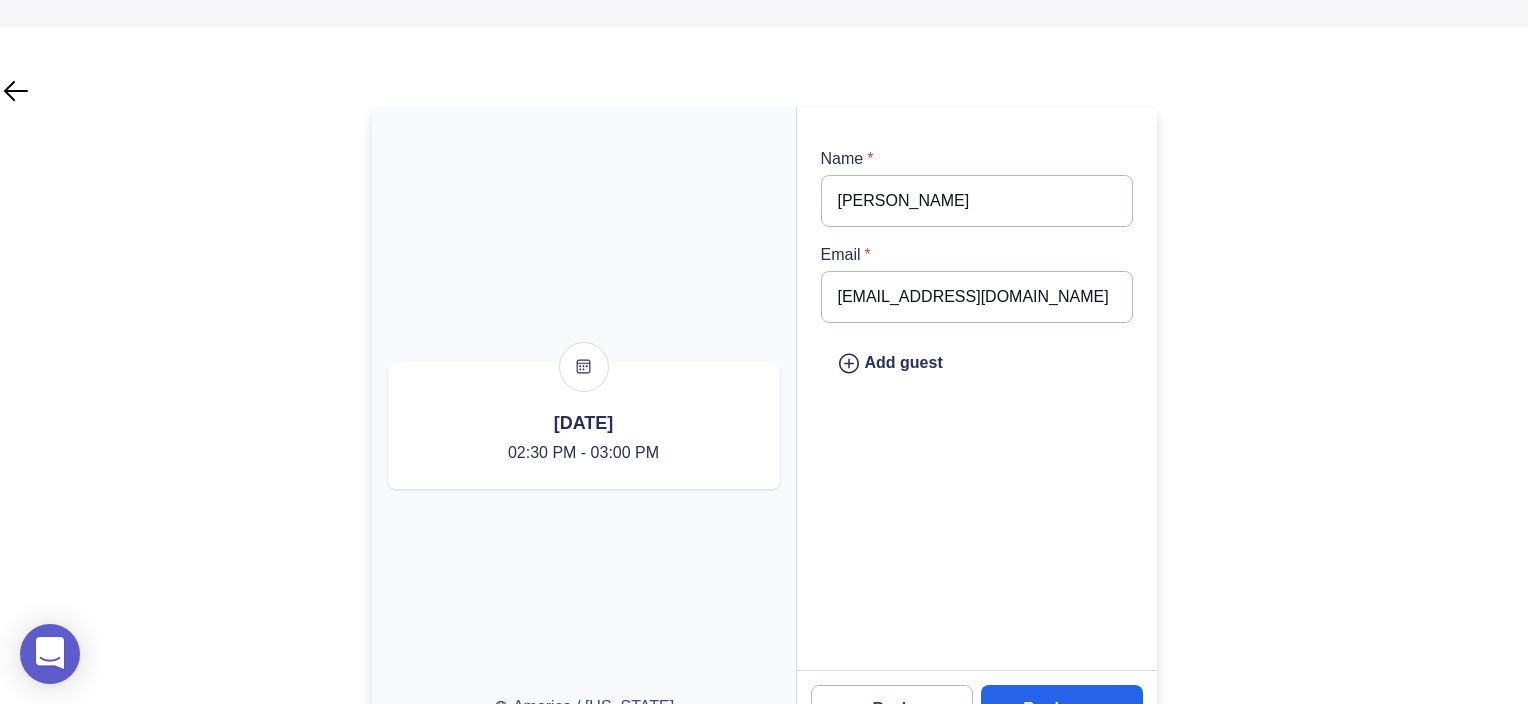 scroll, scrollTop: 223, scrollLeft: 0, axis: vertical 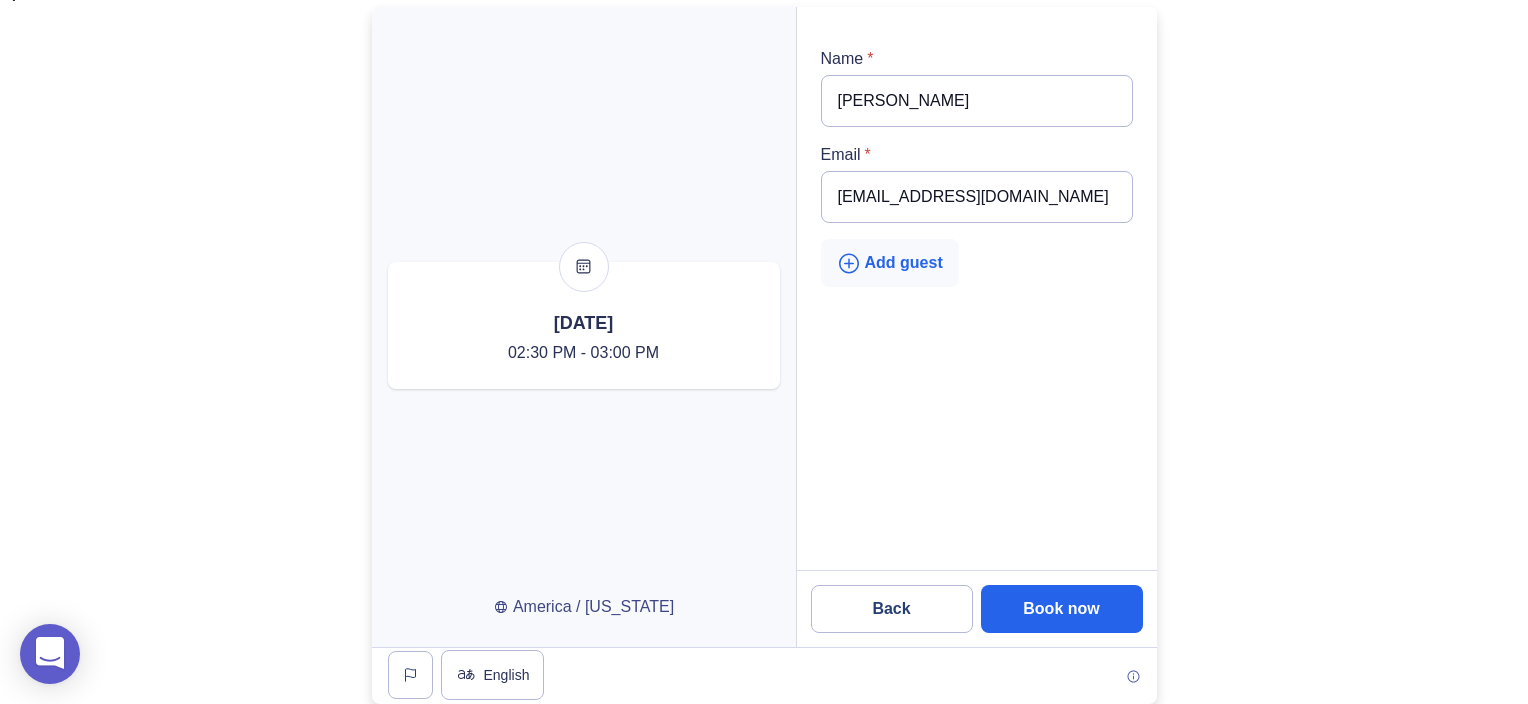 click on "Add guest" 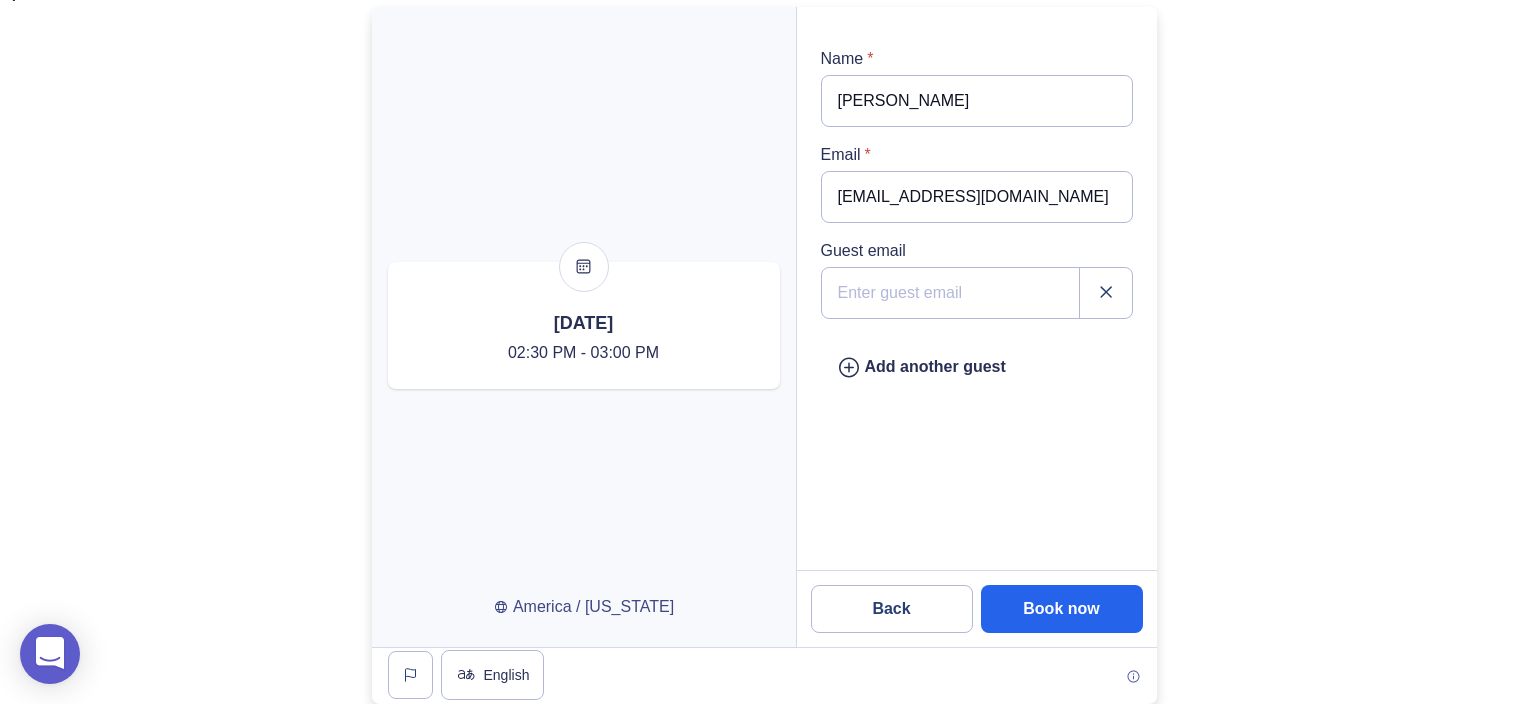 click 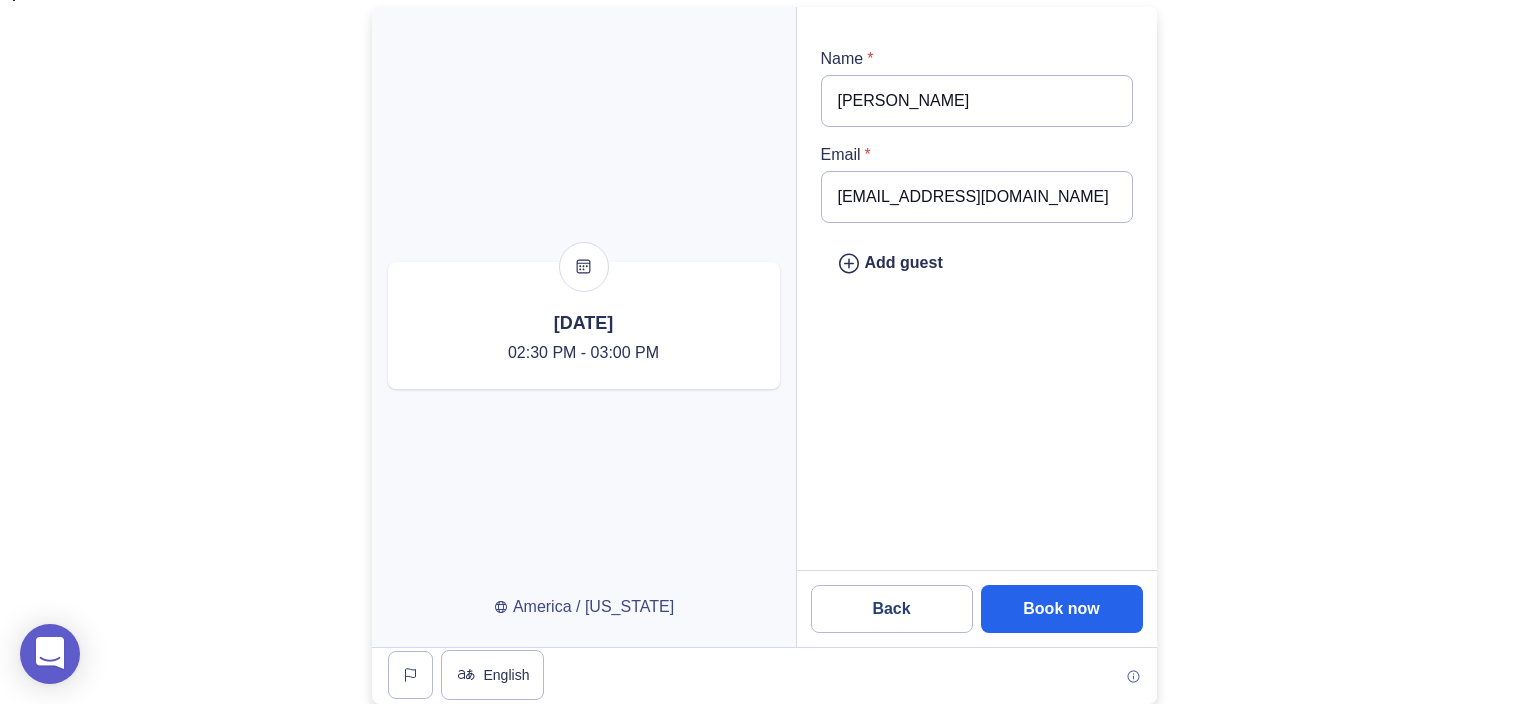 scroll, scrollTop: 0, scrollLeft: 0, axis: both 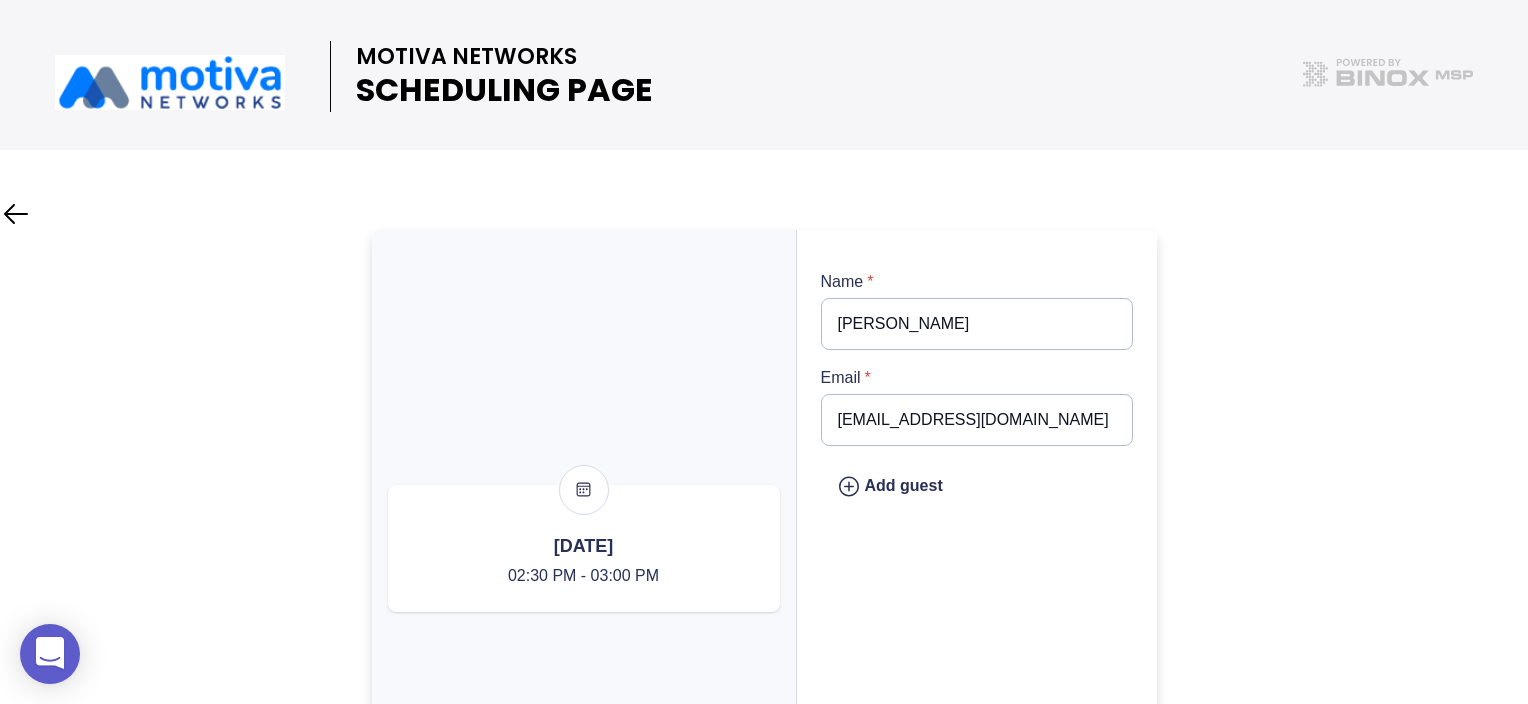 click on "MOTIVA NETWORKS SCHEDULING PAGE" at bounding box center (794, 75) 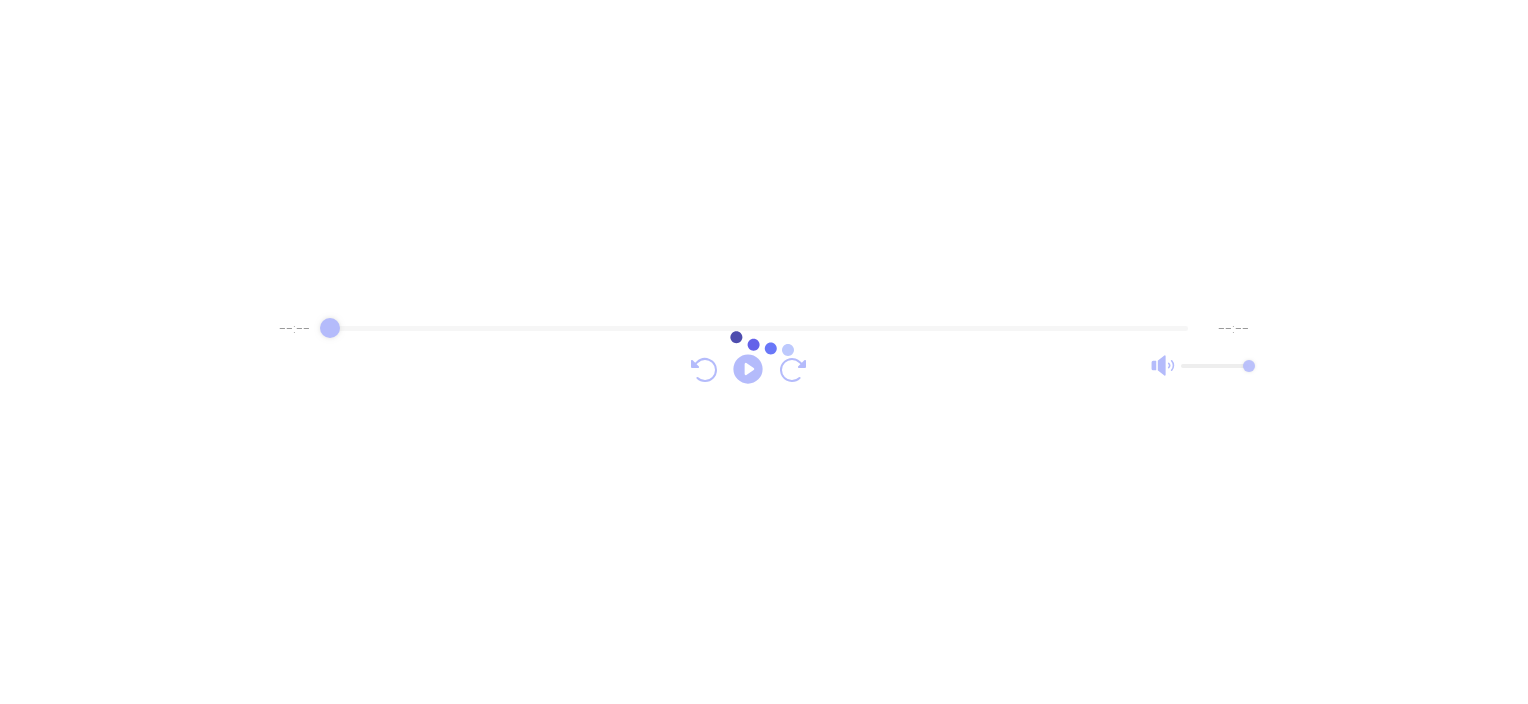 scroll, scrollTop: 0, scrollLeft: 0, axis: both 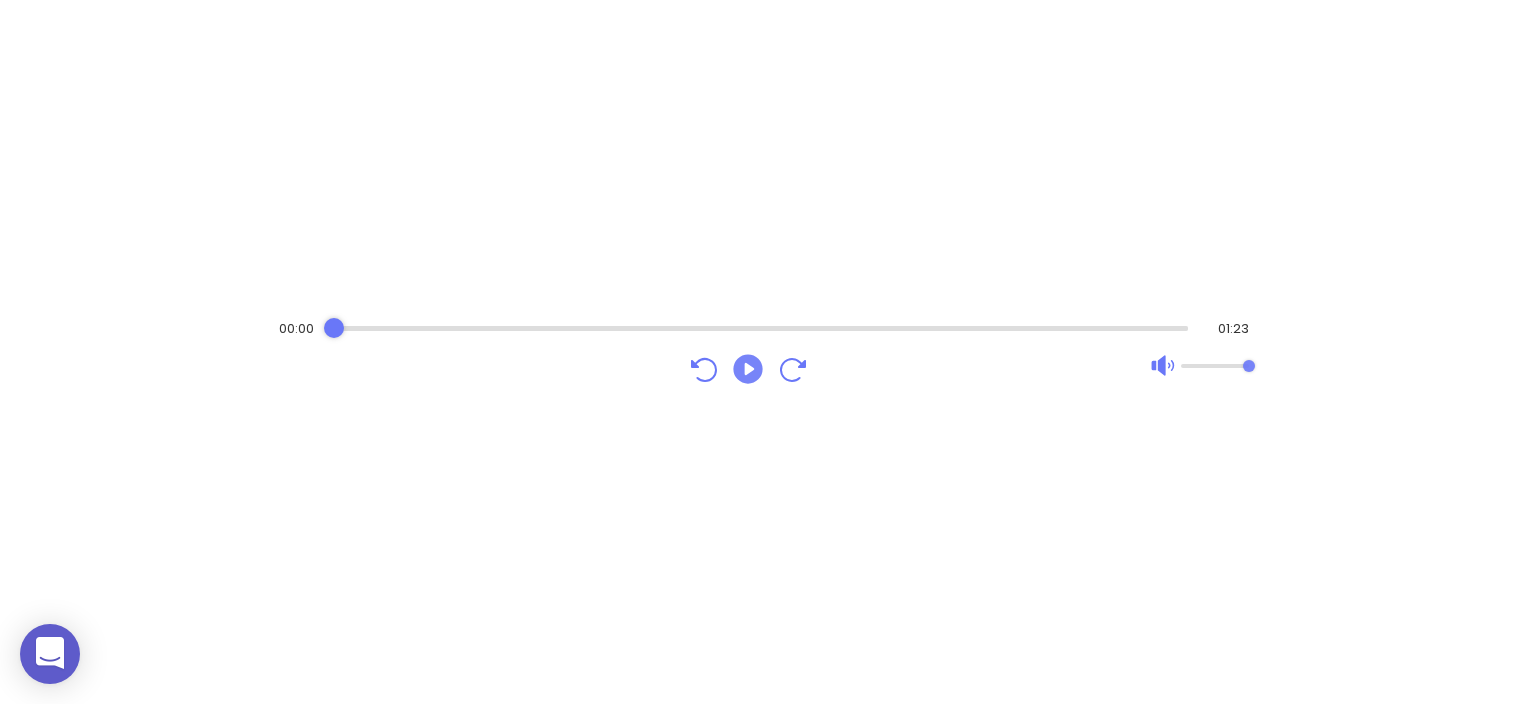 click 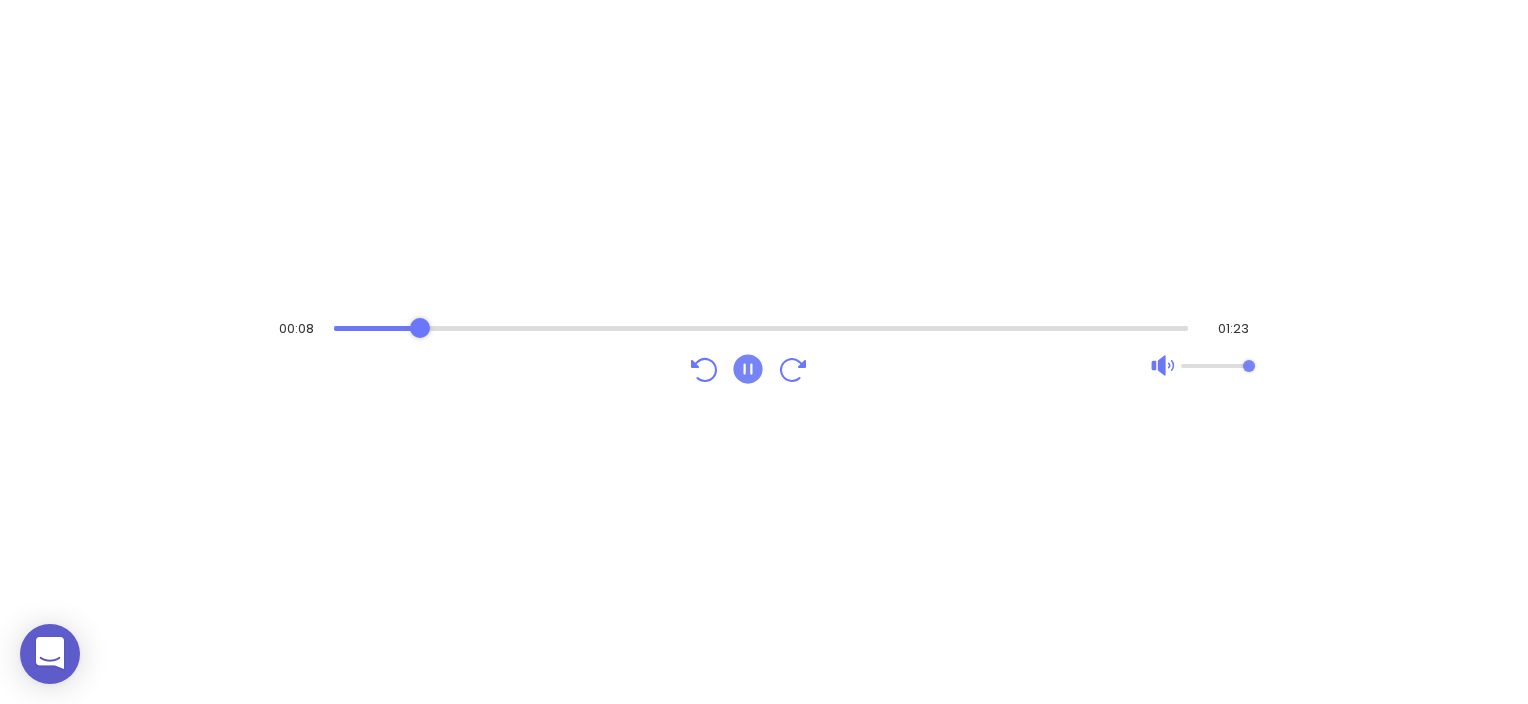 click 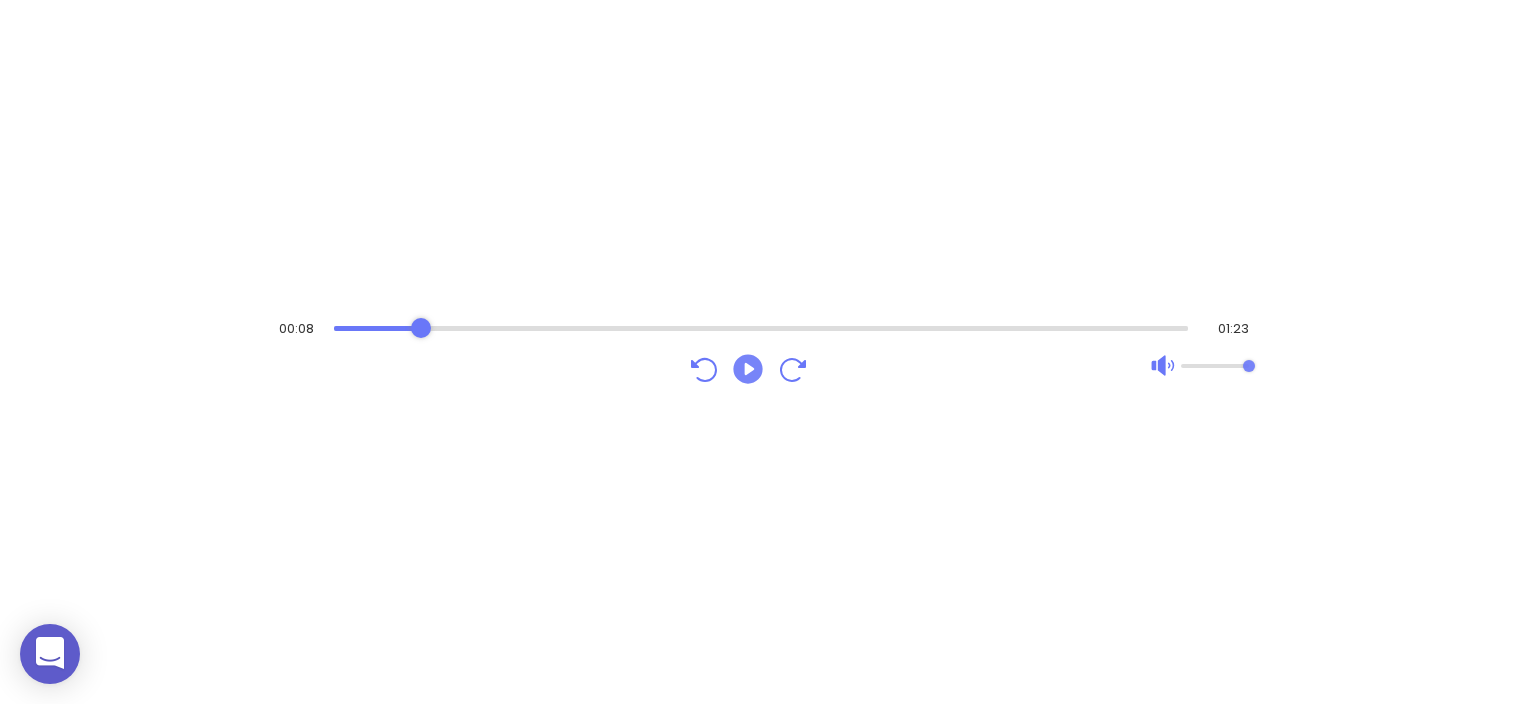 type 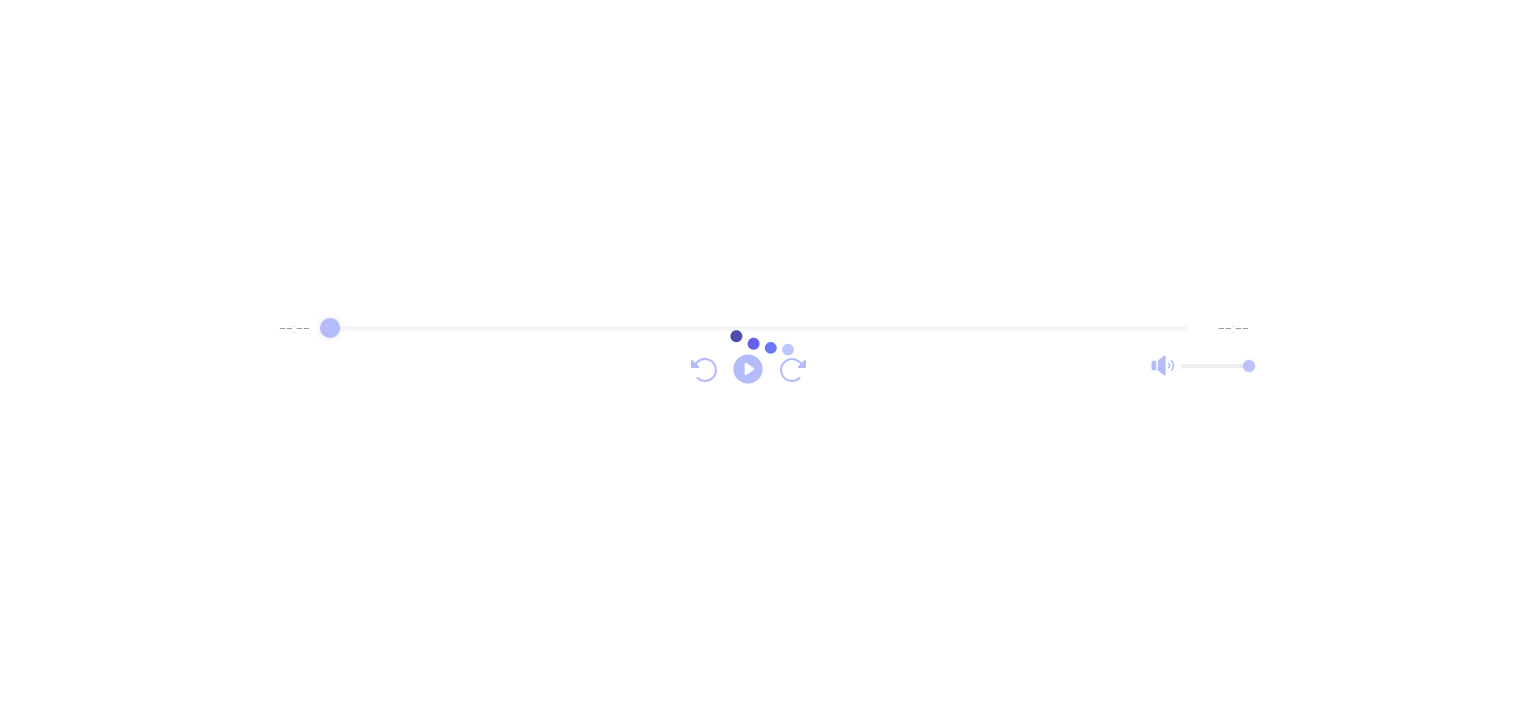 scroll, scrollTop: 0, scrollLeft: 0, axis: both 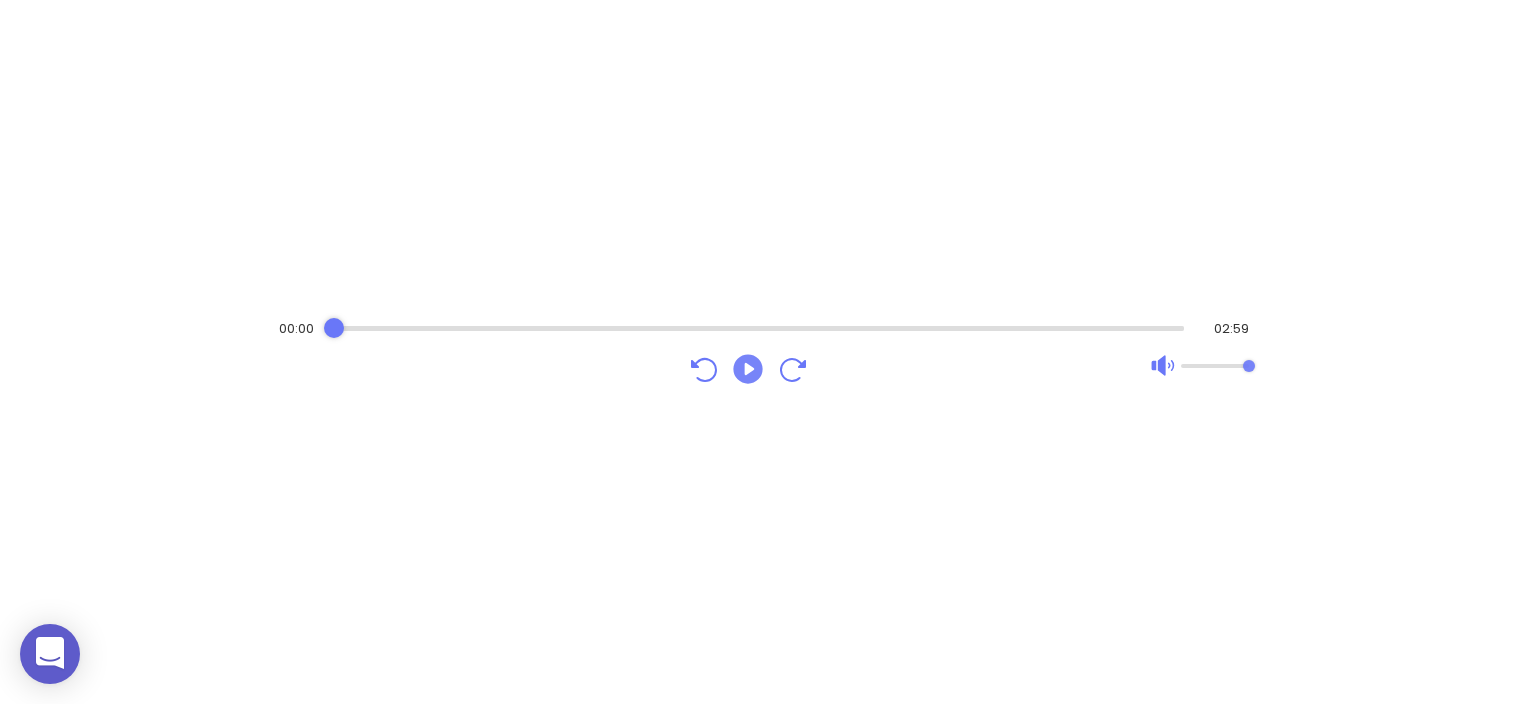 click 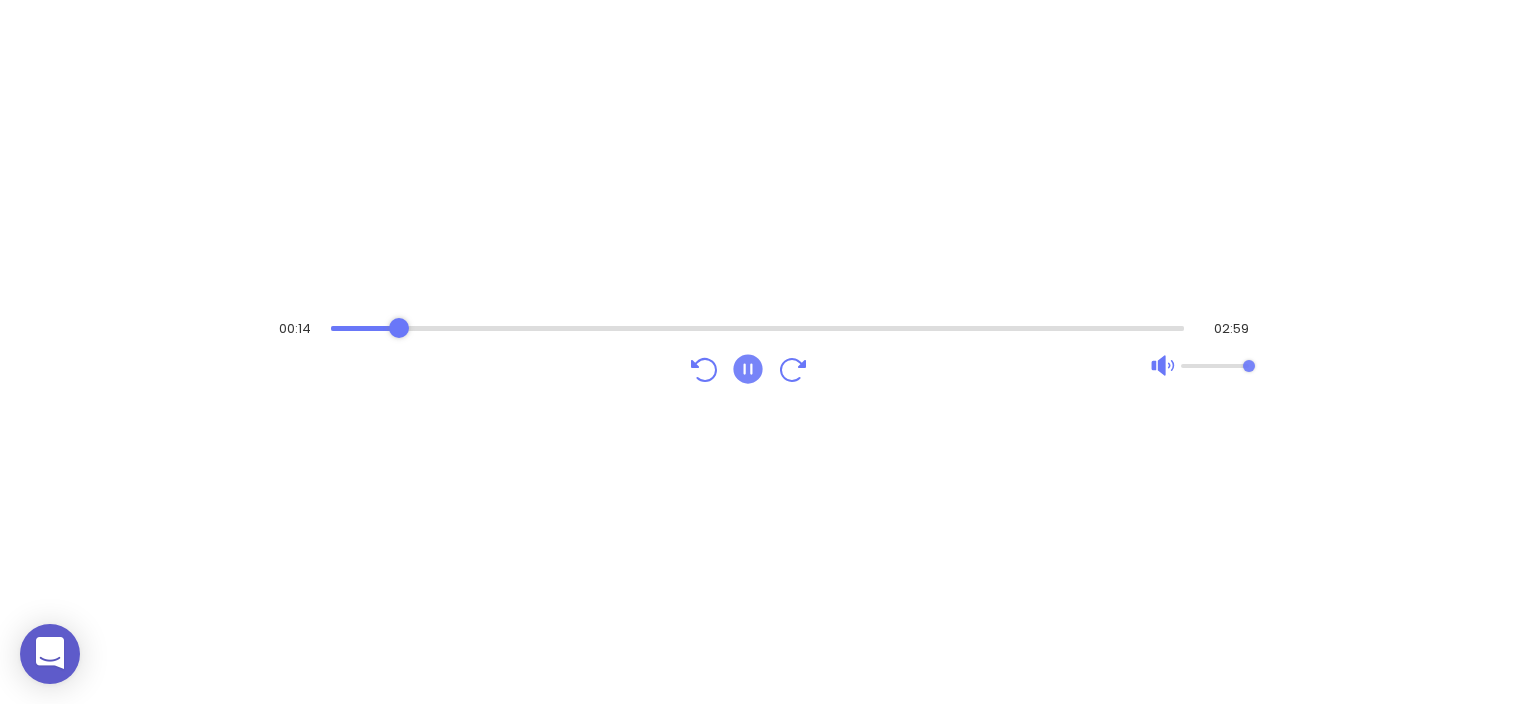 click 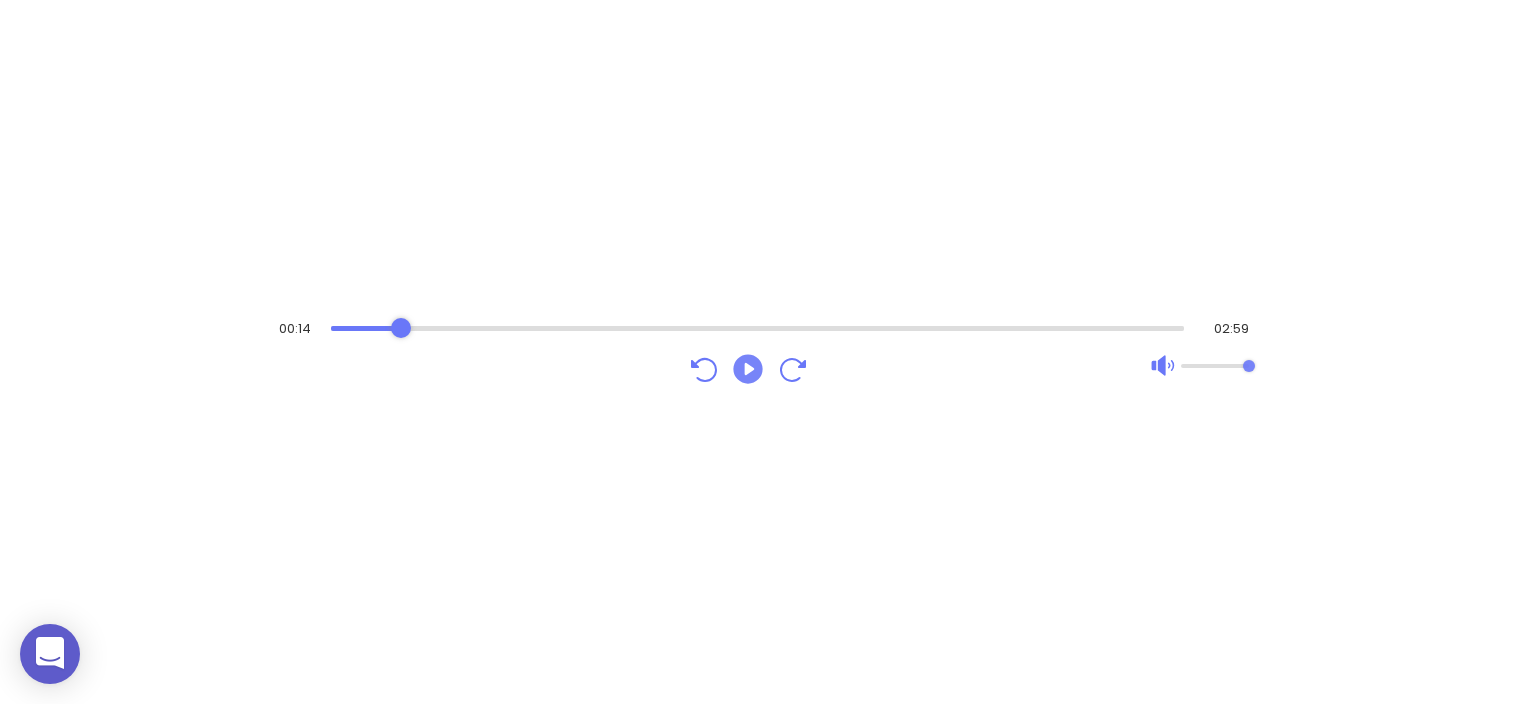 click 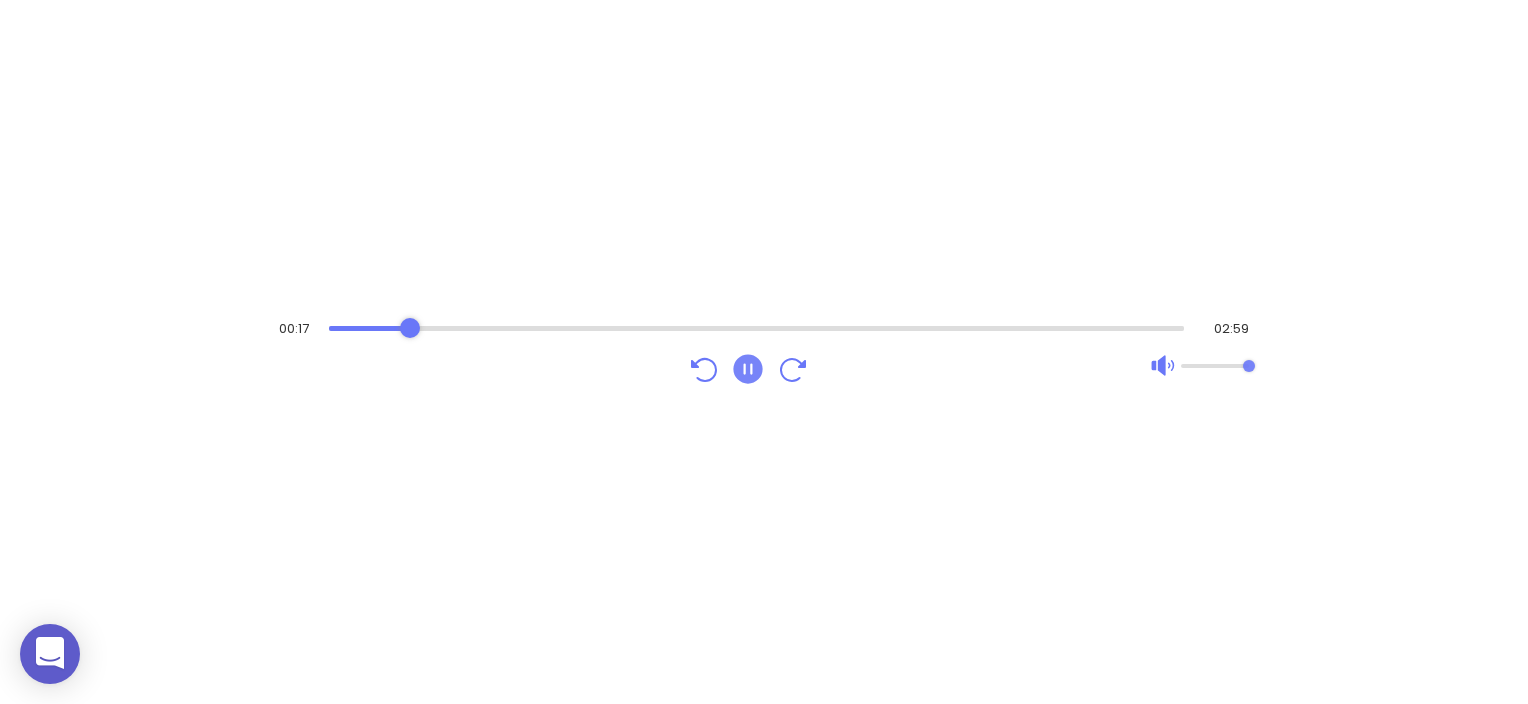 click at bounding box center (757, 328) 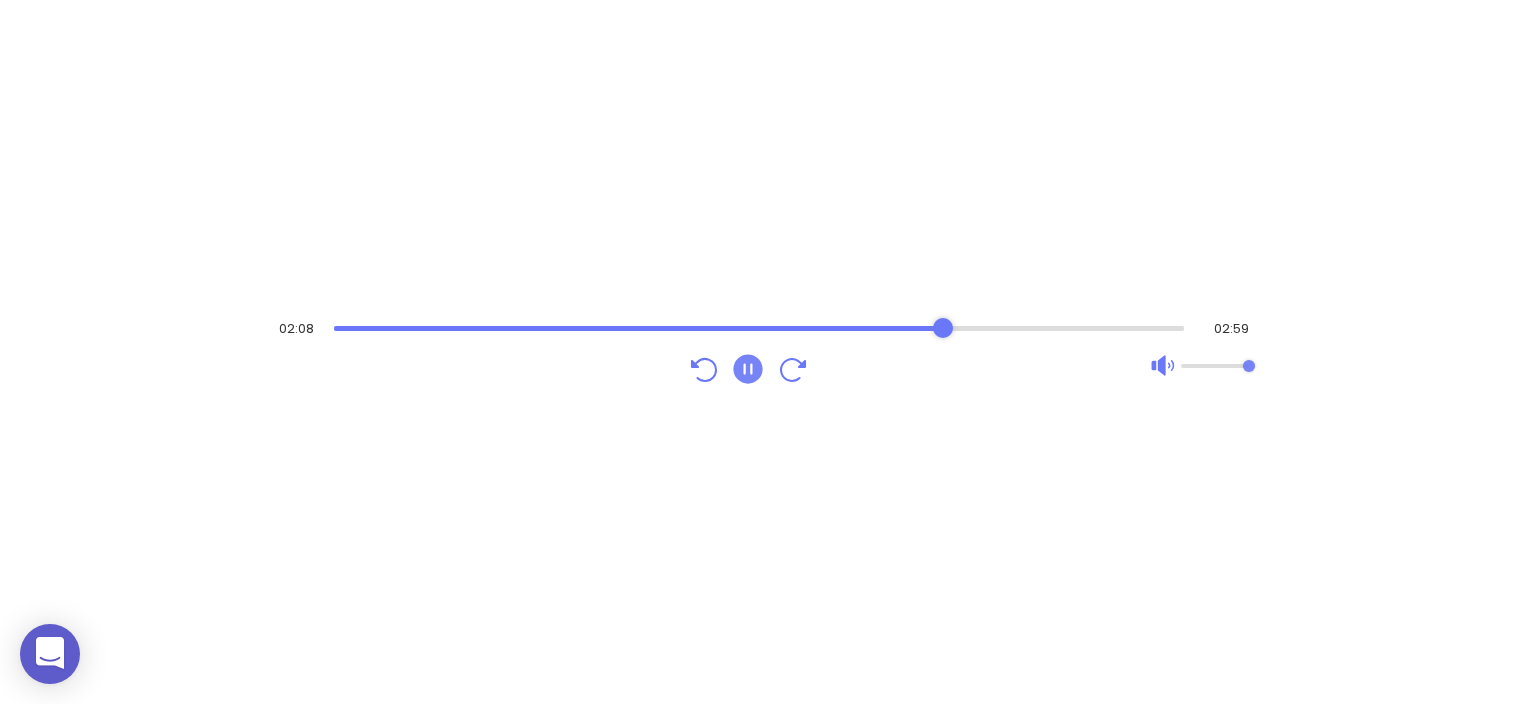 click at bounding box center (759, 328) 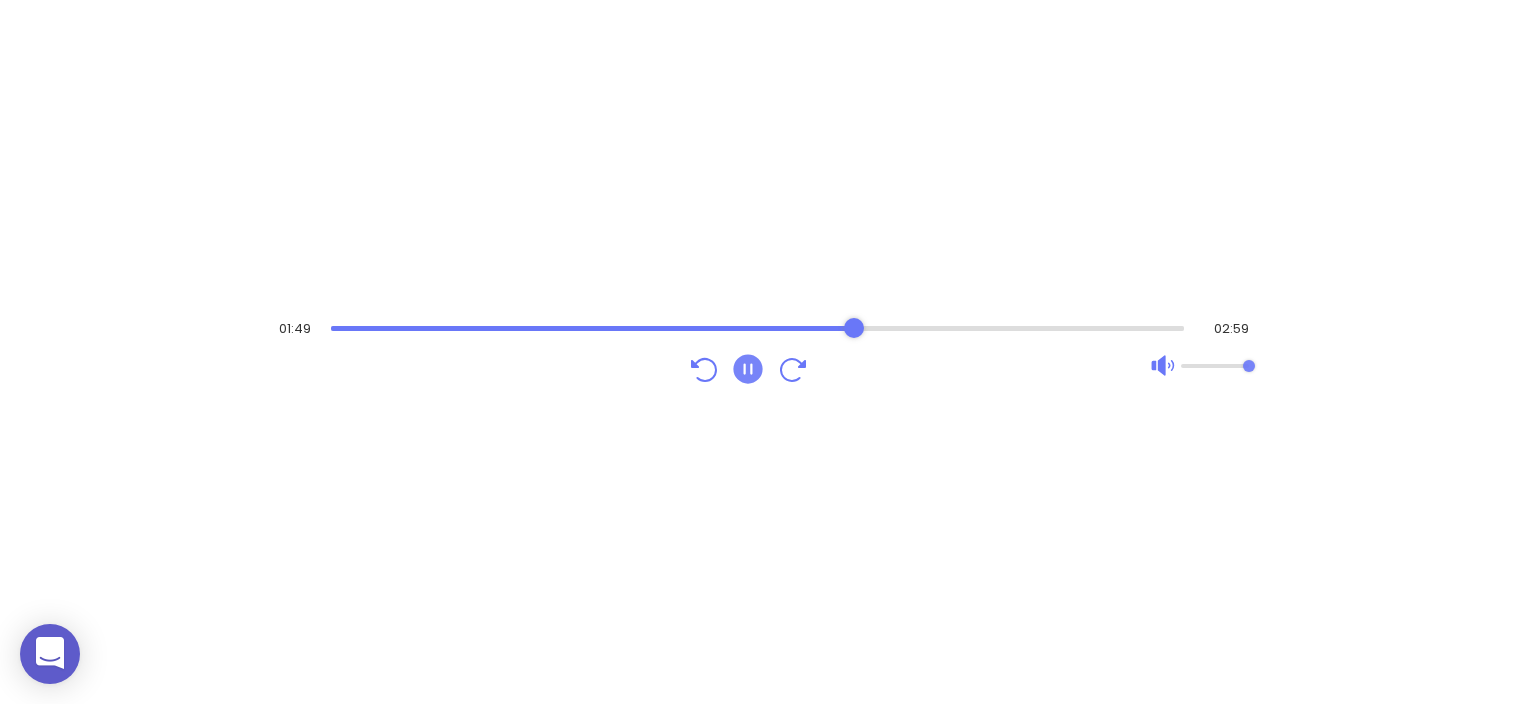 click at bounding box center (758, 328) 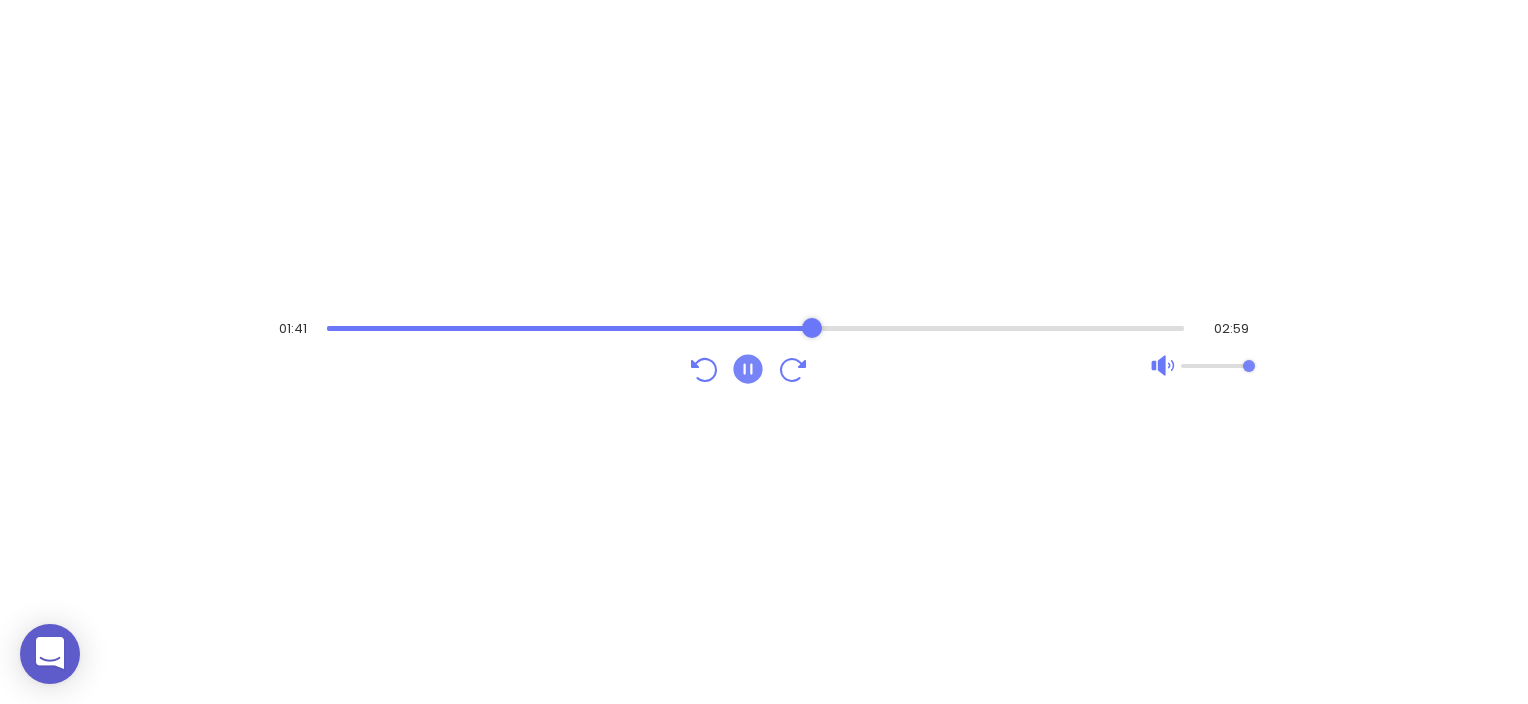 click at bounding box center (756, 328) 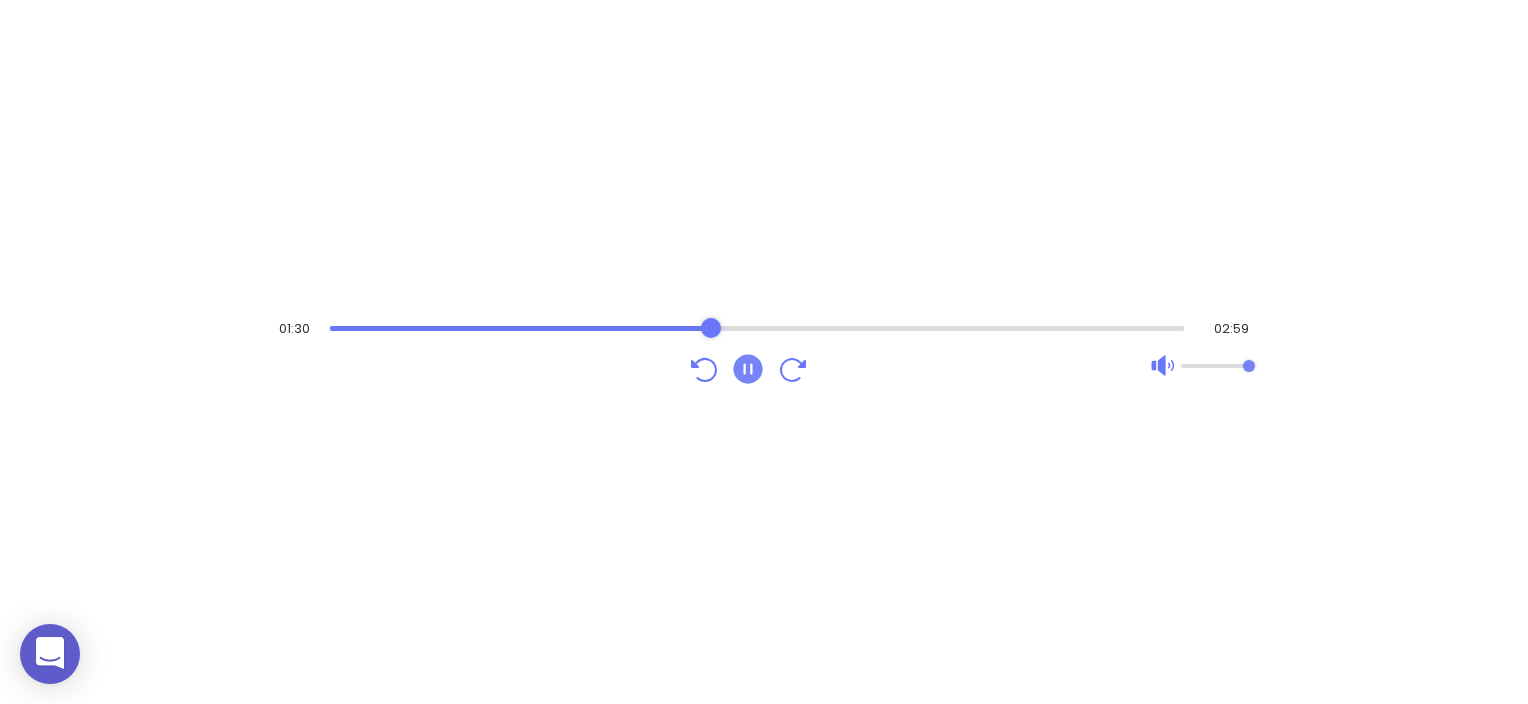 click at bounding box center (757, 328) 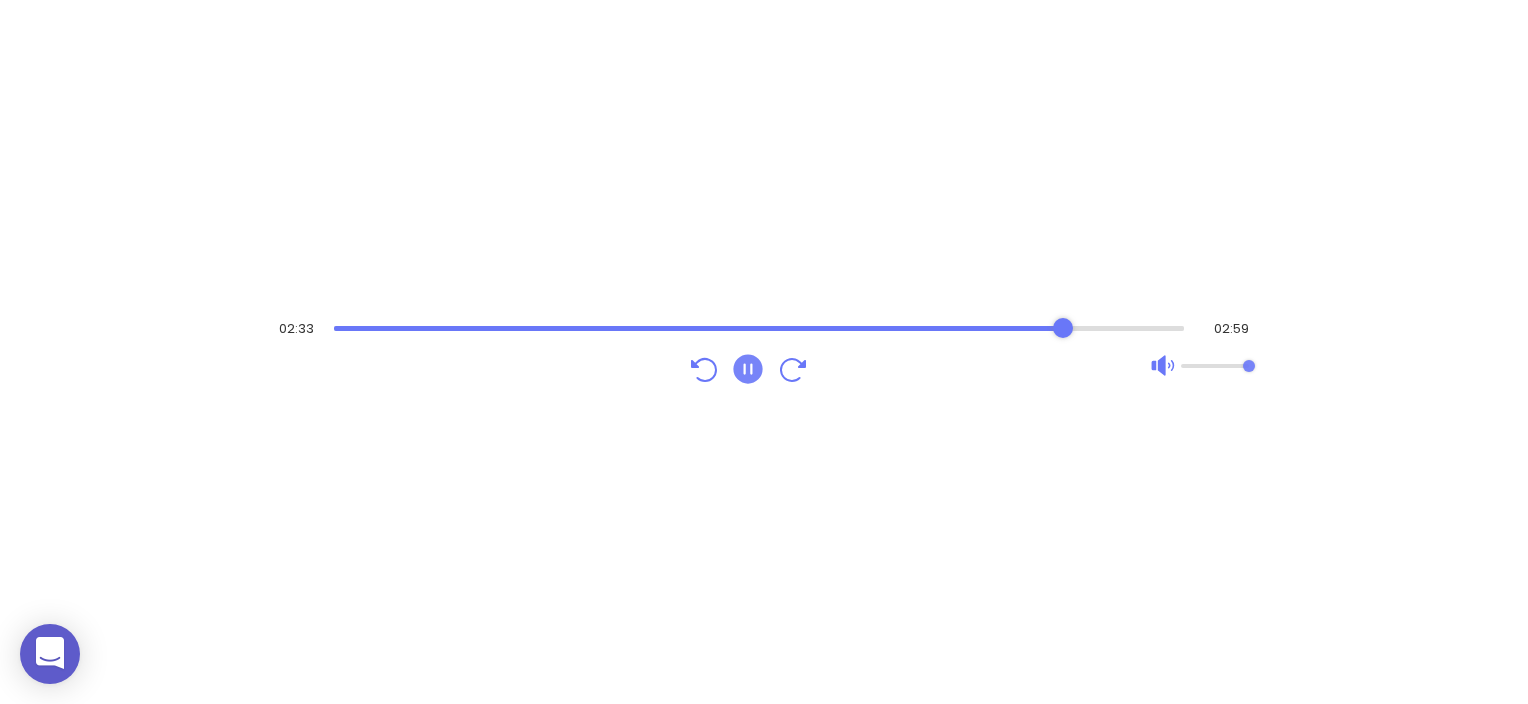 click 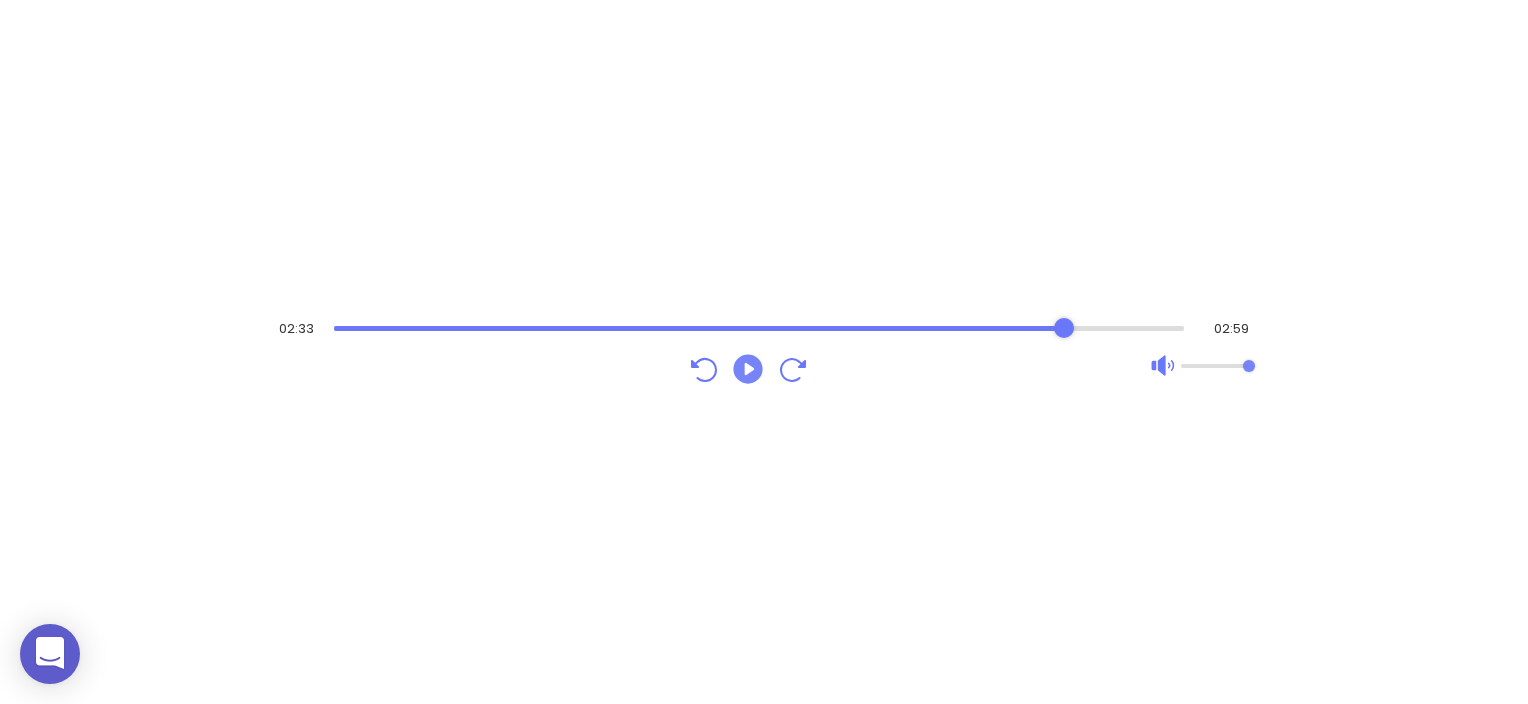 type 